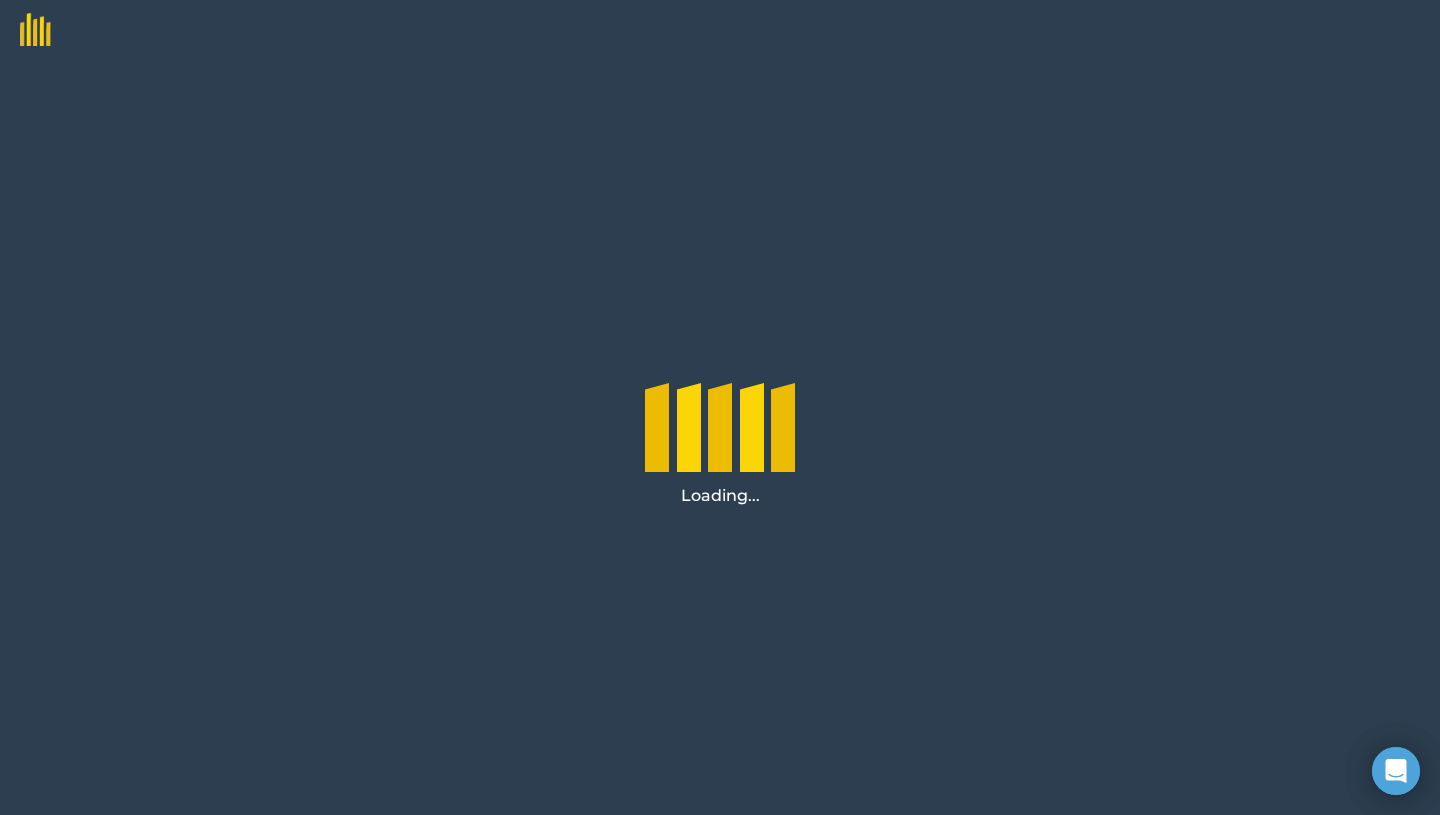 scroll, scrollTop: 0, scrollLeft: 0, axis: both 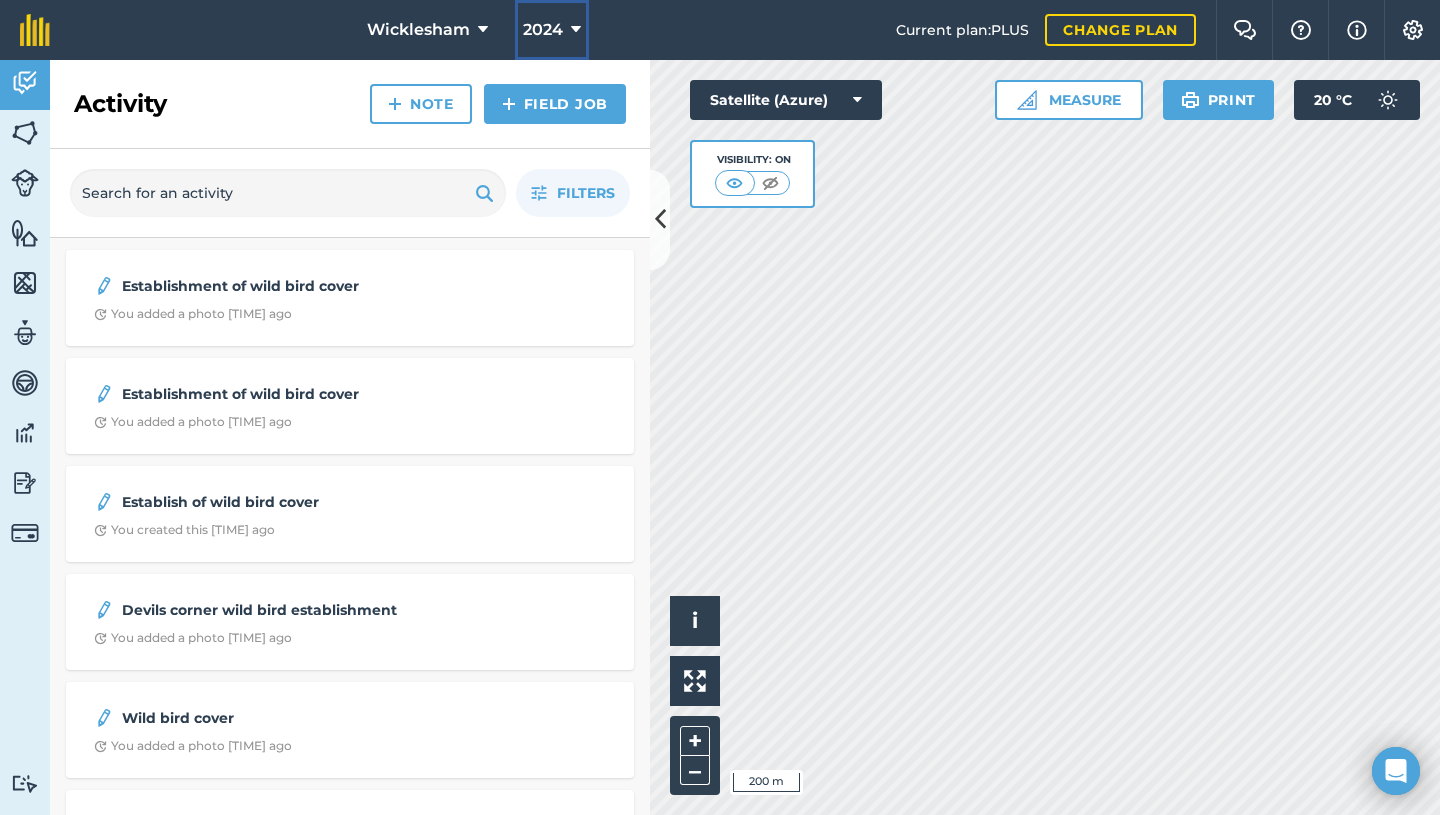 click at bounding box center (576, 30) 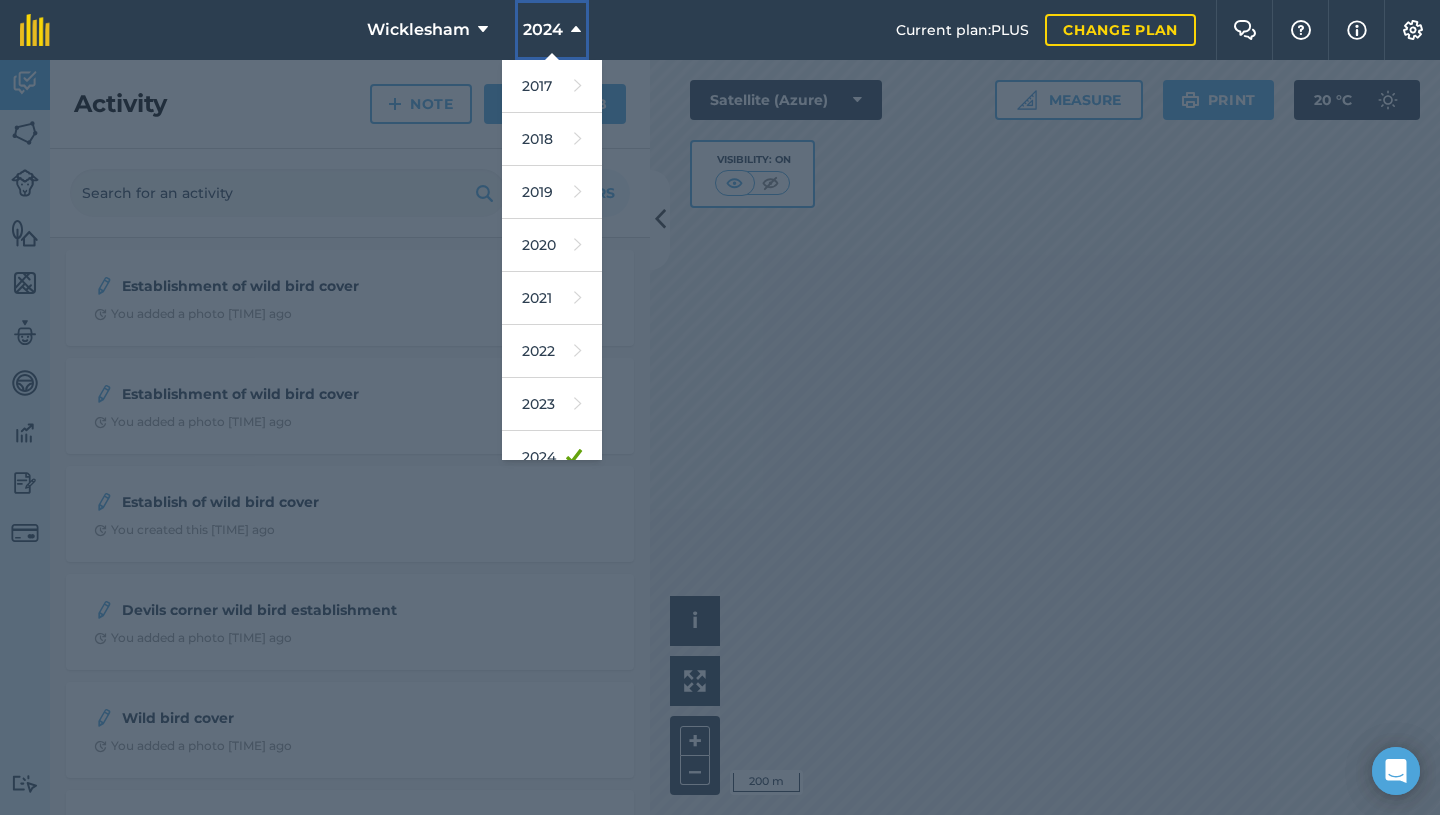 scroll, scrollTop: 40, scrollLeft: 0, axis: vertical 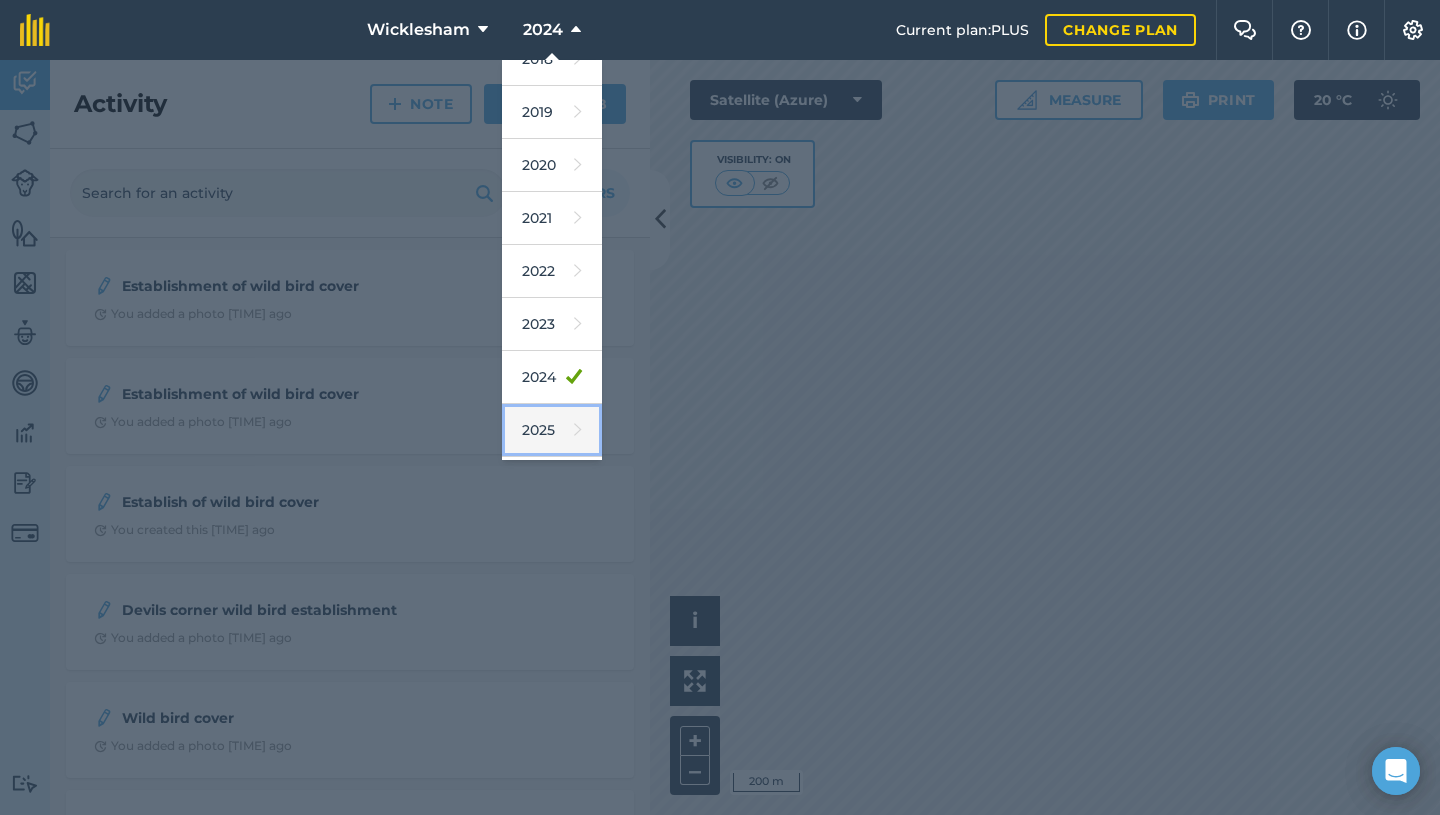 click at bounding box center [578, 430] 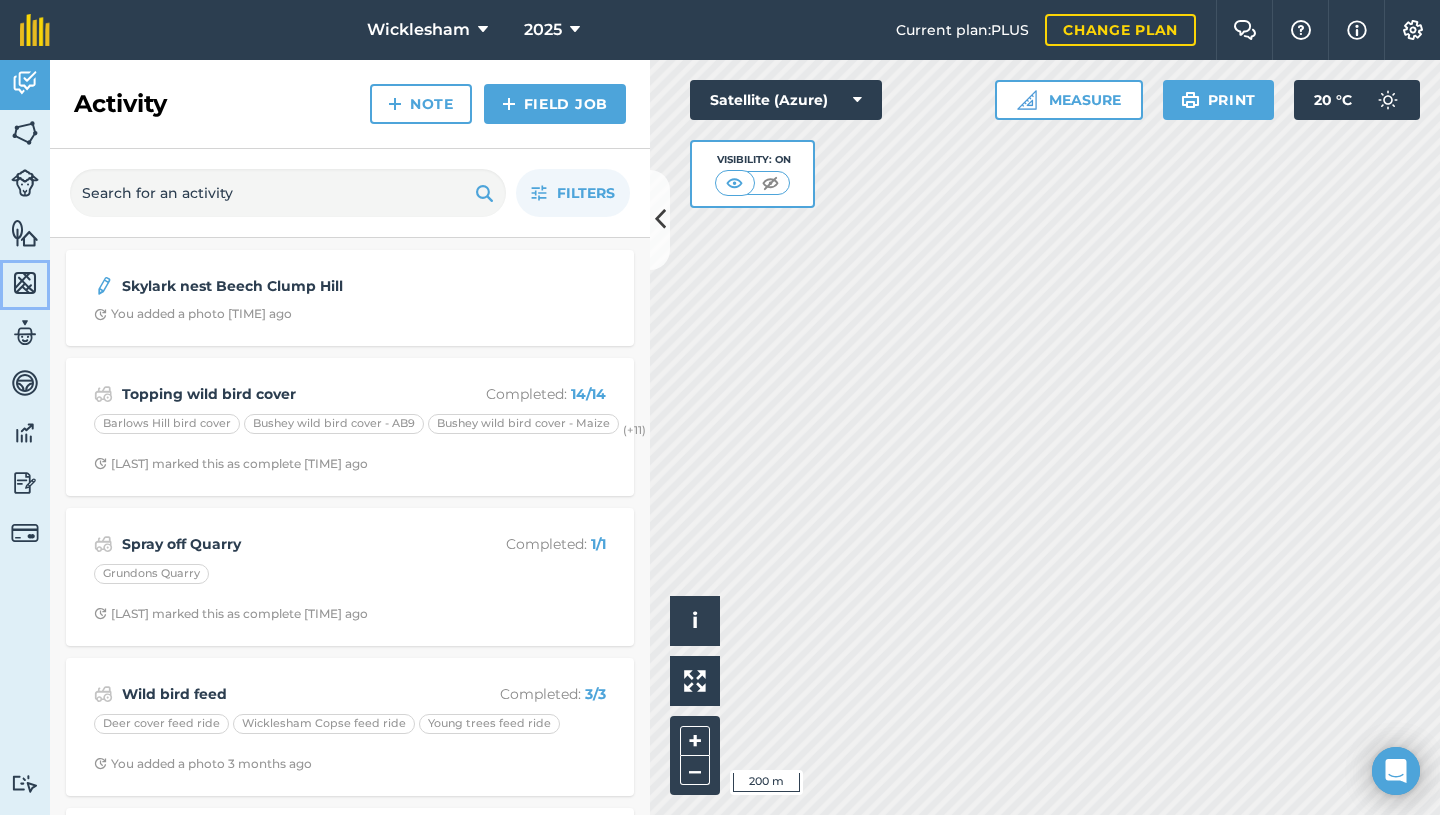 click at bounding box center (25, 283) 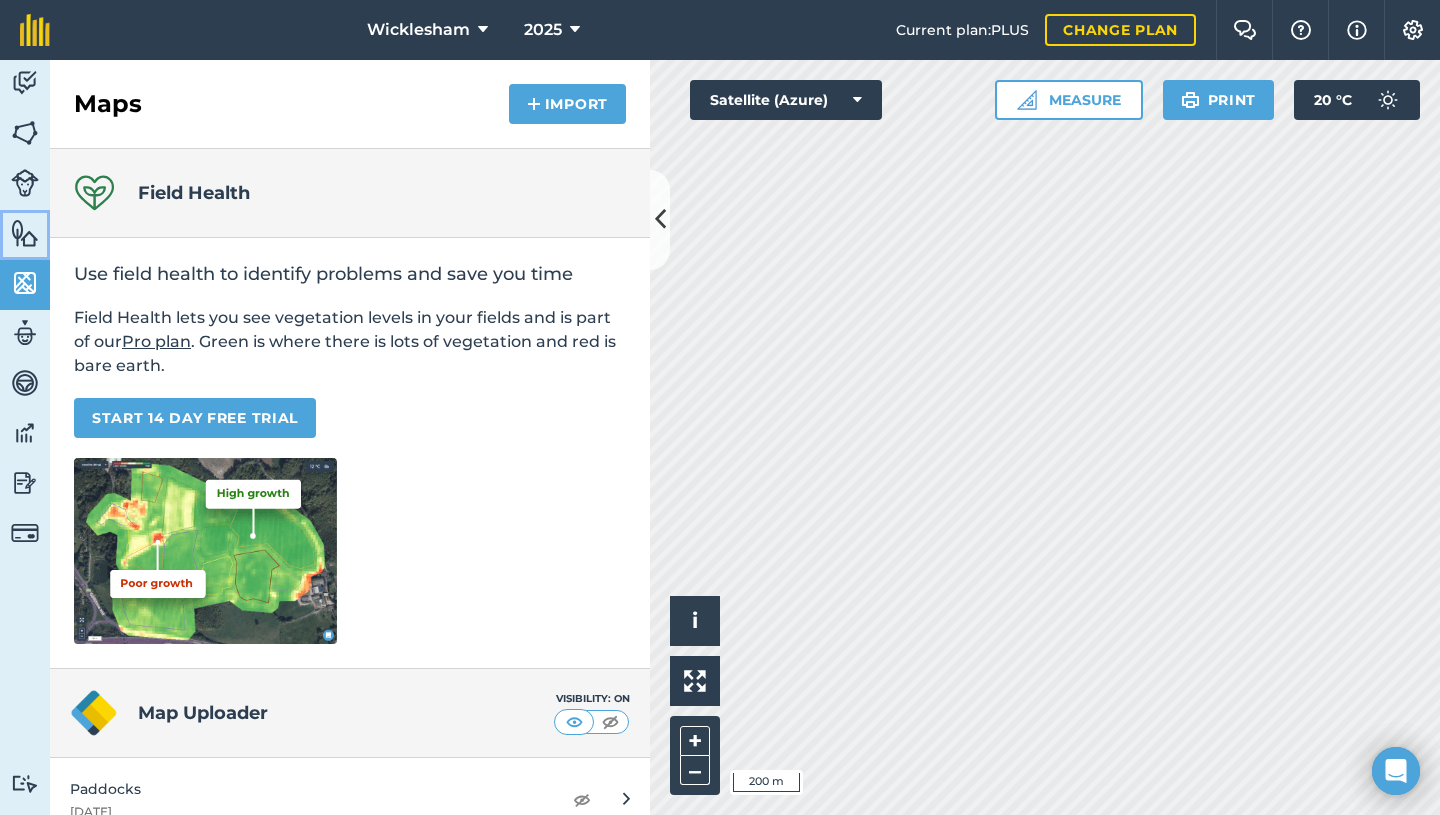 click at bounding box center (25, 233) 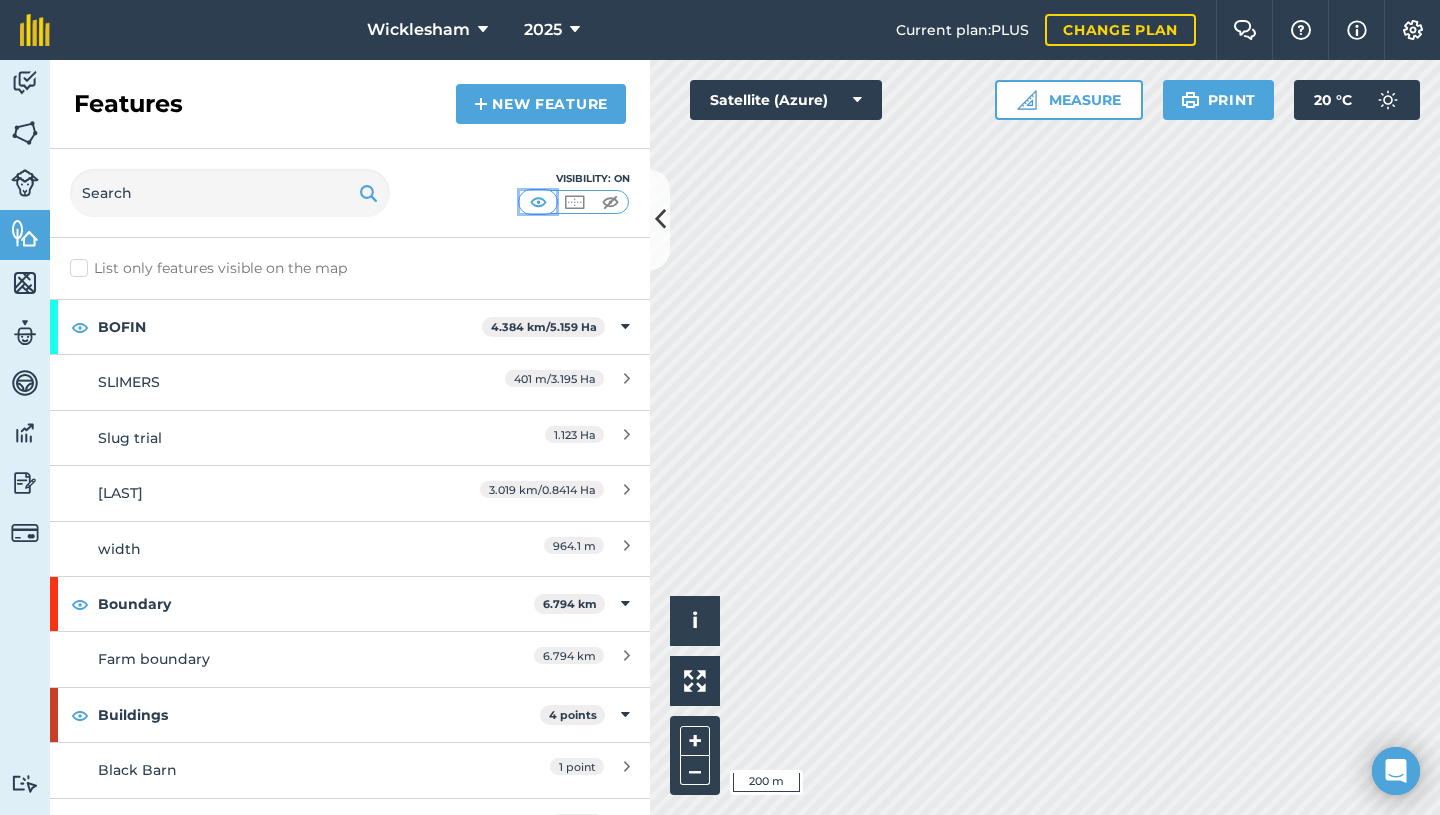 click at bounding box center [538, 202] 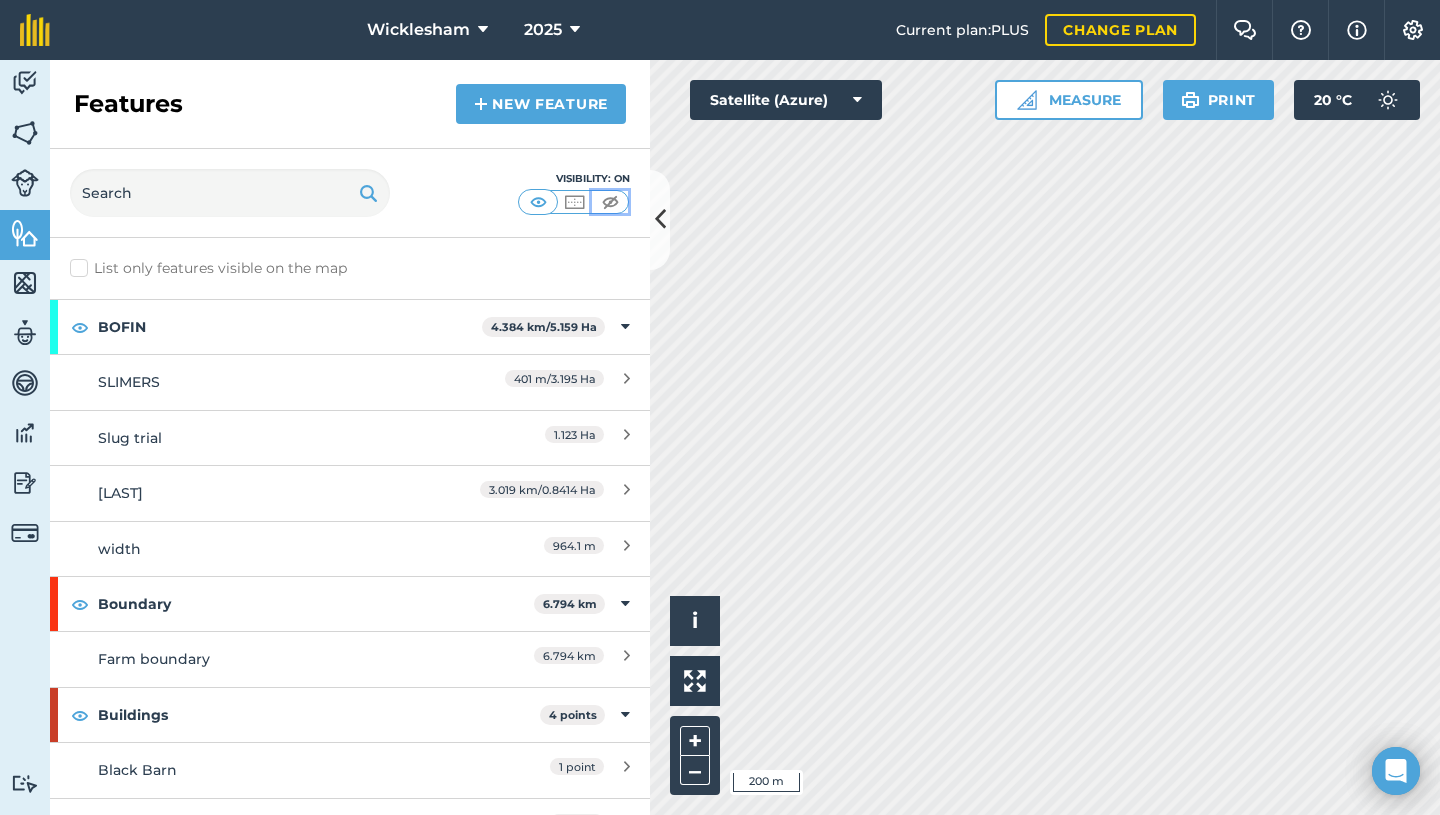 click at bounding box center (610, 202) 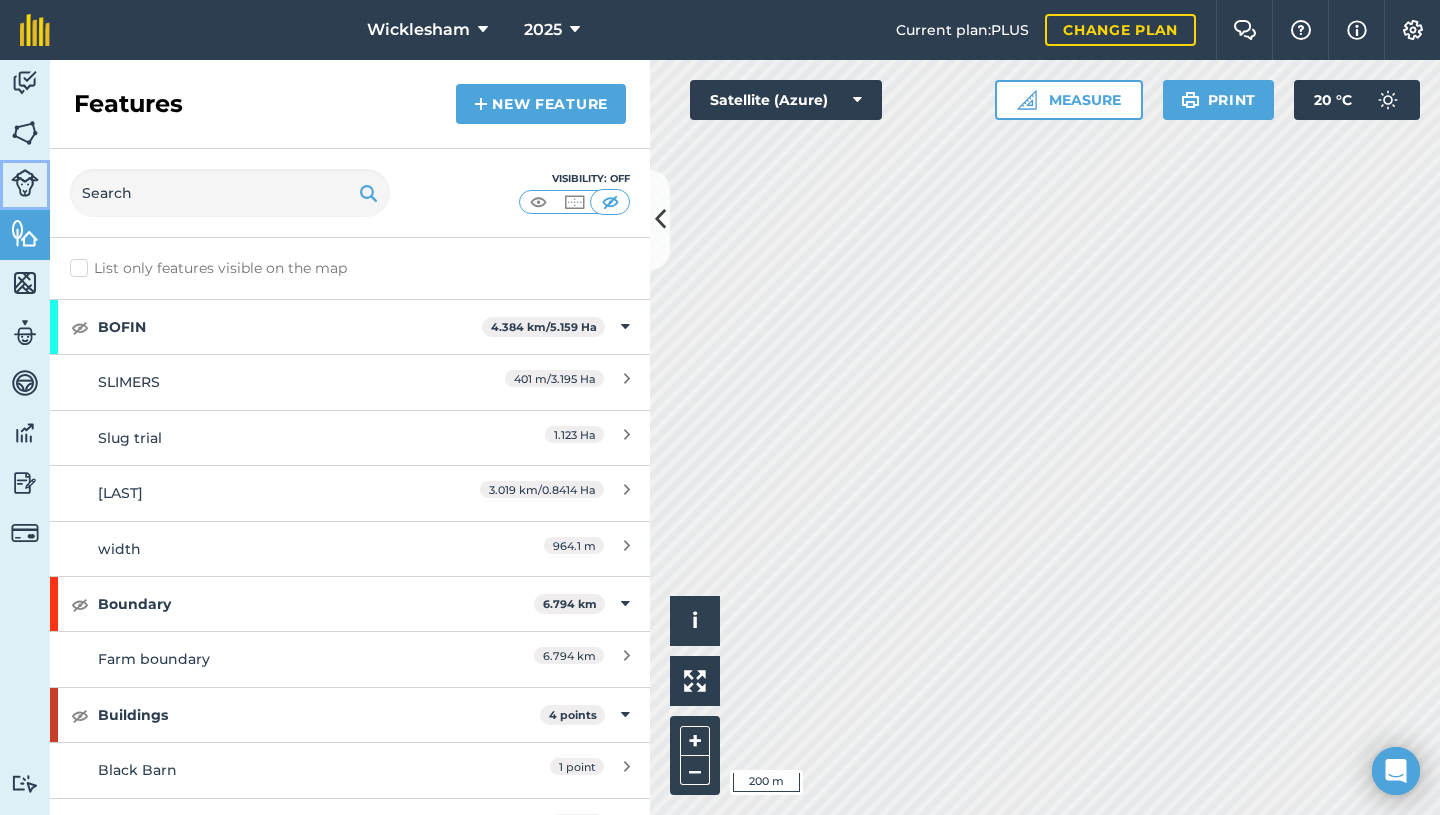 click at bounding box center [25, 183] 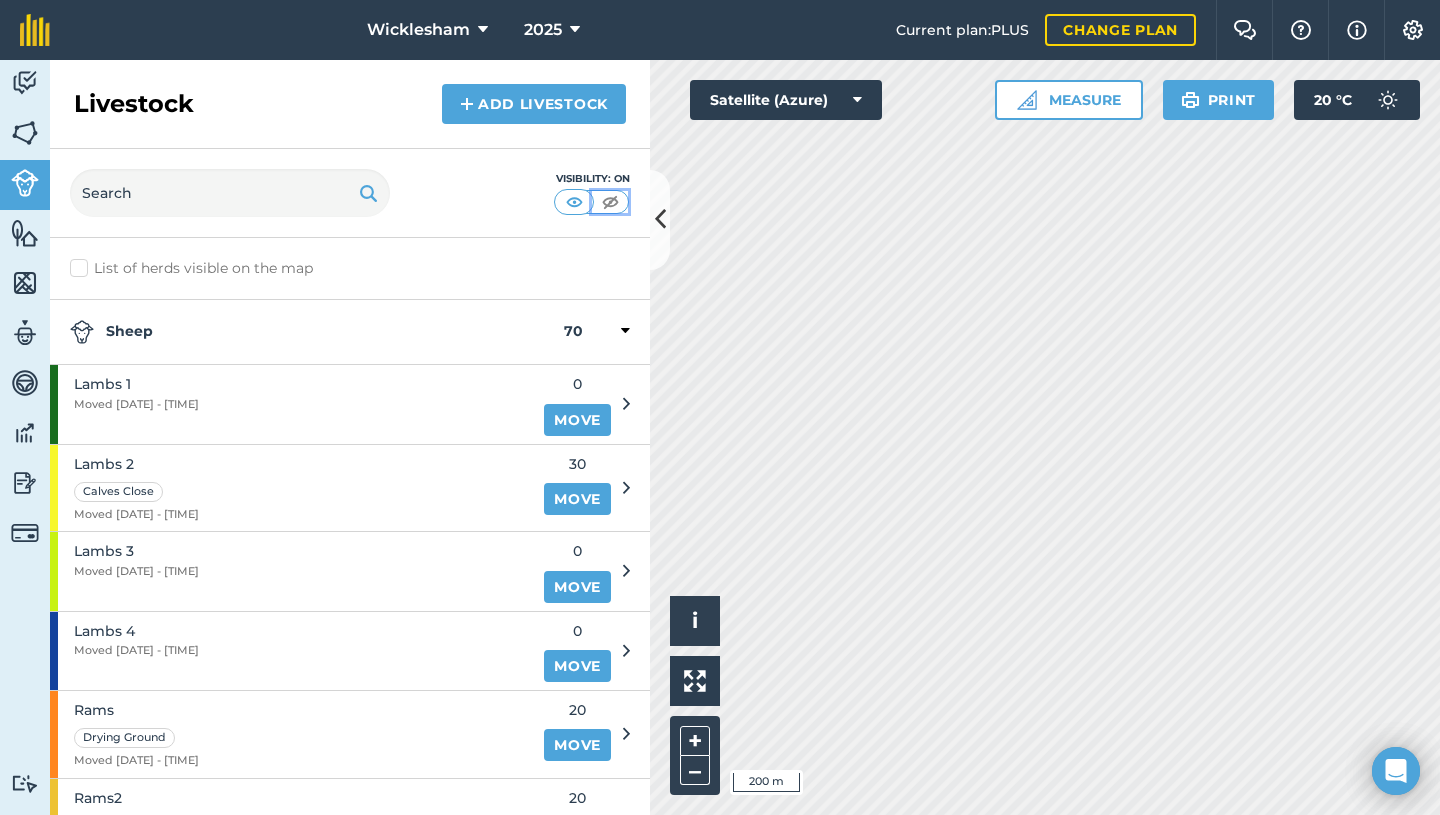 click at bounding box center [610, 202] 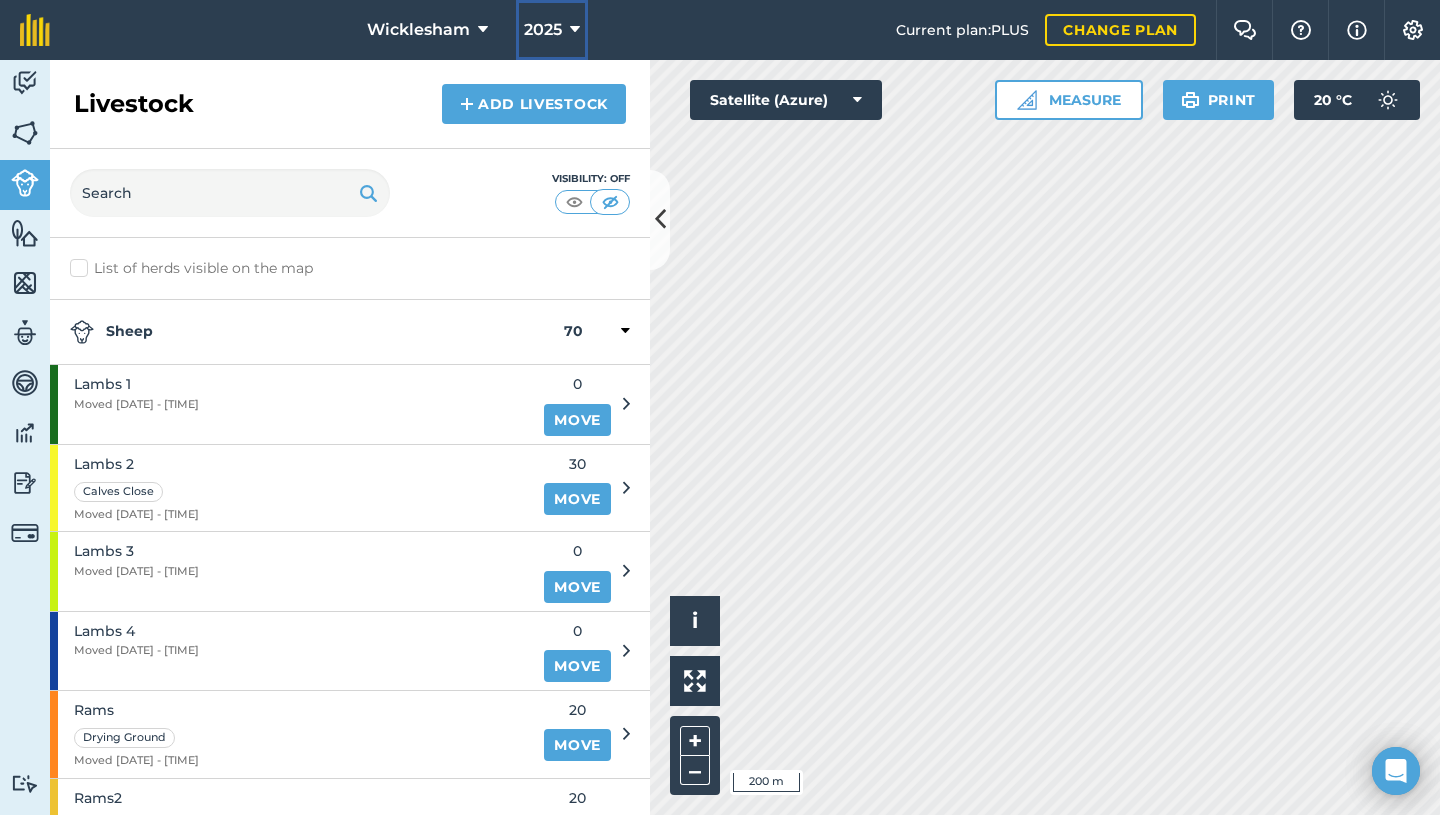 click at bounding box center [575, 30] 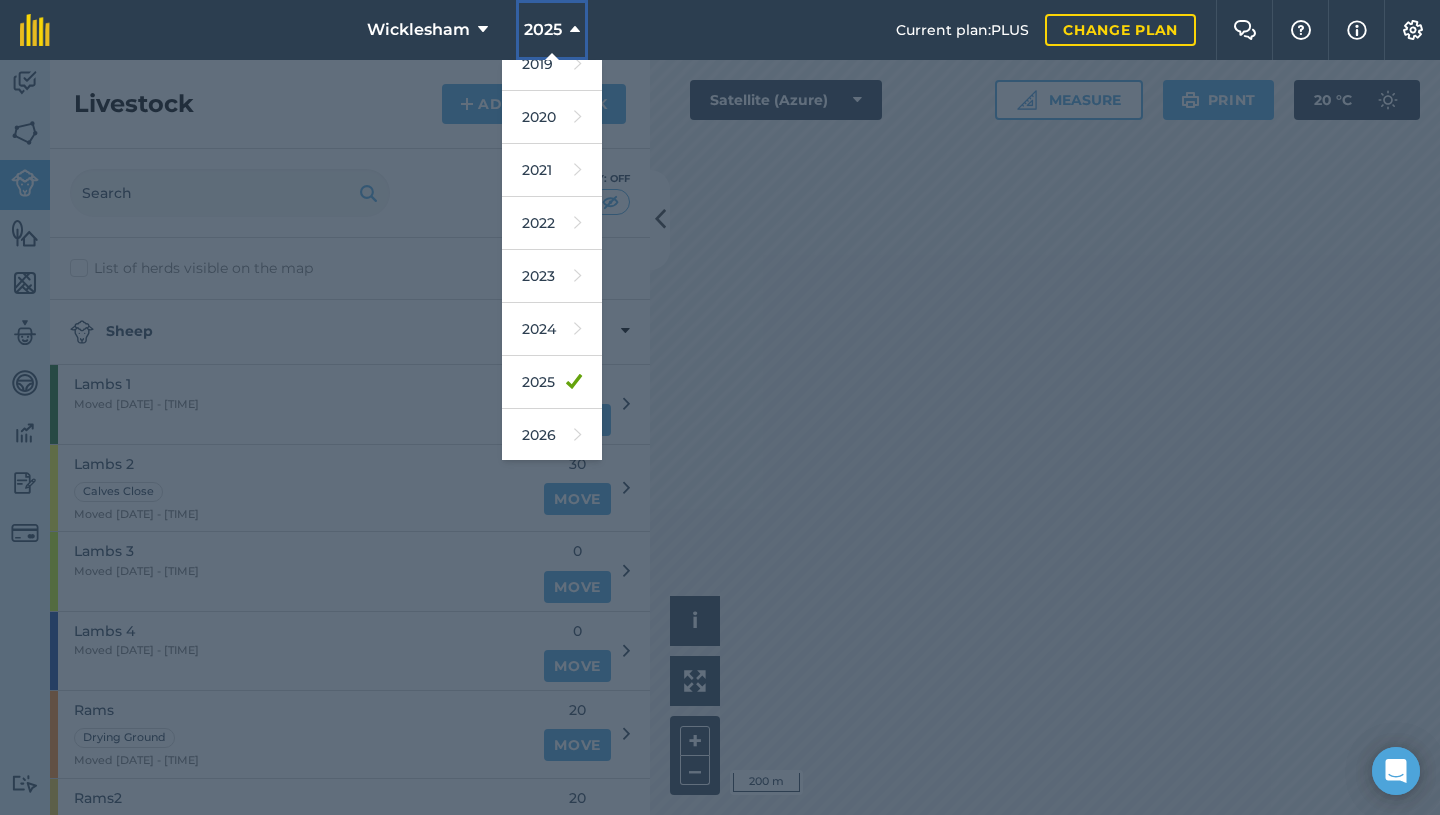 scroll, scrollTop: 183, scrollLeft: 0, axis: vertical 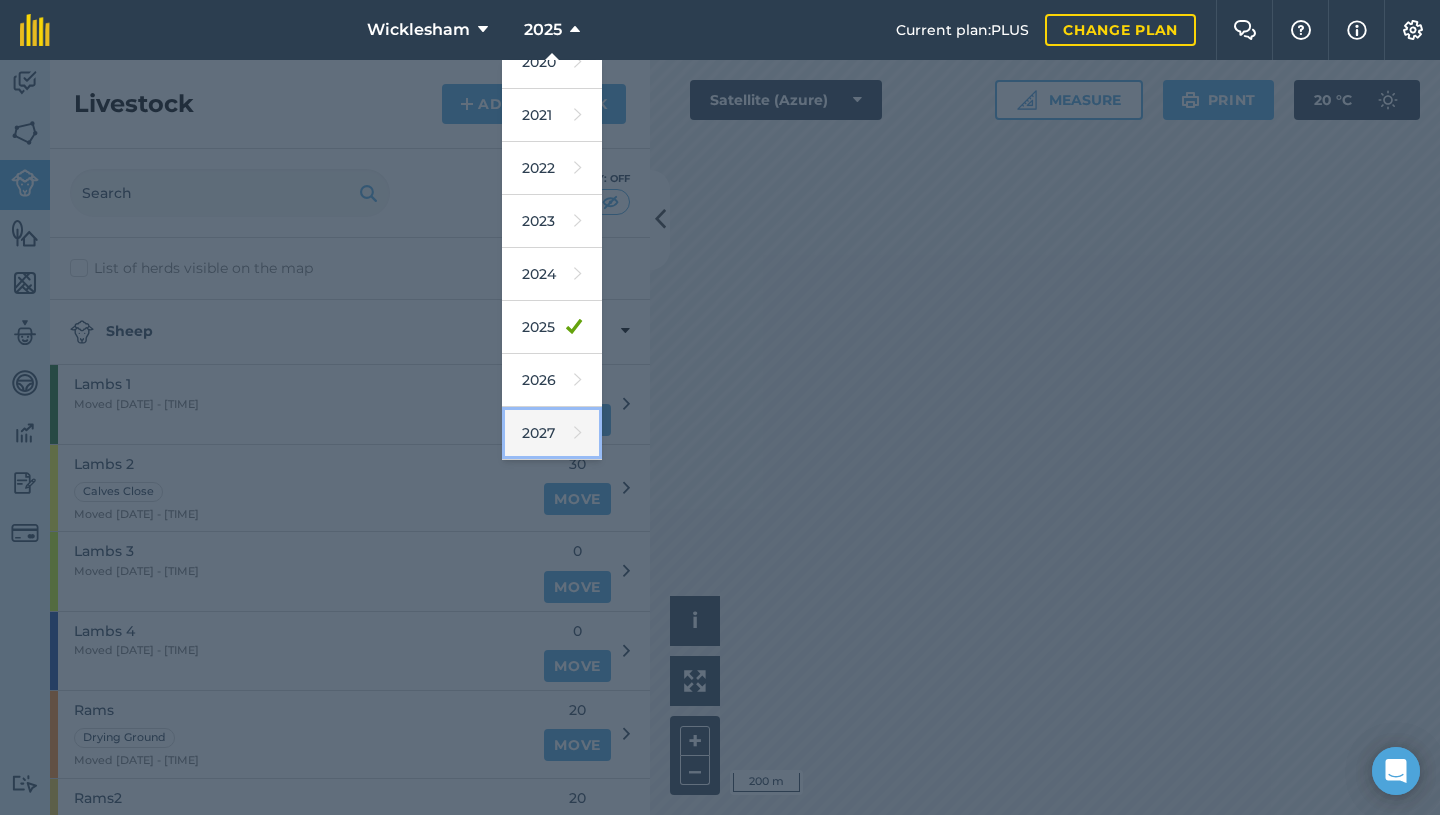 click on "2027" at bounding box center (552, 433) 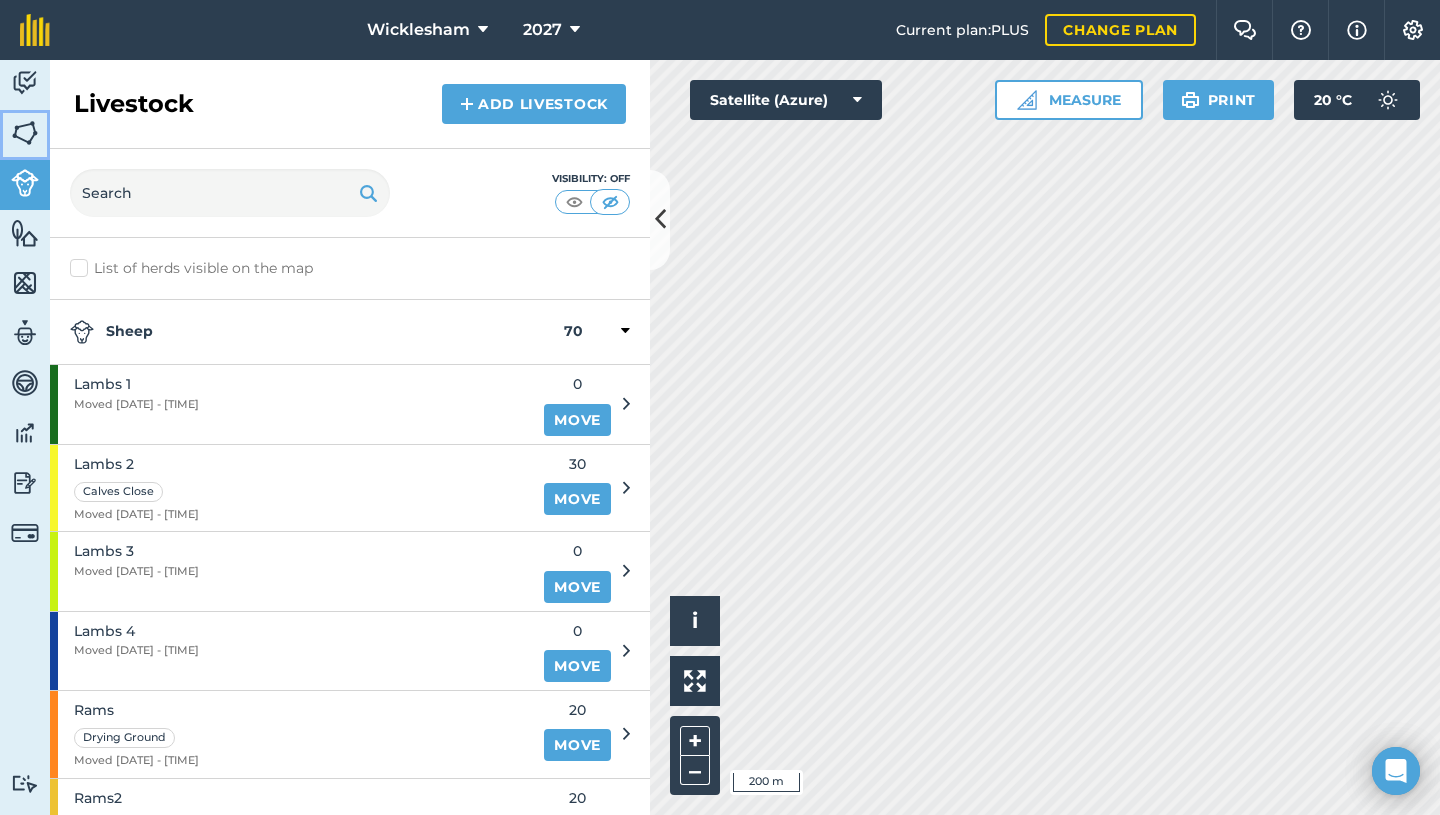 click at bounding box center (25, 133) 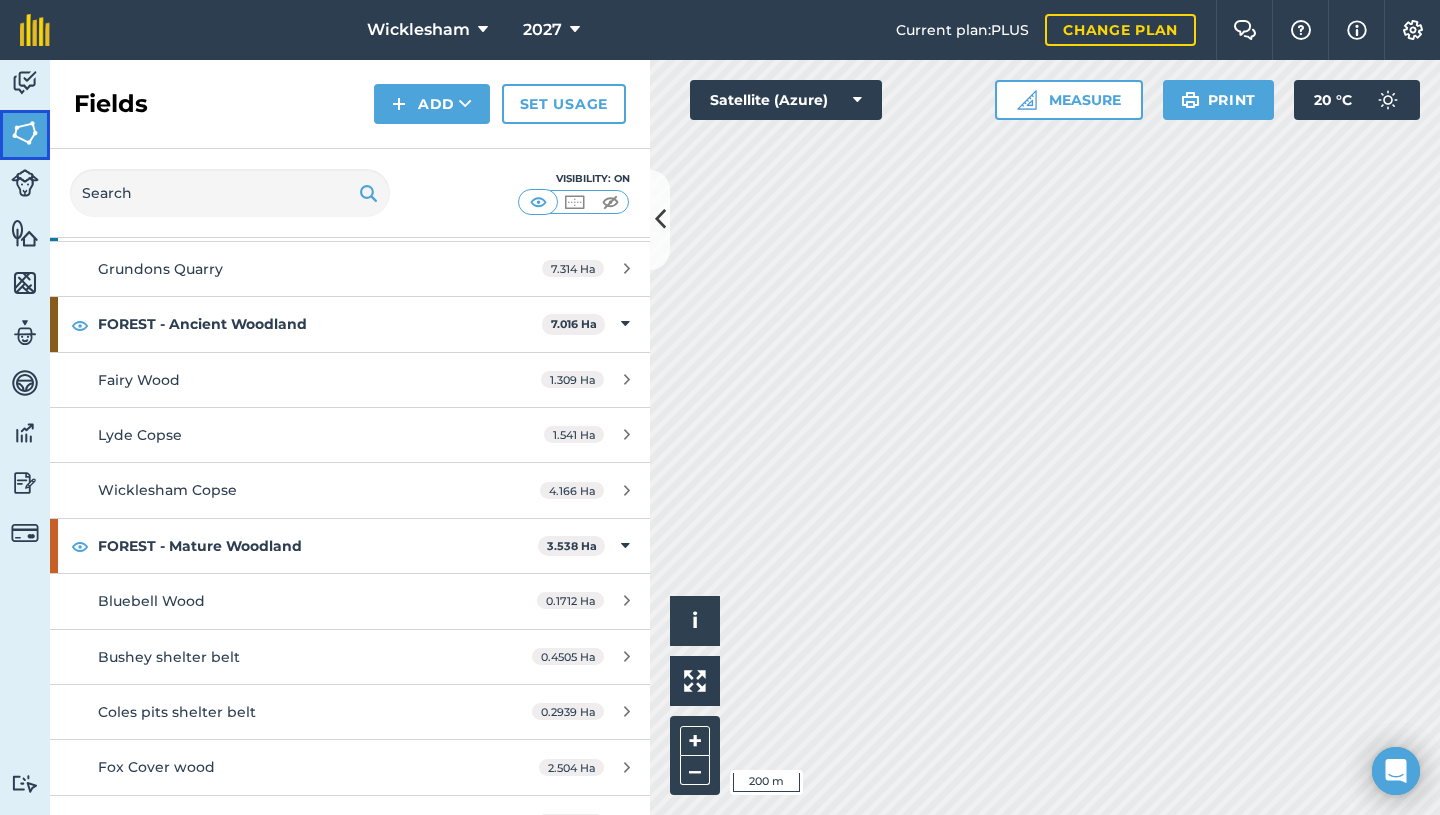 scroll, scrollTop: 1100, scrollLeft: 0, axis: vertical 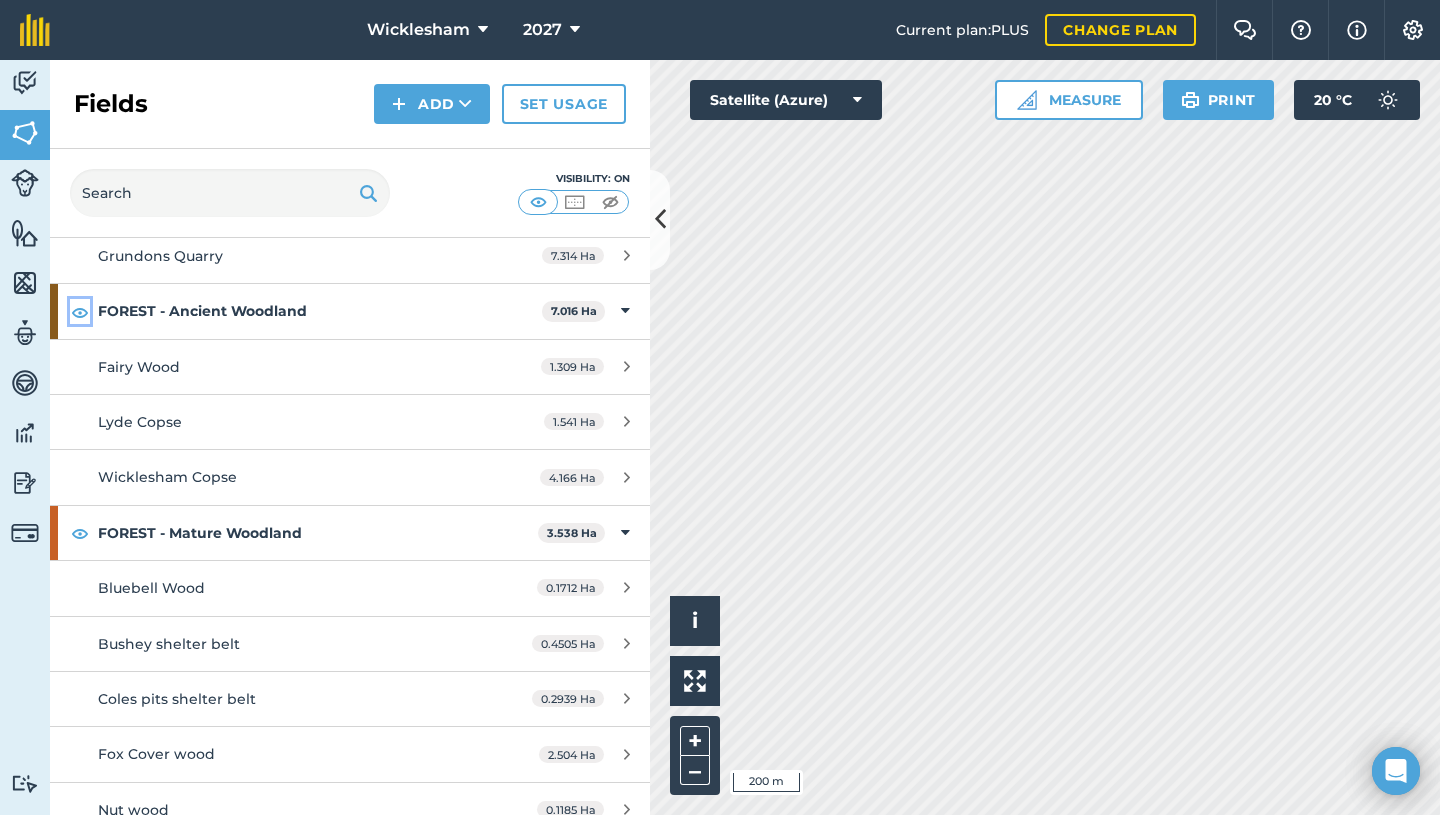 click at bounding box center (80, 312) 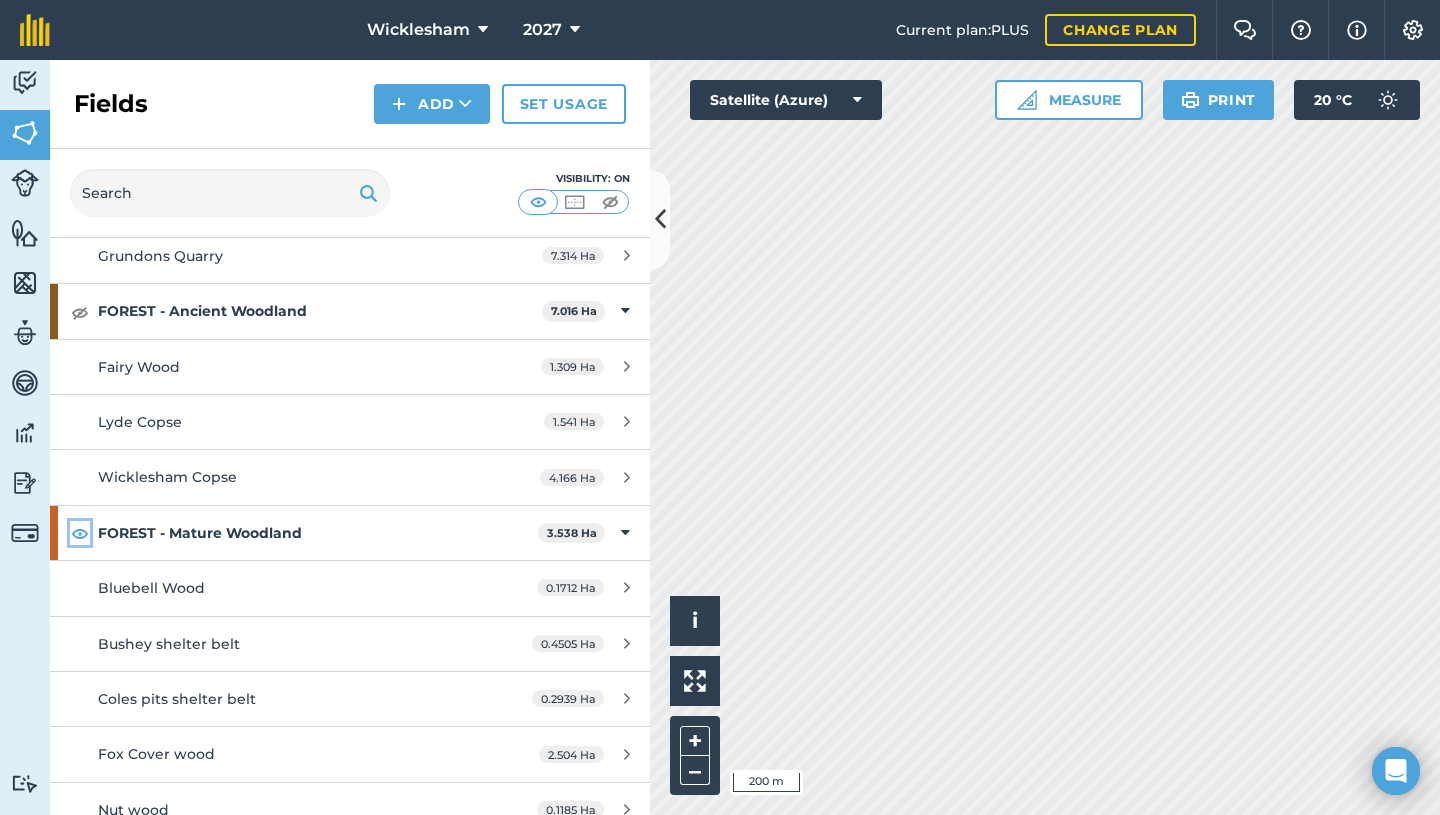 click at bounding box center (80, 533) 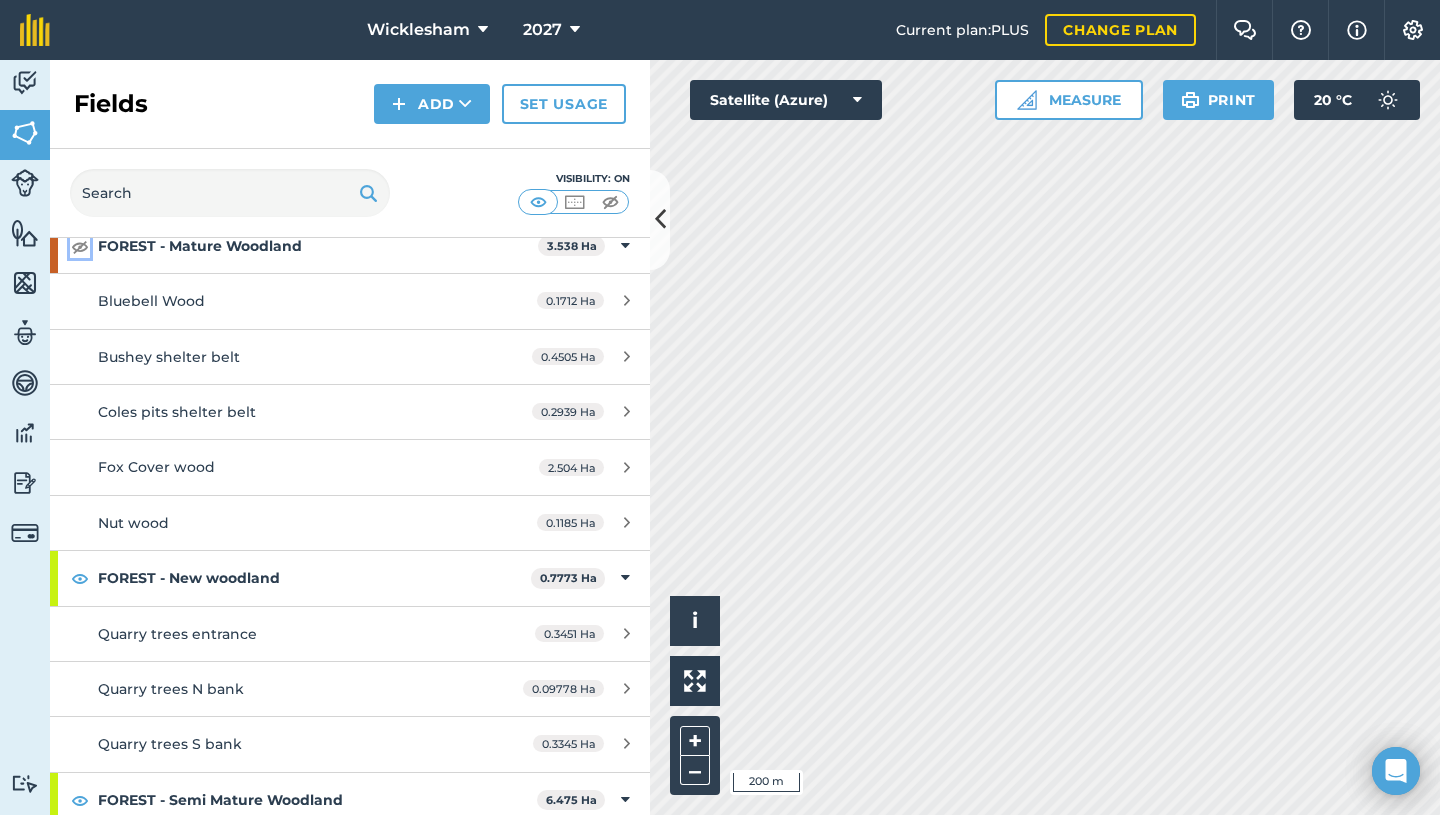 scroll, scrollTop: 1400, scrollLeft: 0, axis: vertical 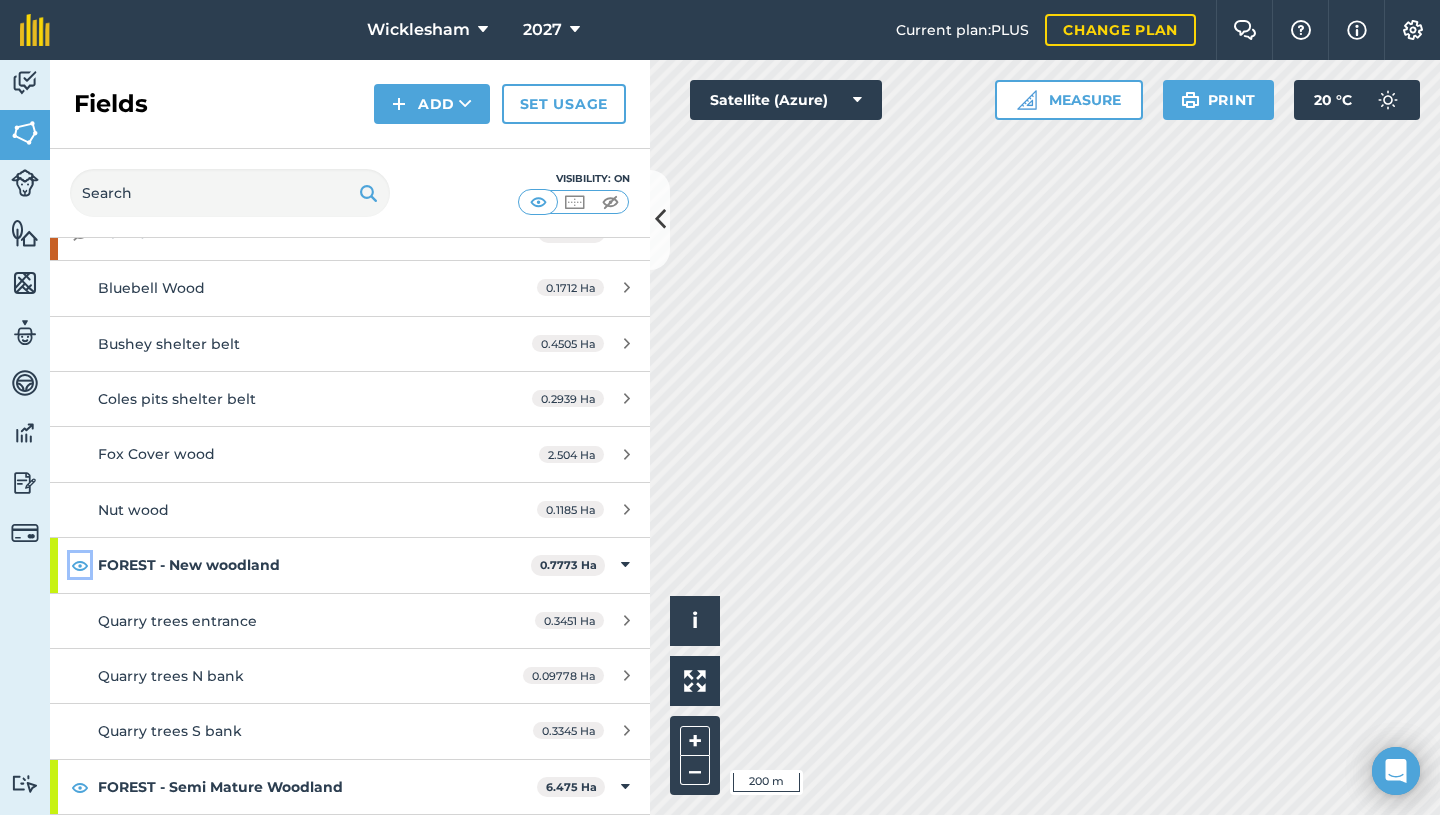 click at bounding box center [80, 565] 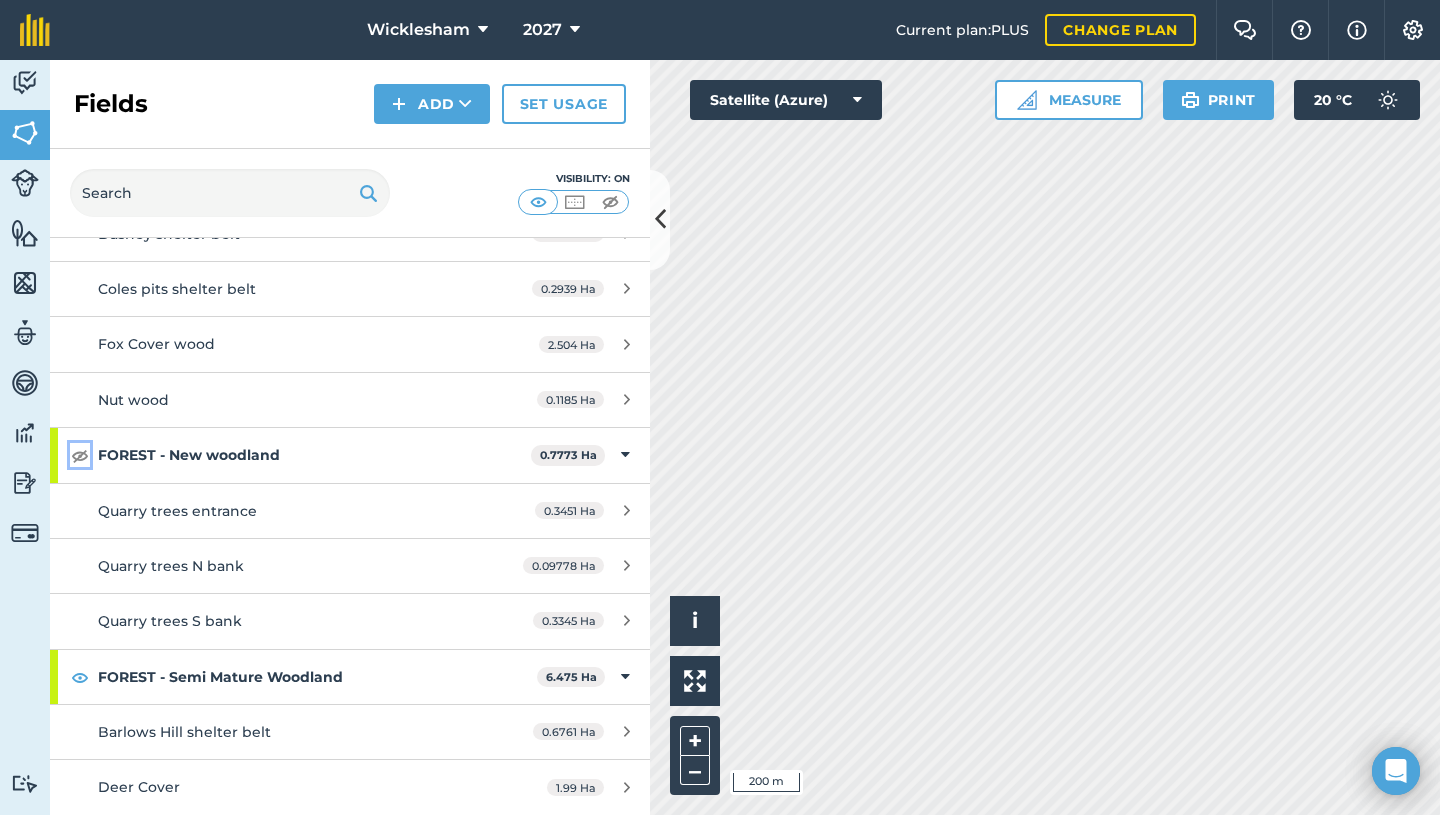 scroll, scrollTop: 1600, scrollLeft: 0, axis: vertical 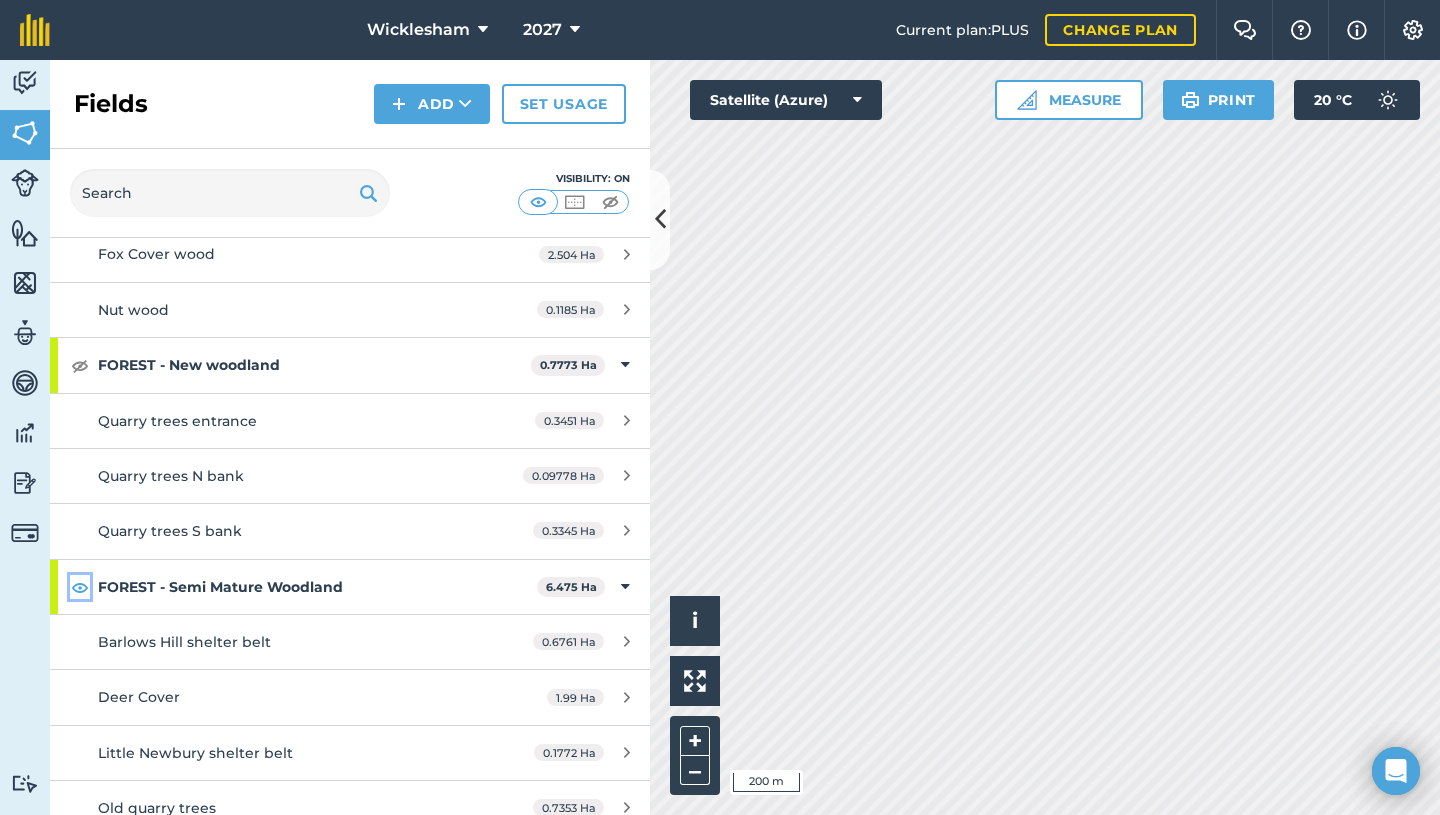 click at bounding box center (80, 587) 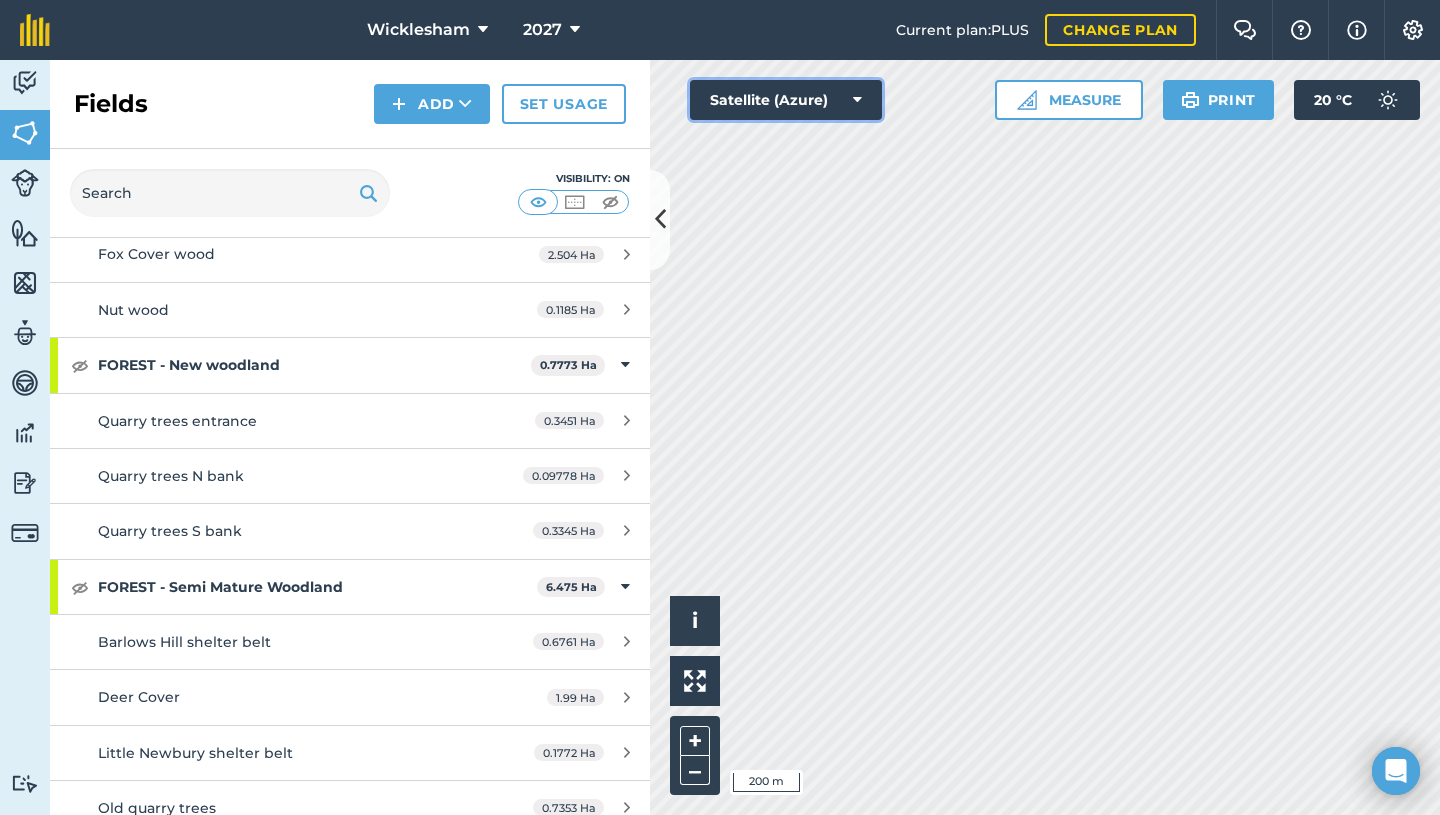 click at bounding box center (857, 100) 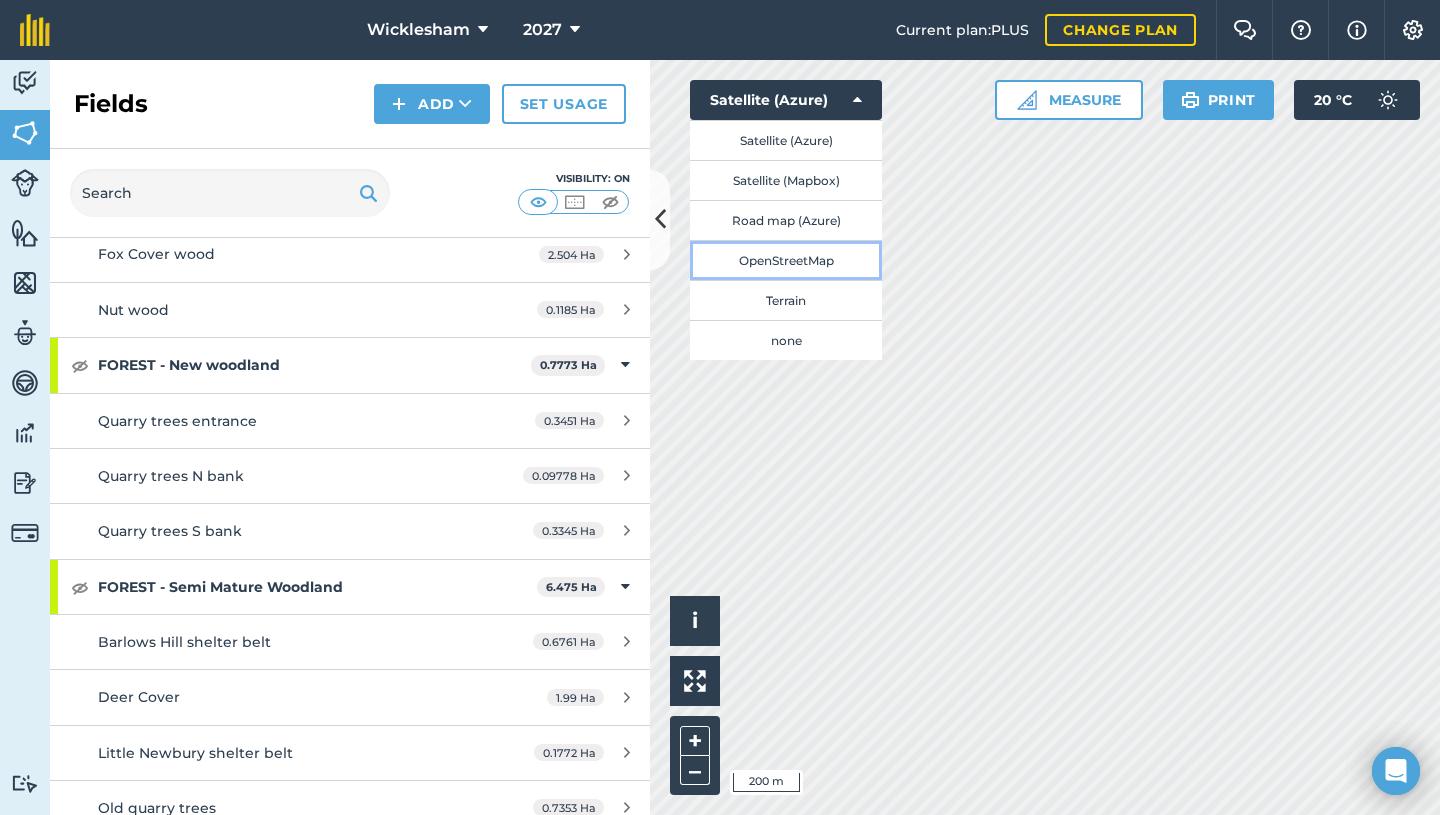 click on "OpenStreetMap" at bounding box center (786, 260) 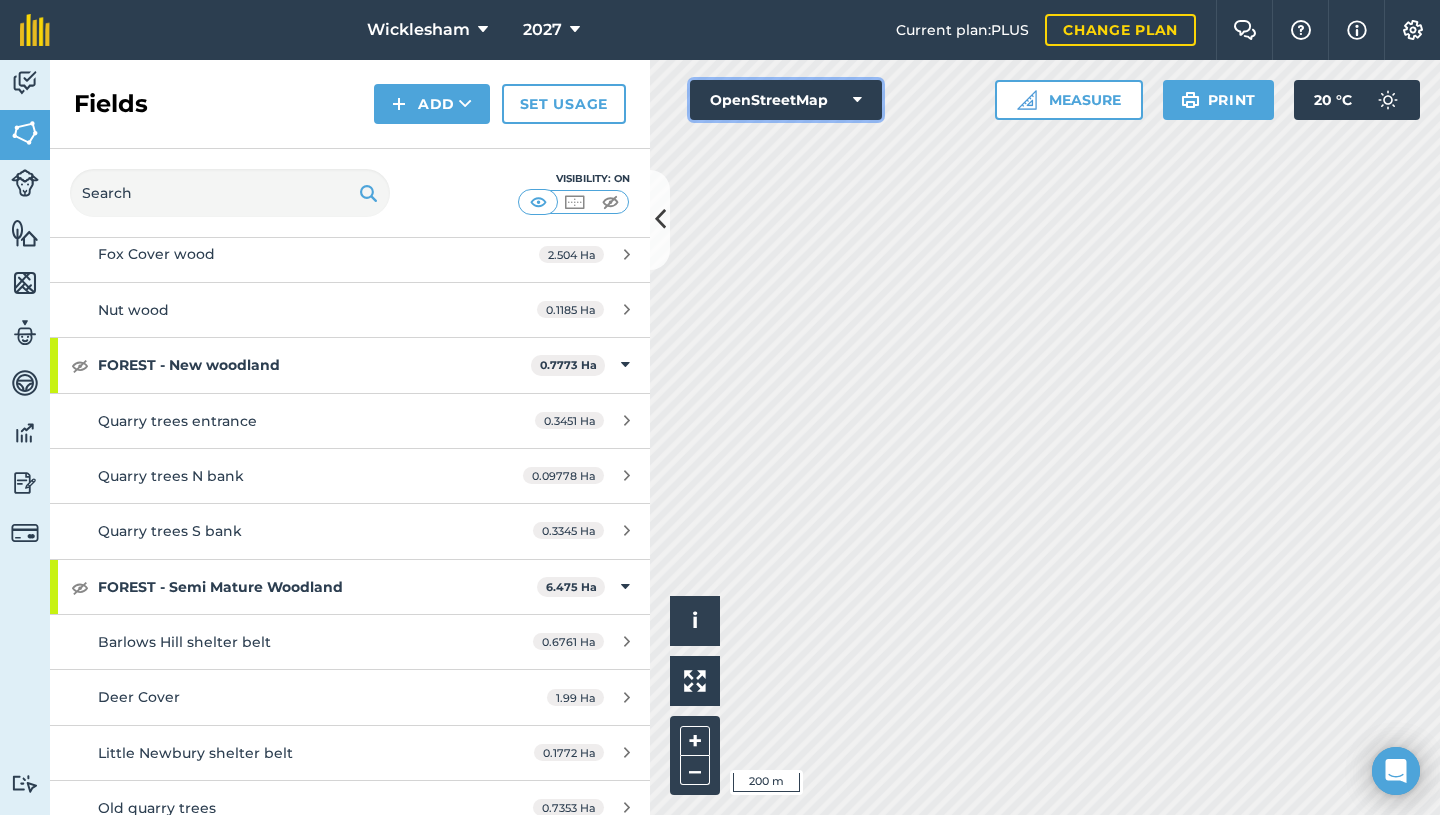 click on "OpenStreetMap" at bounding box center [786, 100] 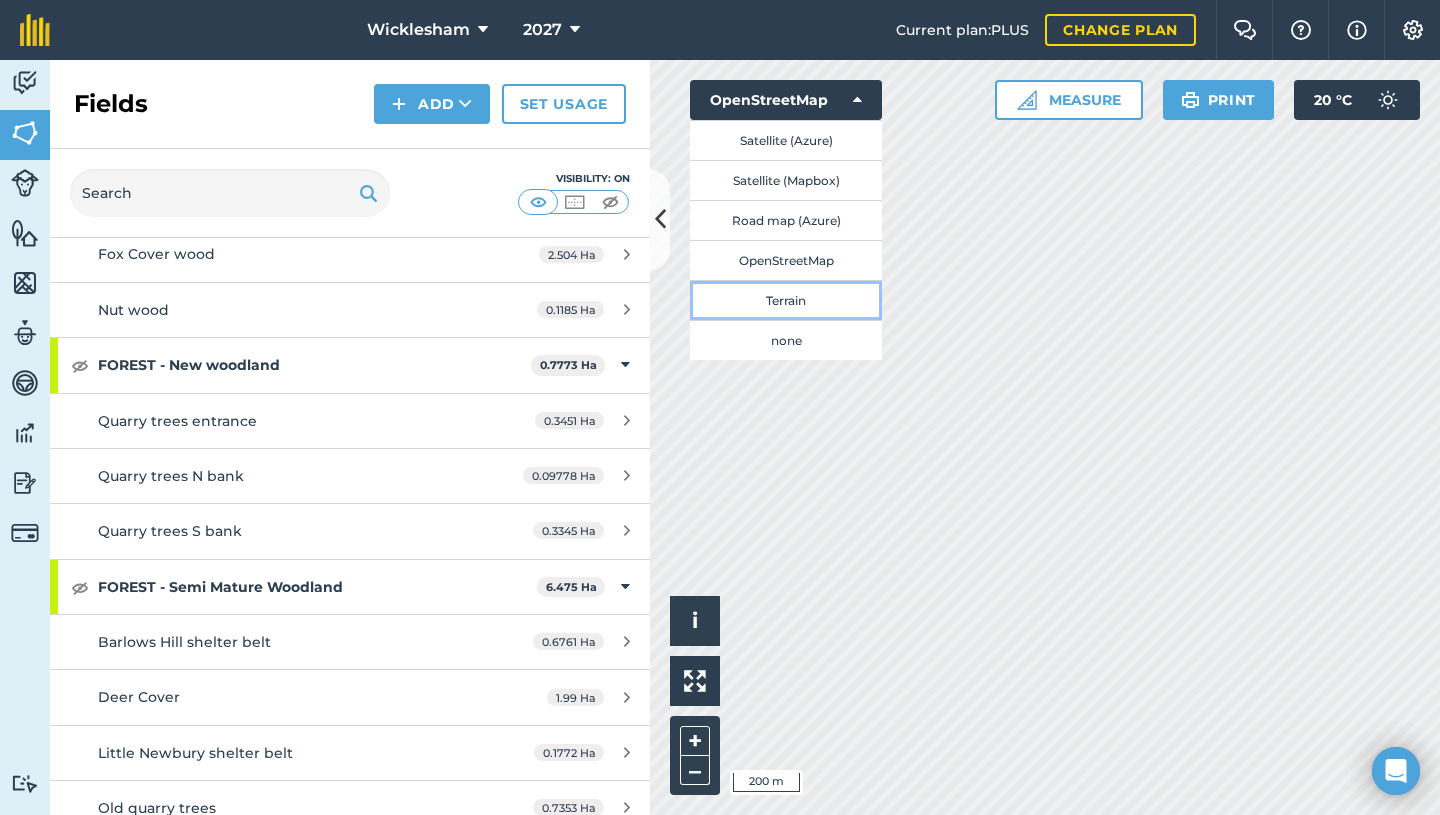 click on "Terrain" at bounding box center (786, 300) 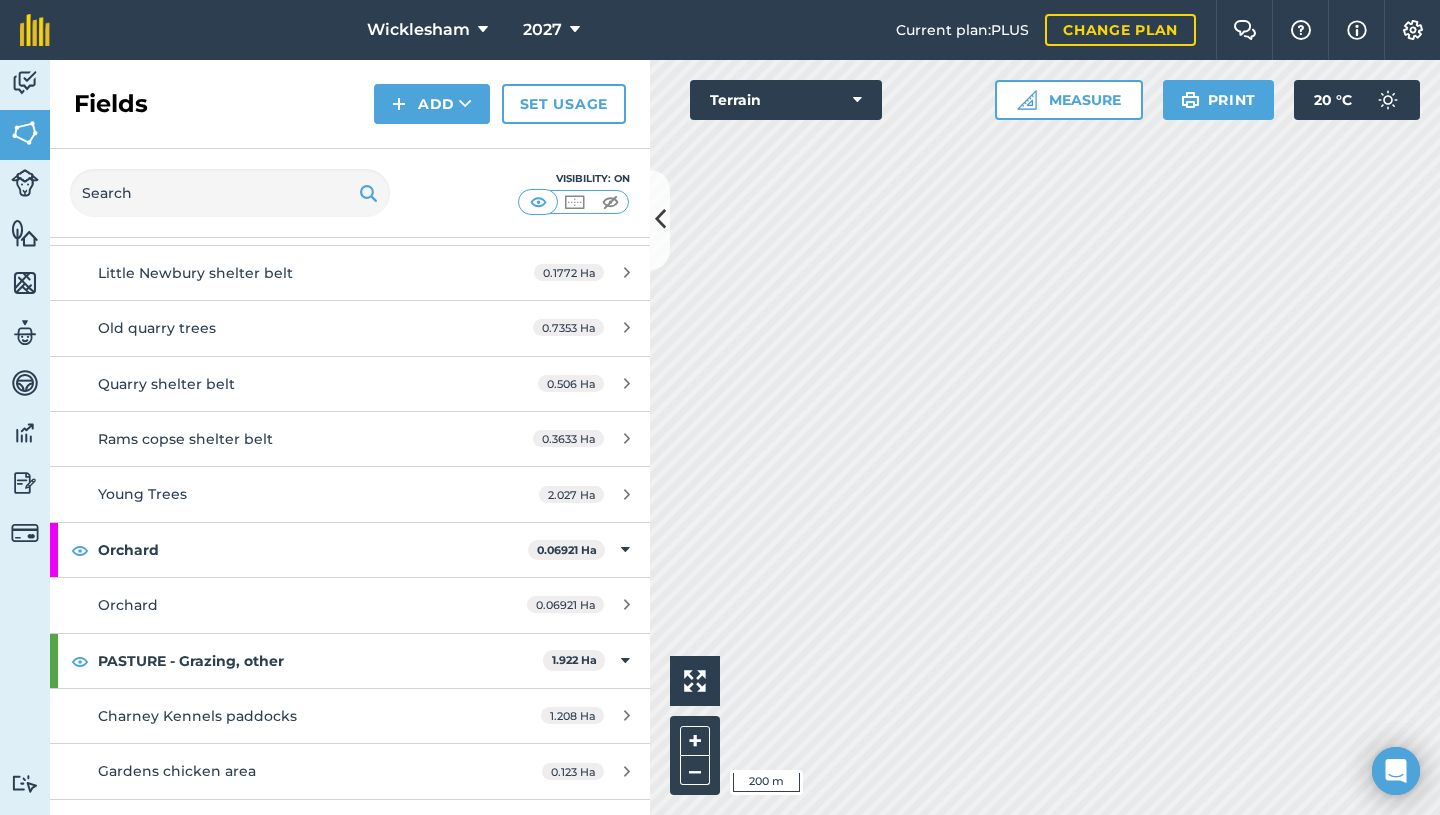 scroll, scrollTop: 2100, scrollLeft: 0, axis: vertical 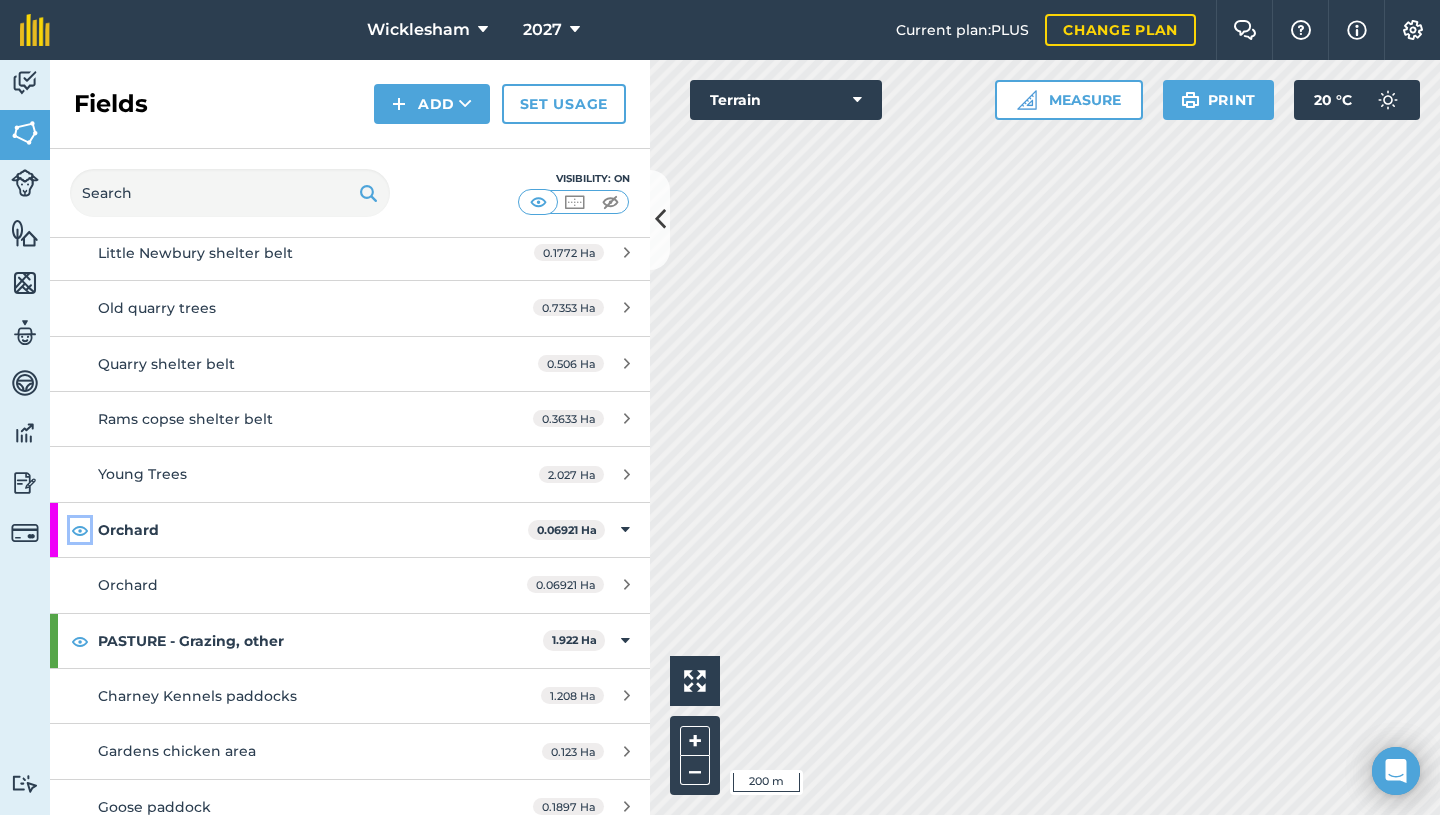 click at bounding box center (80, 530) 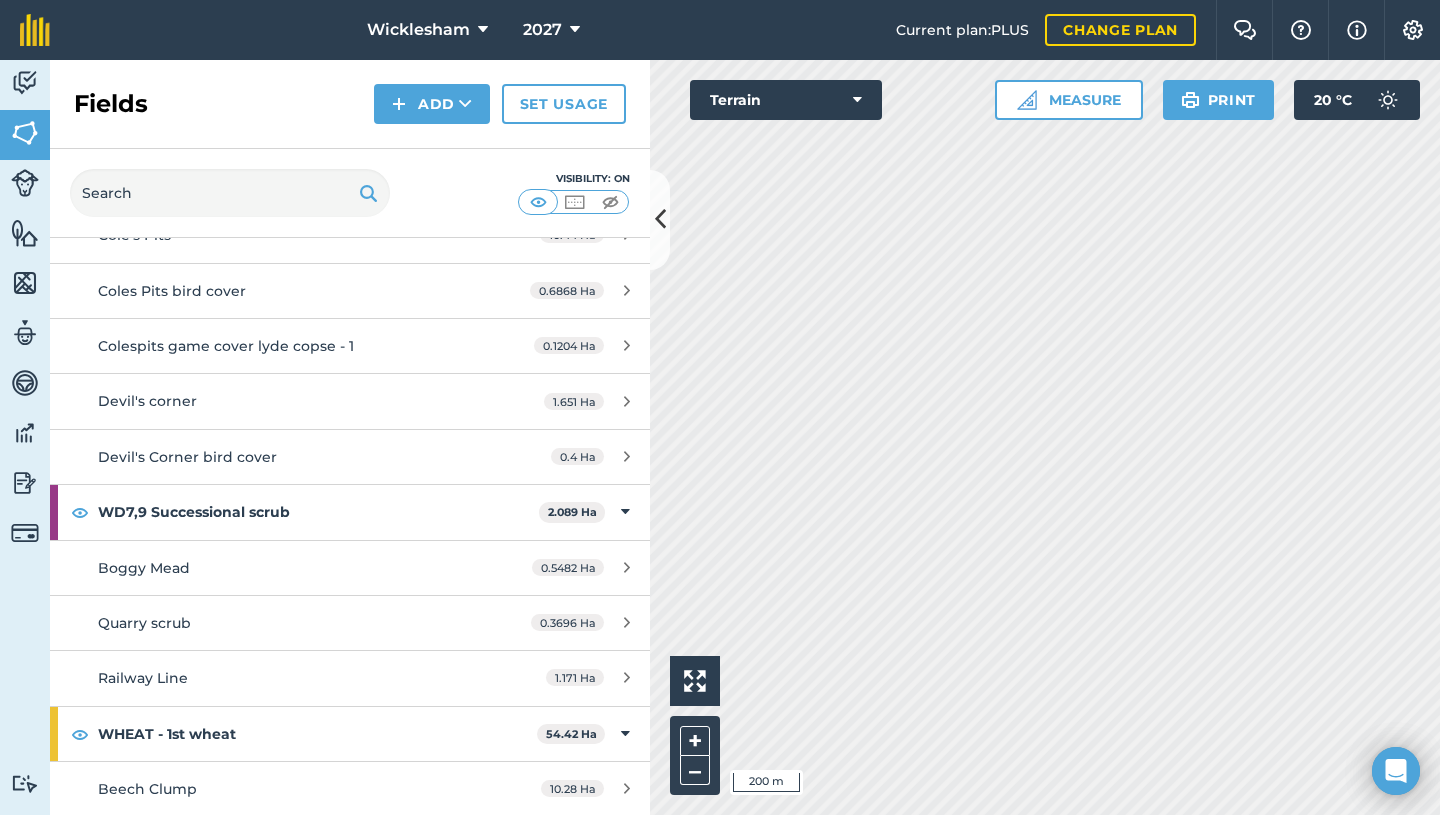 scroll, scrollTop: 5000, scrollLeft: 0, axis: vertical 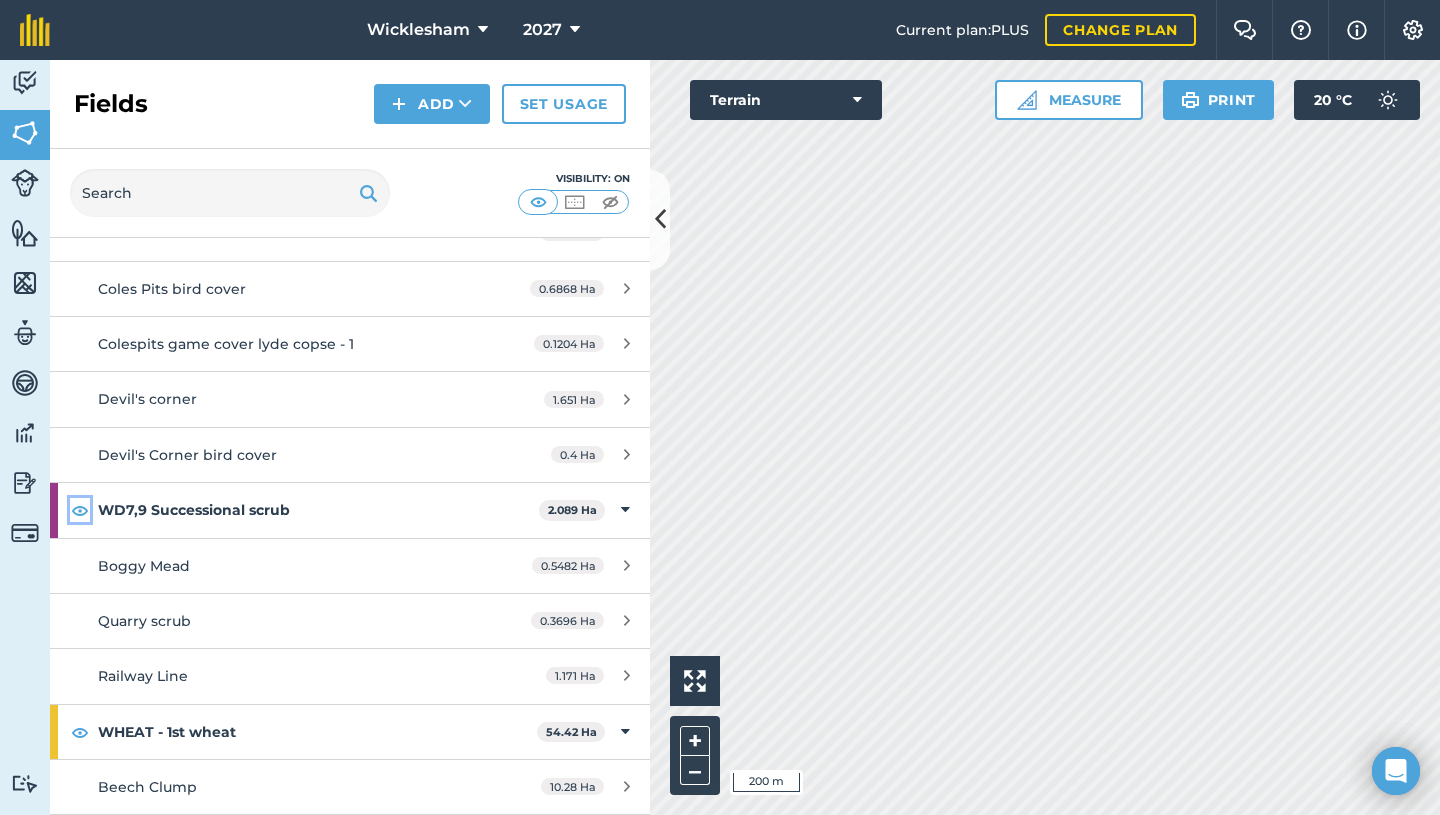 click at bounding box center (80, 510) 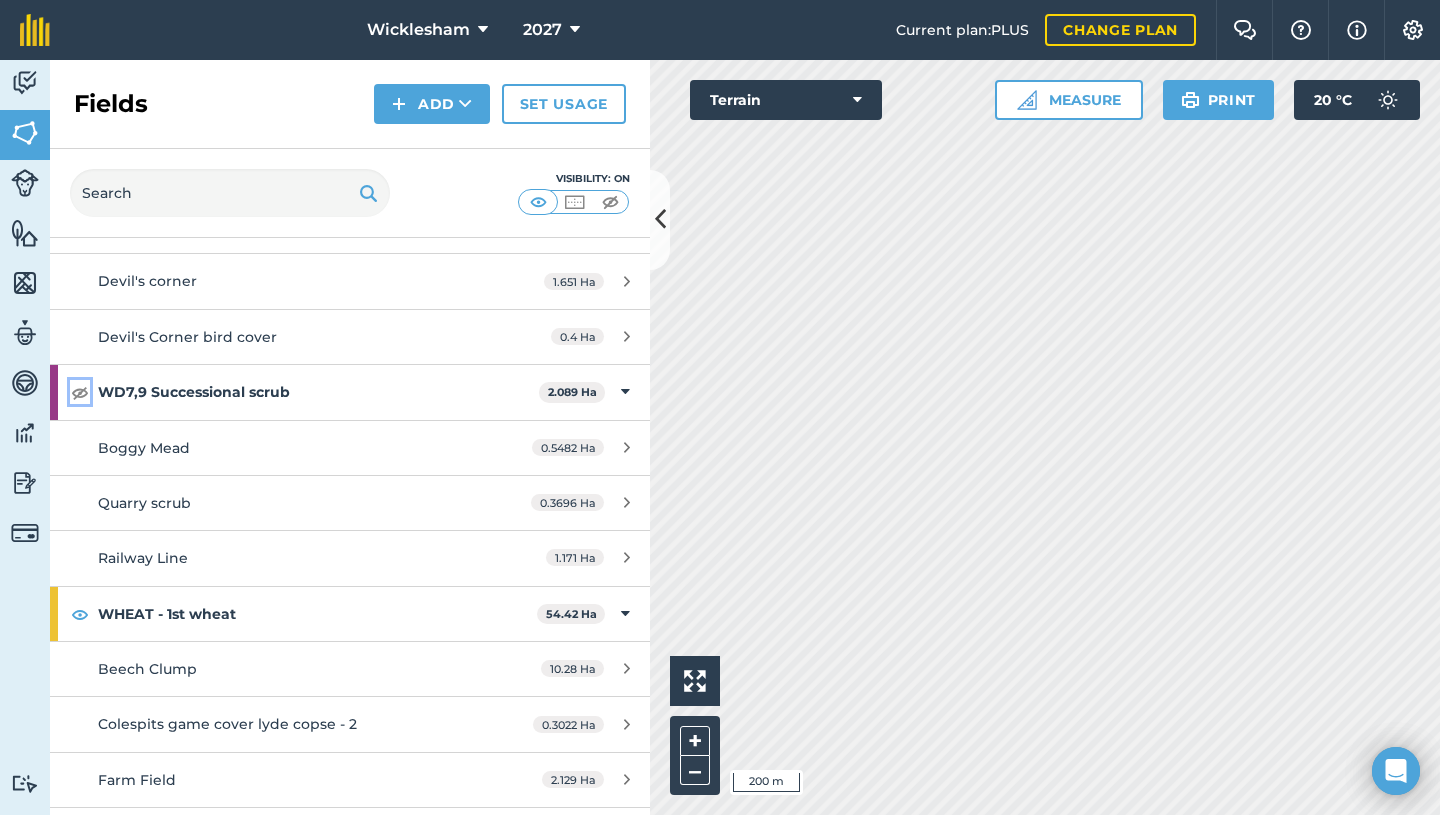 scroll, scrollTop: 5020, scrollLeft: 0, axis: vertical 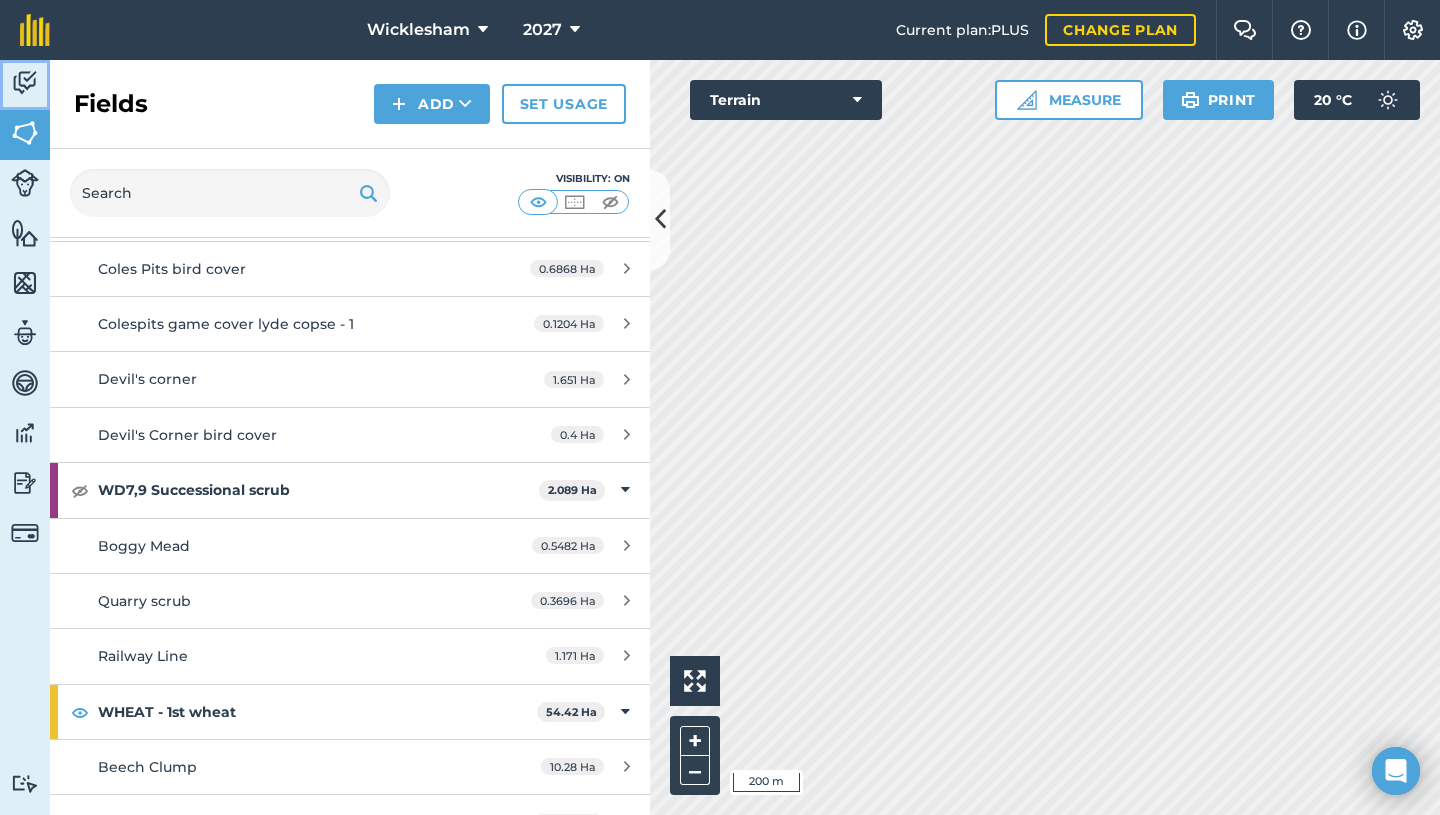 click at bounding box center [25, 83] 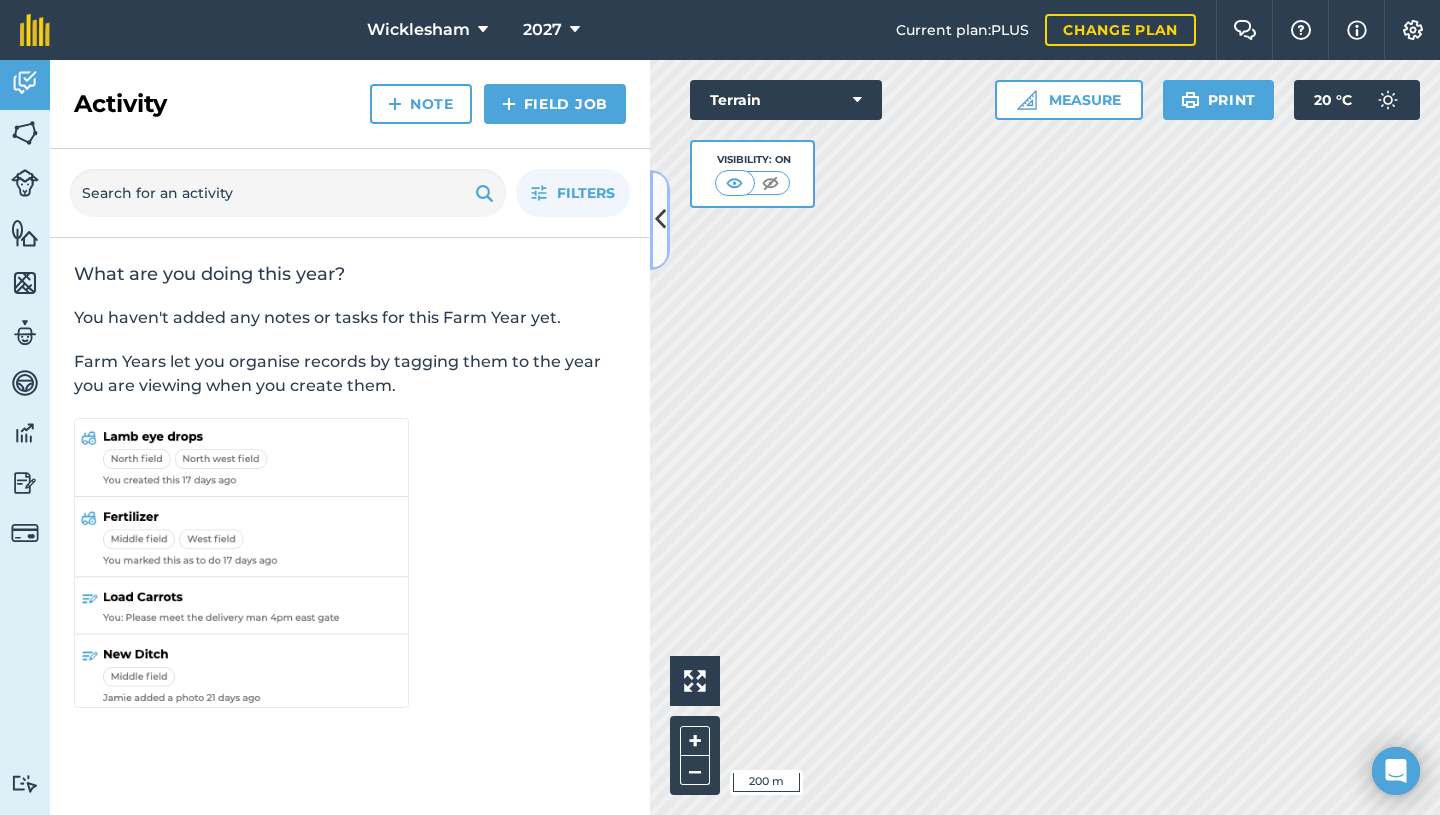 click at bounding box center (660, 219) 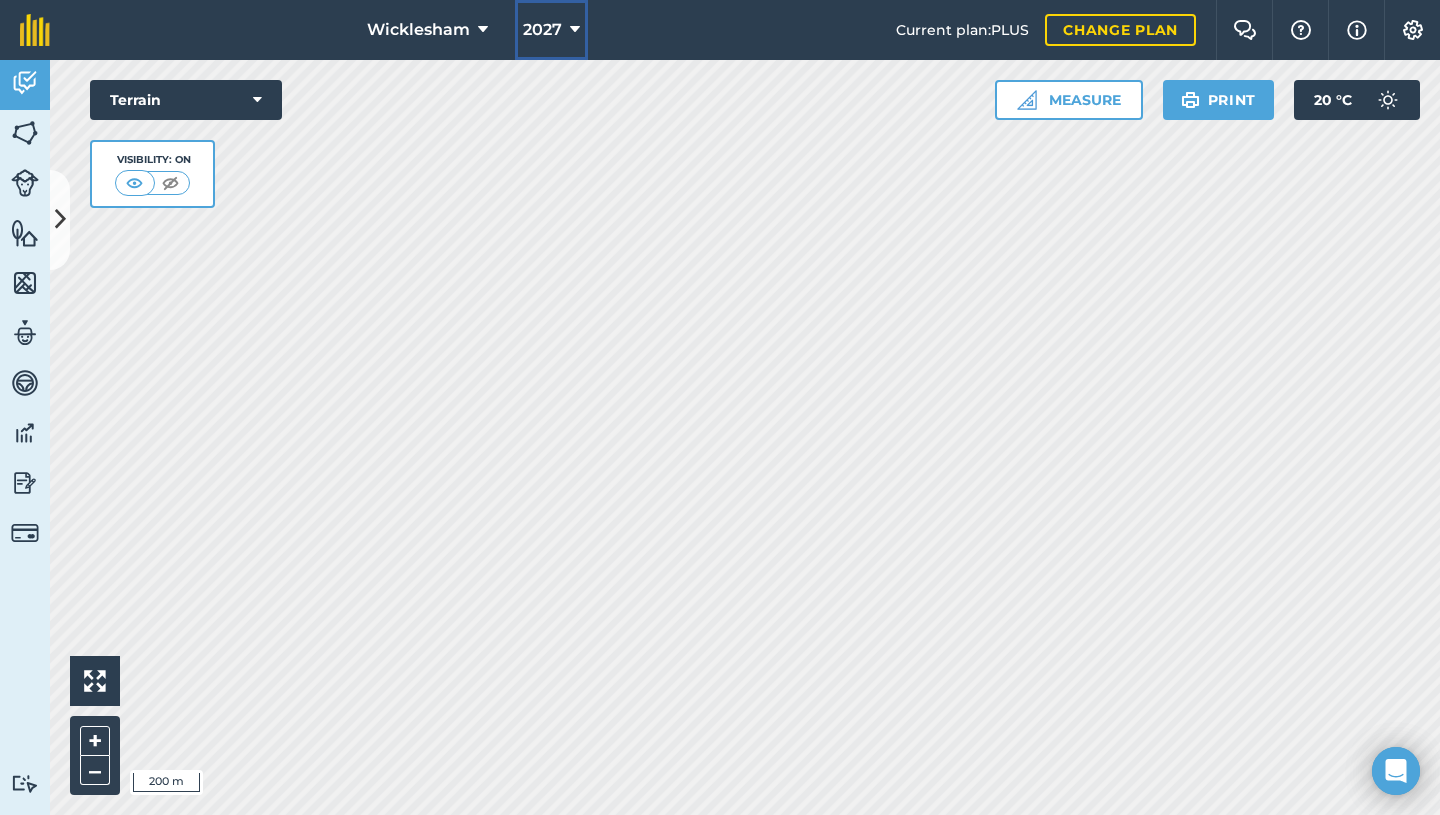 click at bounding box center (575, 30) 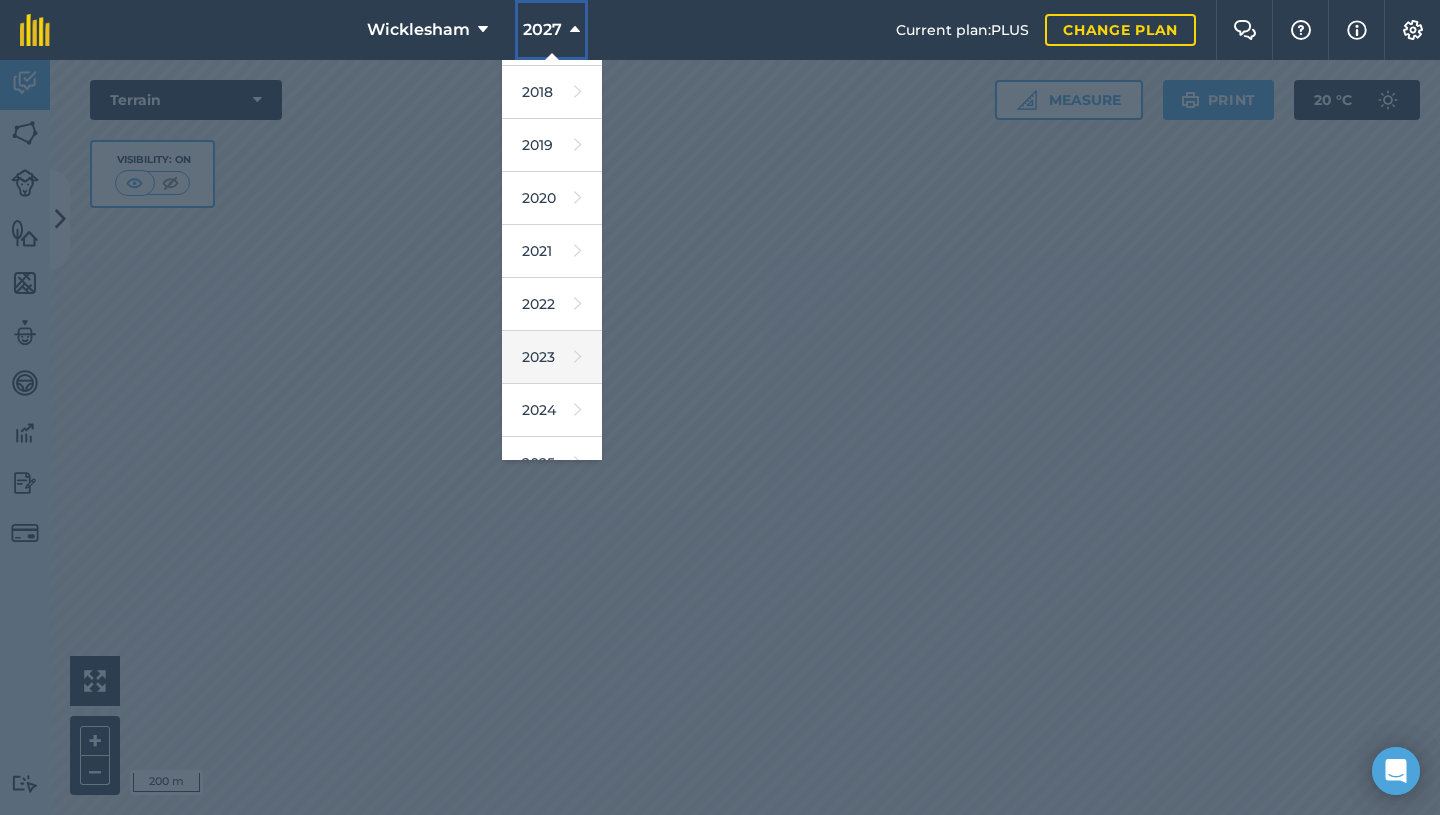 scroll, scrollTop: 100, scrollLeft: 0, axis: vertical 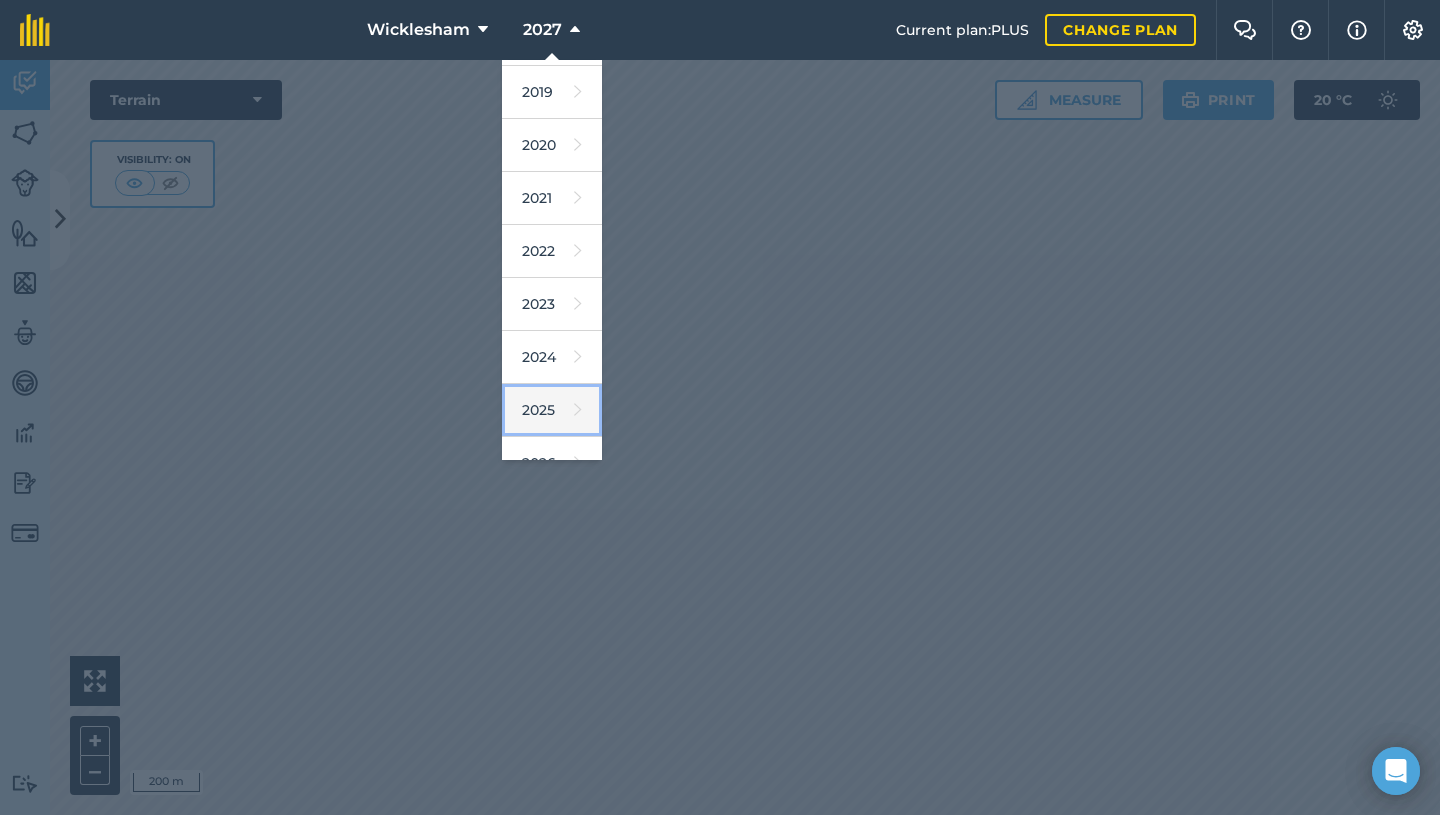 click on "2025" at bounding box center [552, 410] 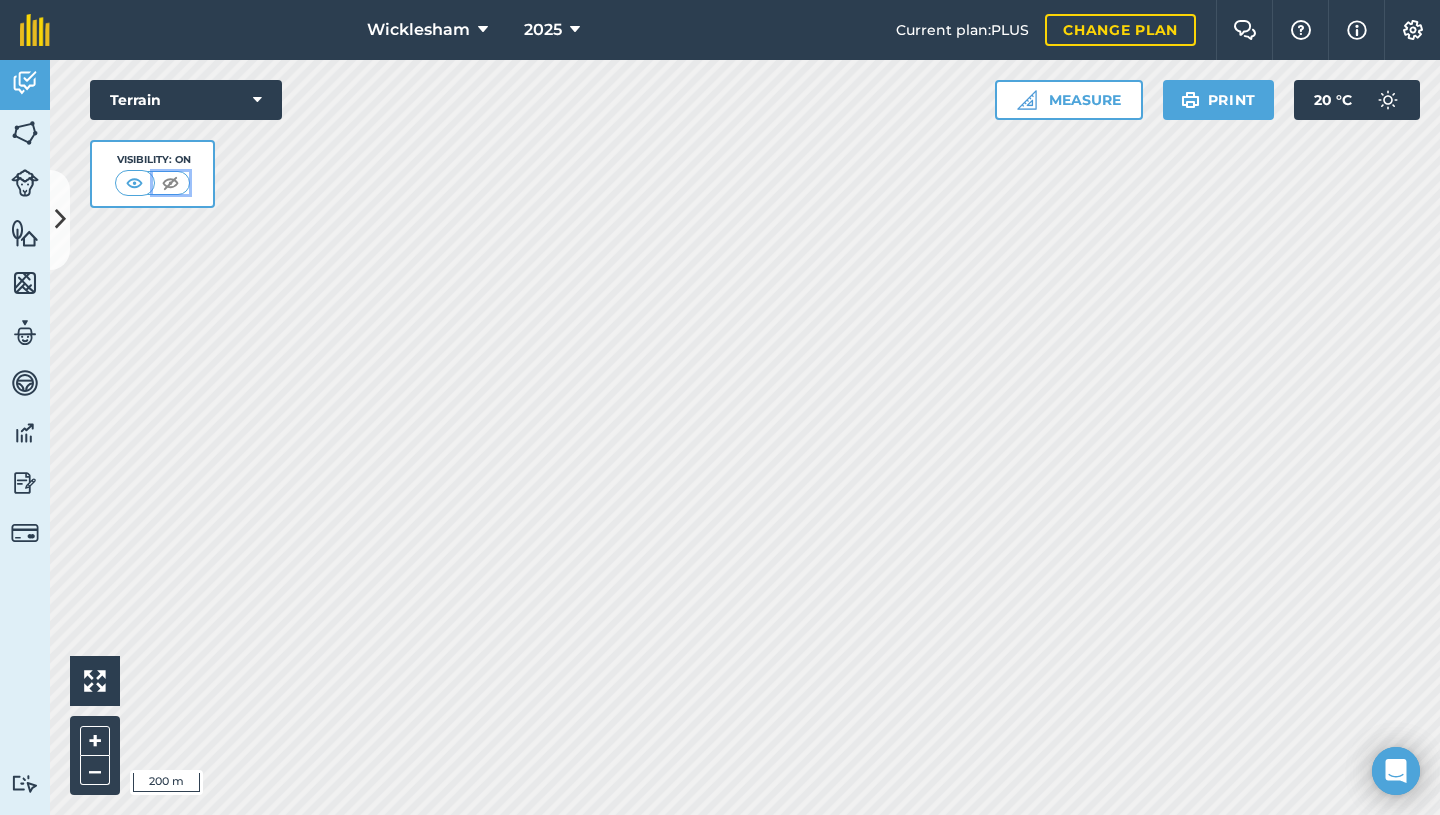 click at bounding box center (170, 183) 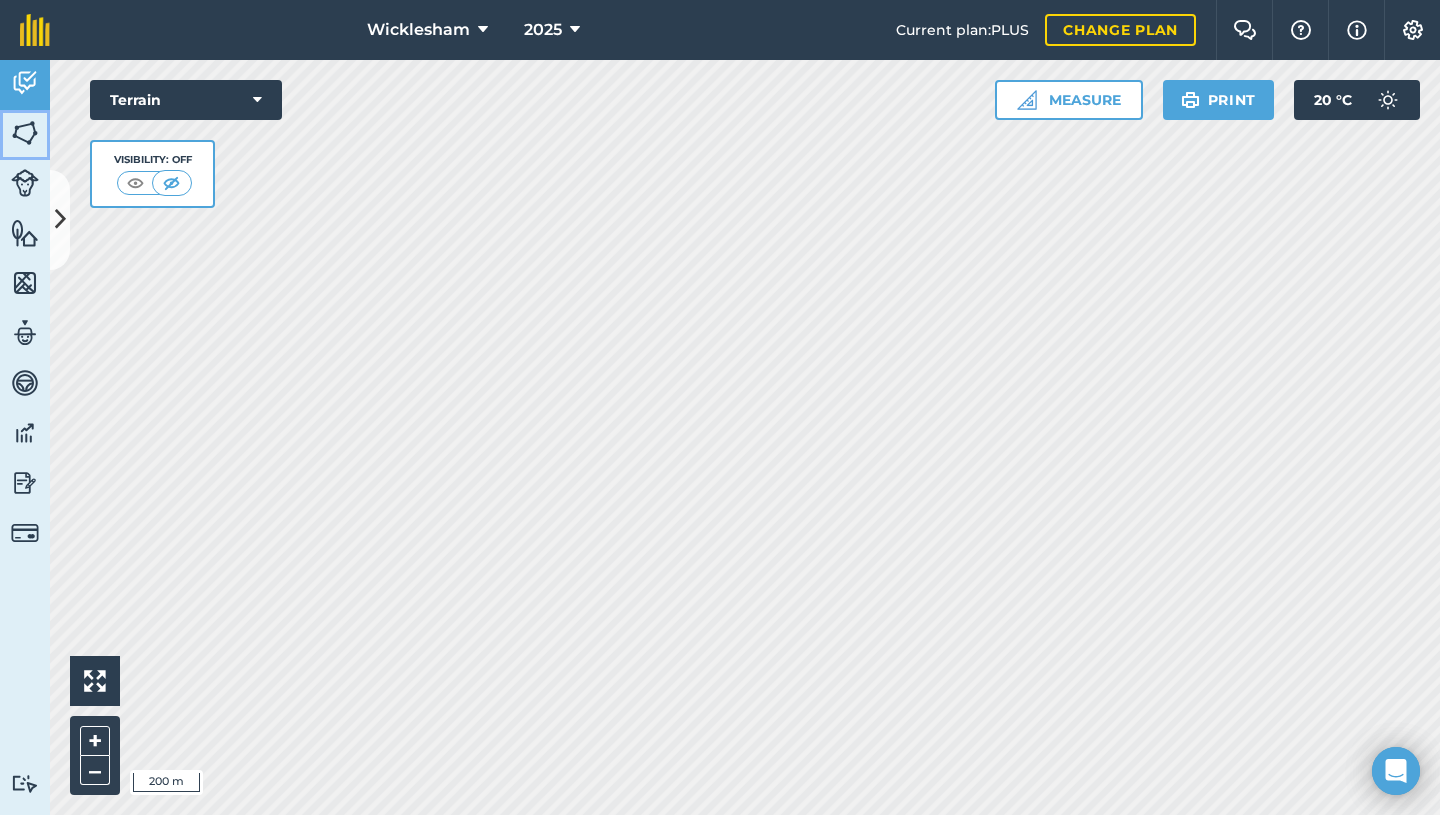 click at bounding box center [25, 133] 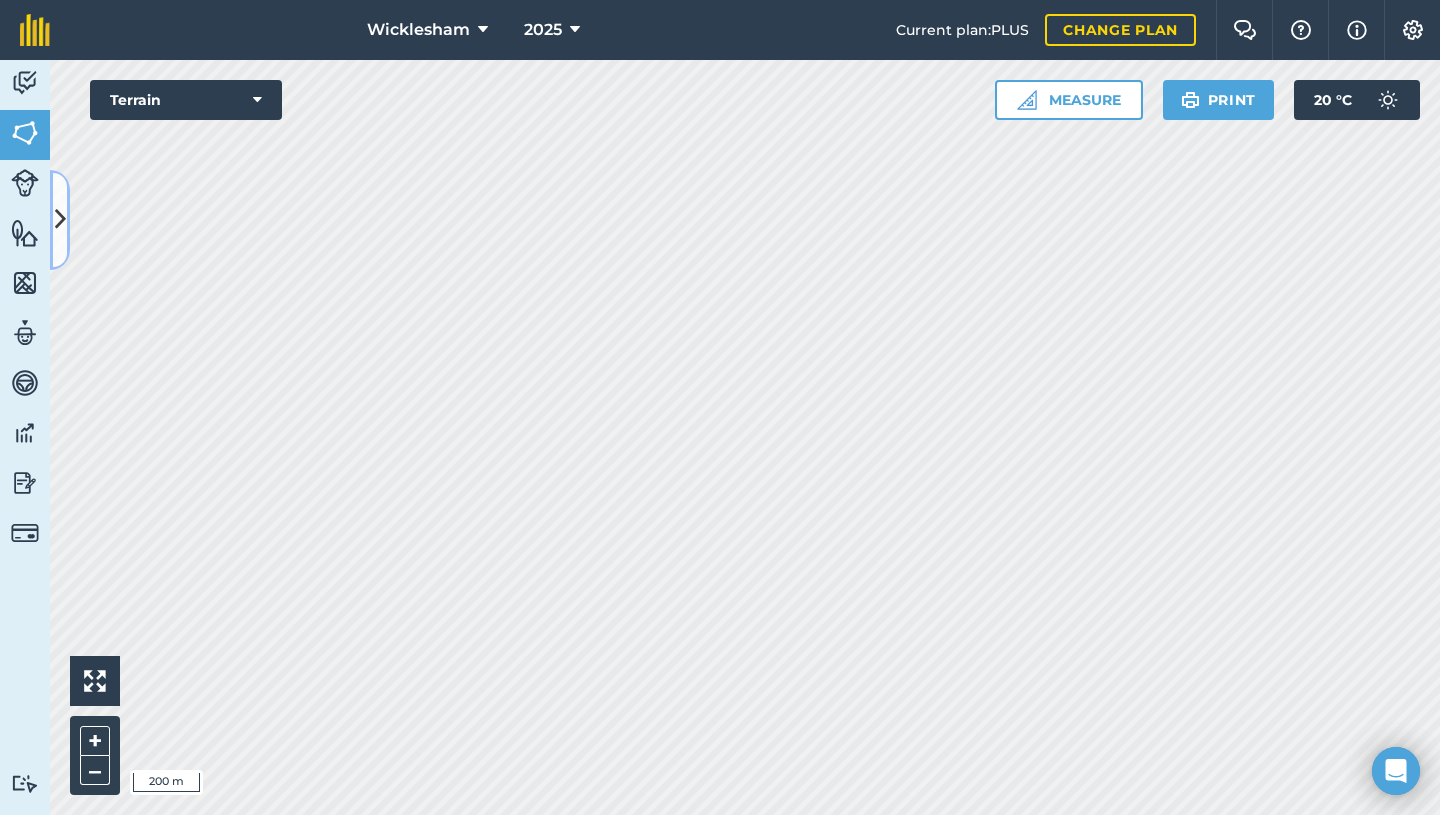 click at bounding box center [60, 219] 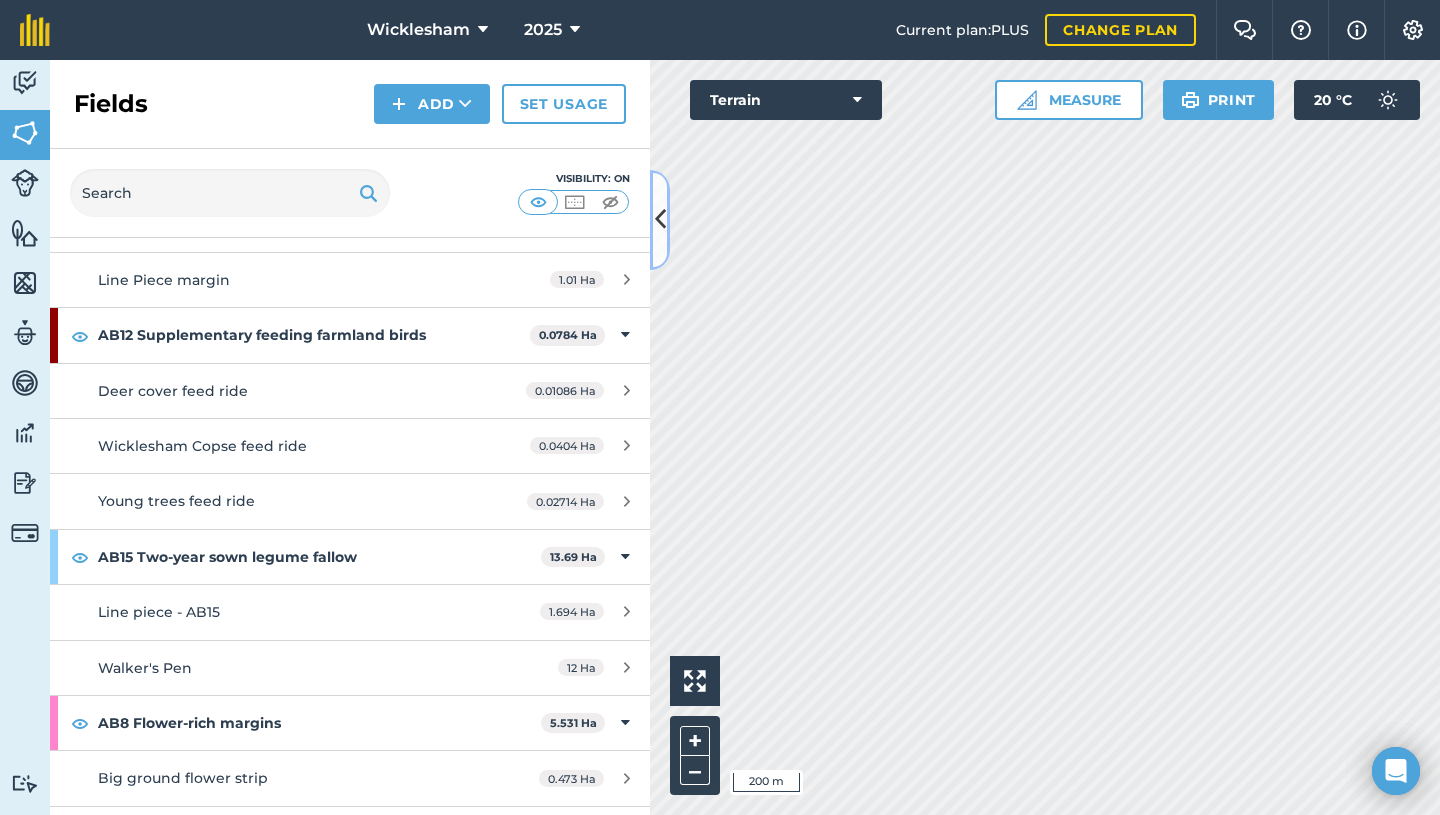 scroll, scrollTop: 800, scrollLeft: 0, axis: vertical 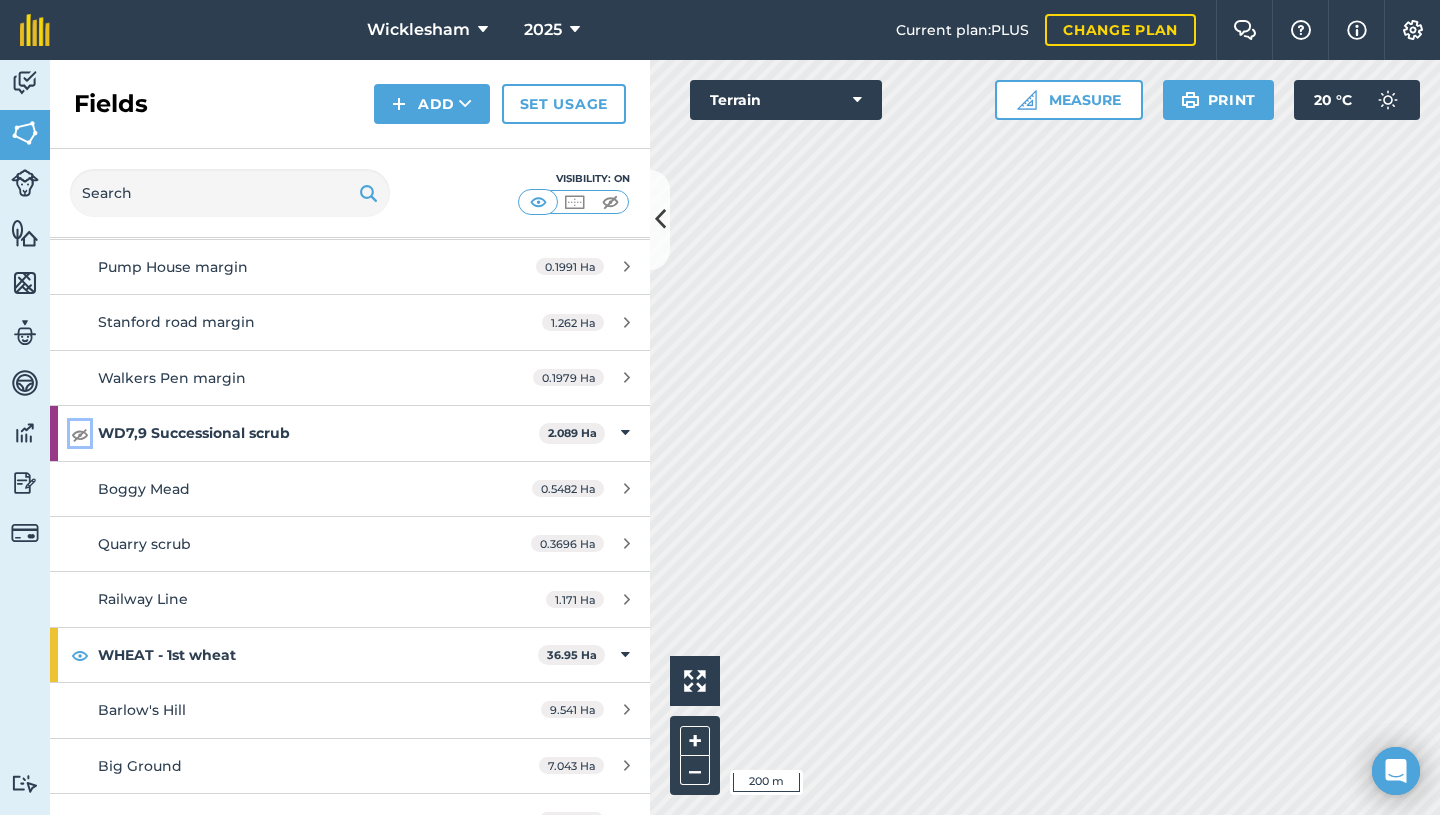 click at bounding box center [80, 434] 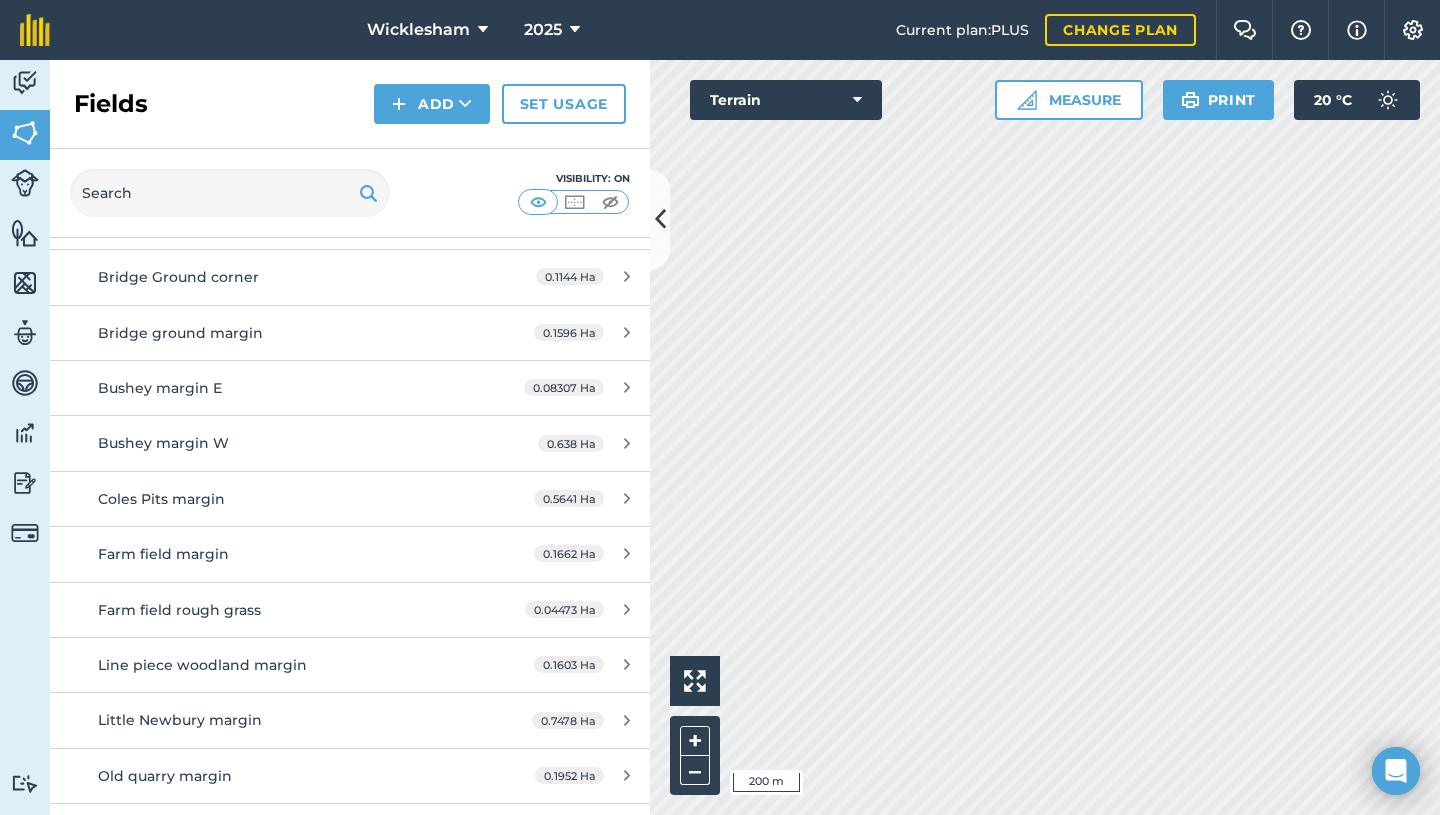 scroll, scrollTop: 5917, scrollLeft: 0, axis: vertical 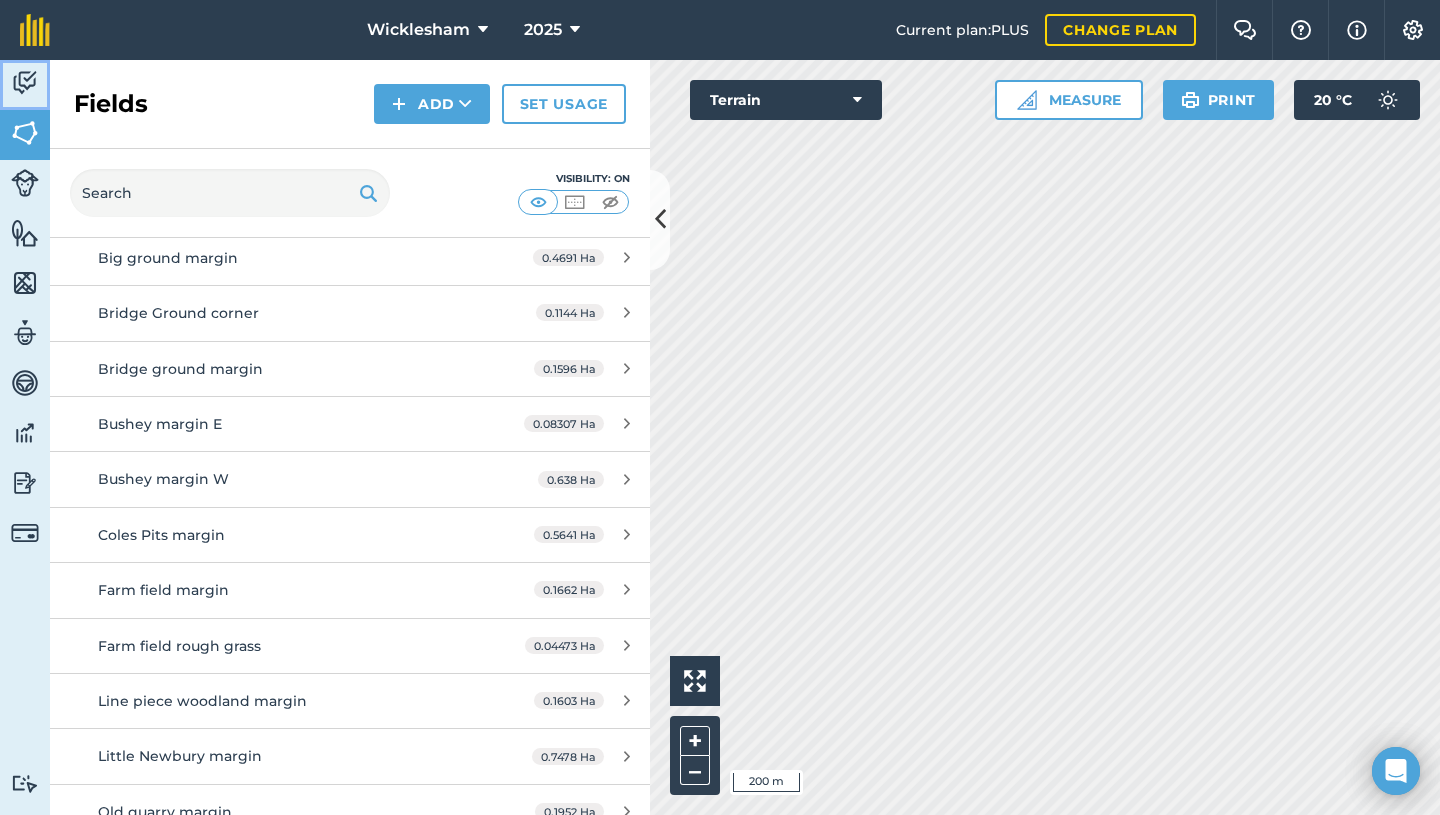 click at bounding box center [25, 83] 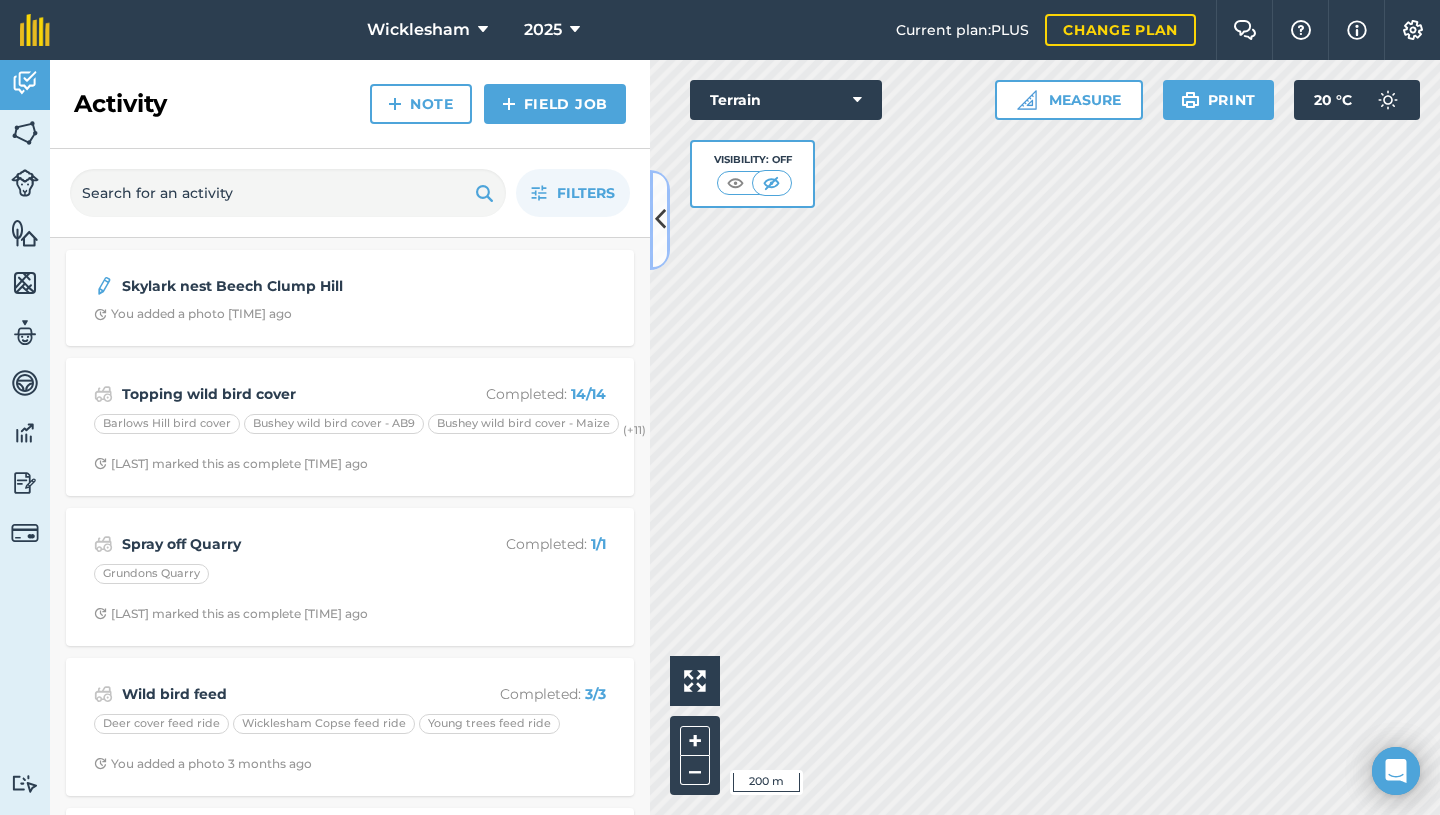 click at bounding box center (660, 219) 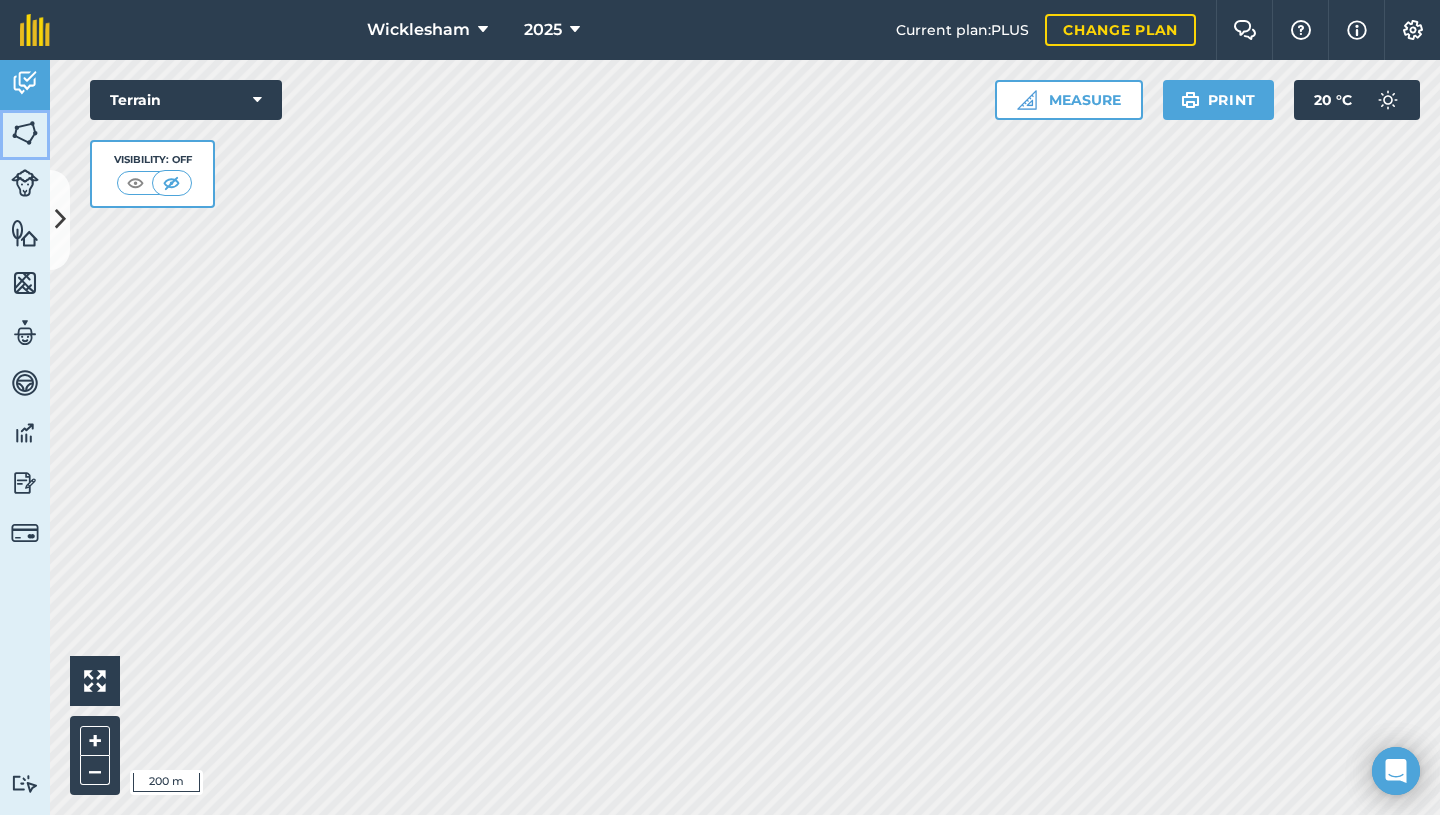 click at bounding box center [25, 133] 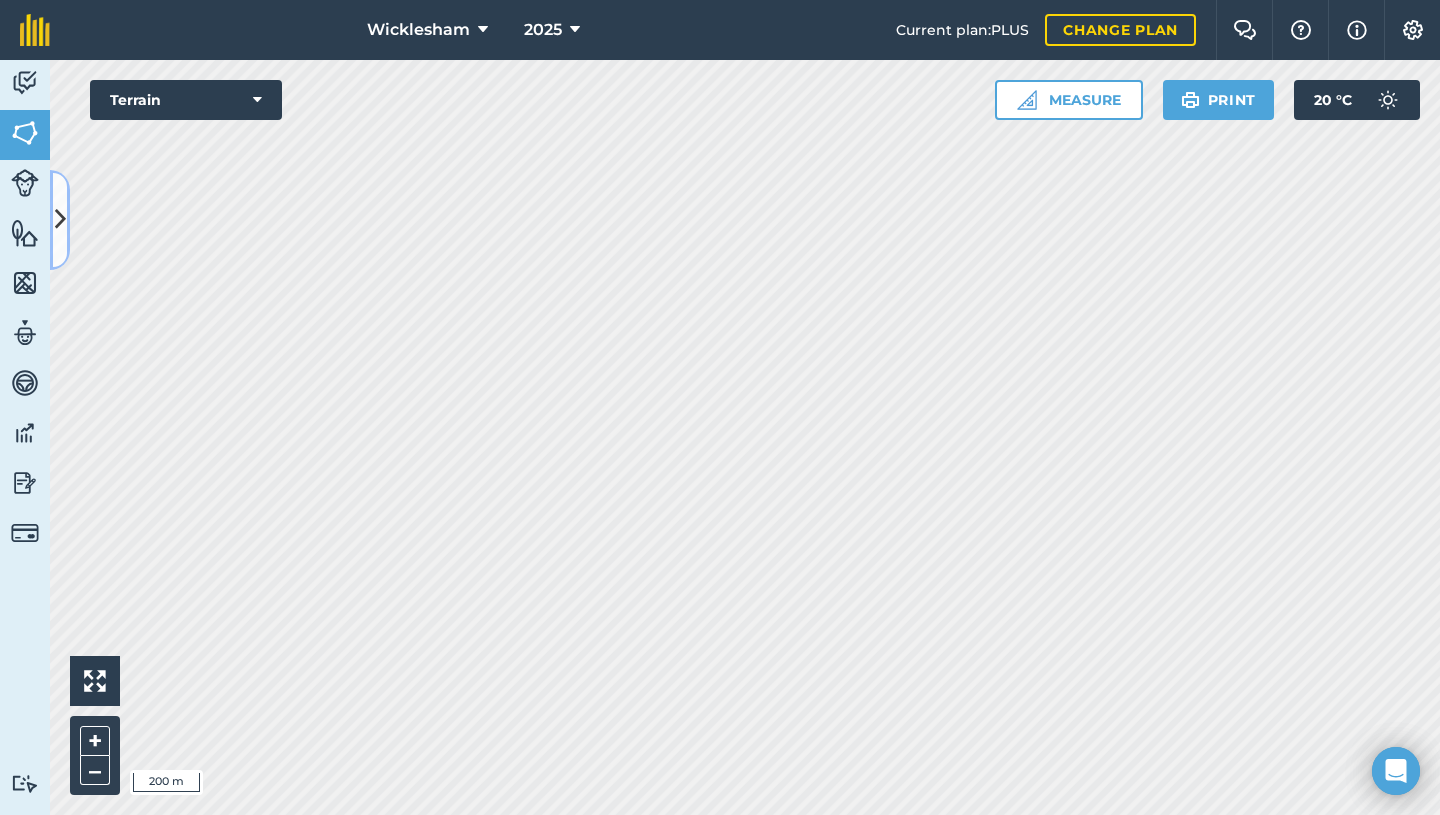 click at bounding box center [60, 219] 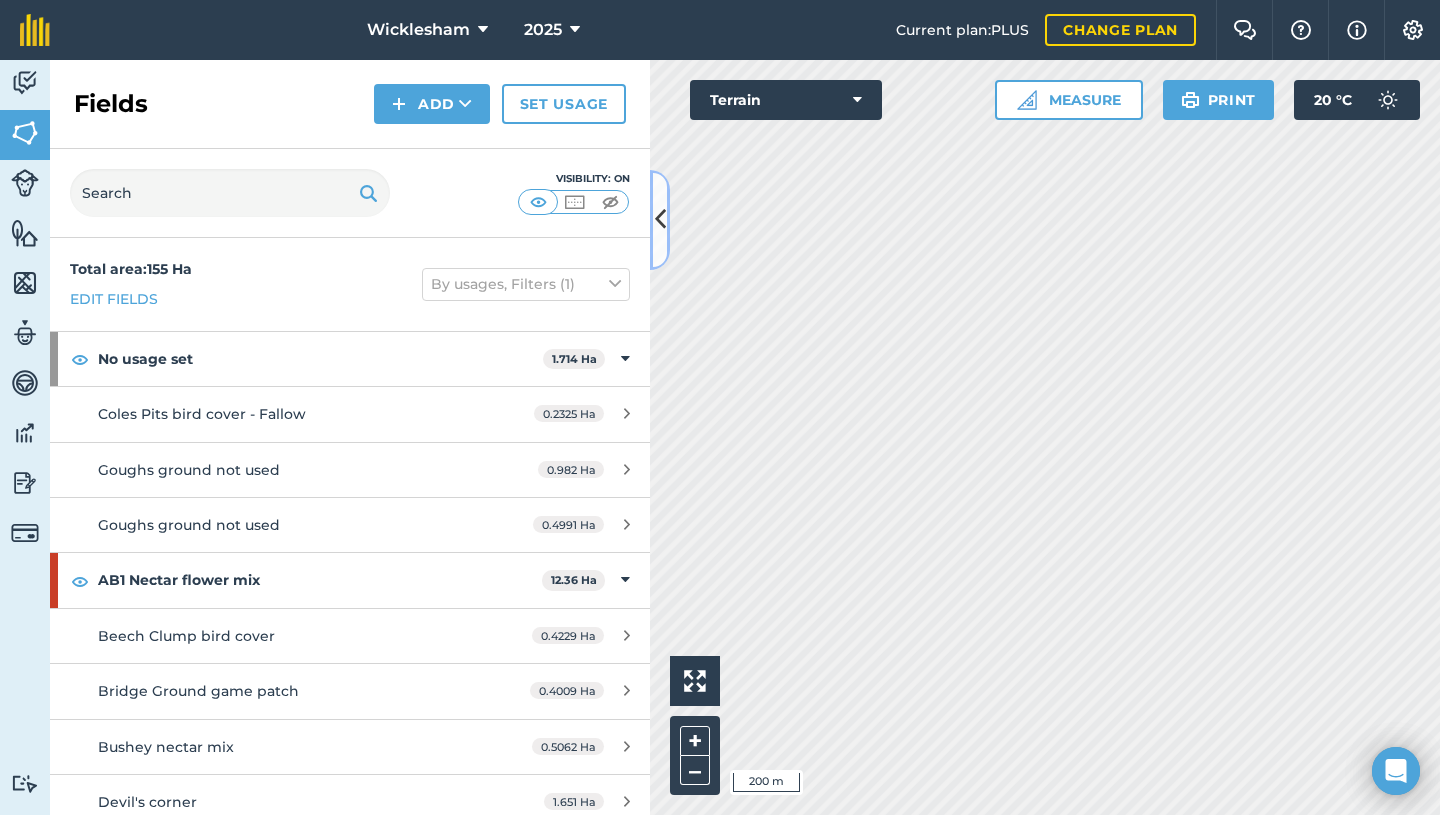 scroll, scrollTop: 100, scrollLeft: 0, axis: vertical 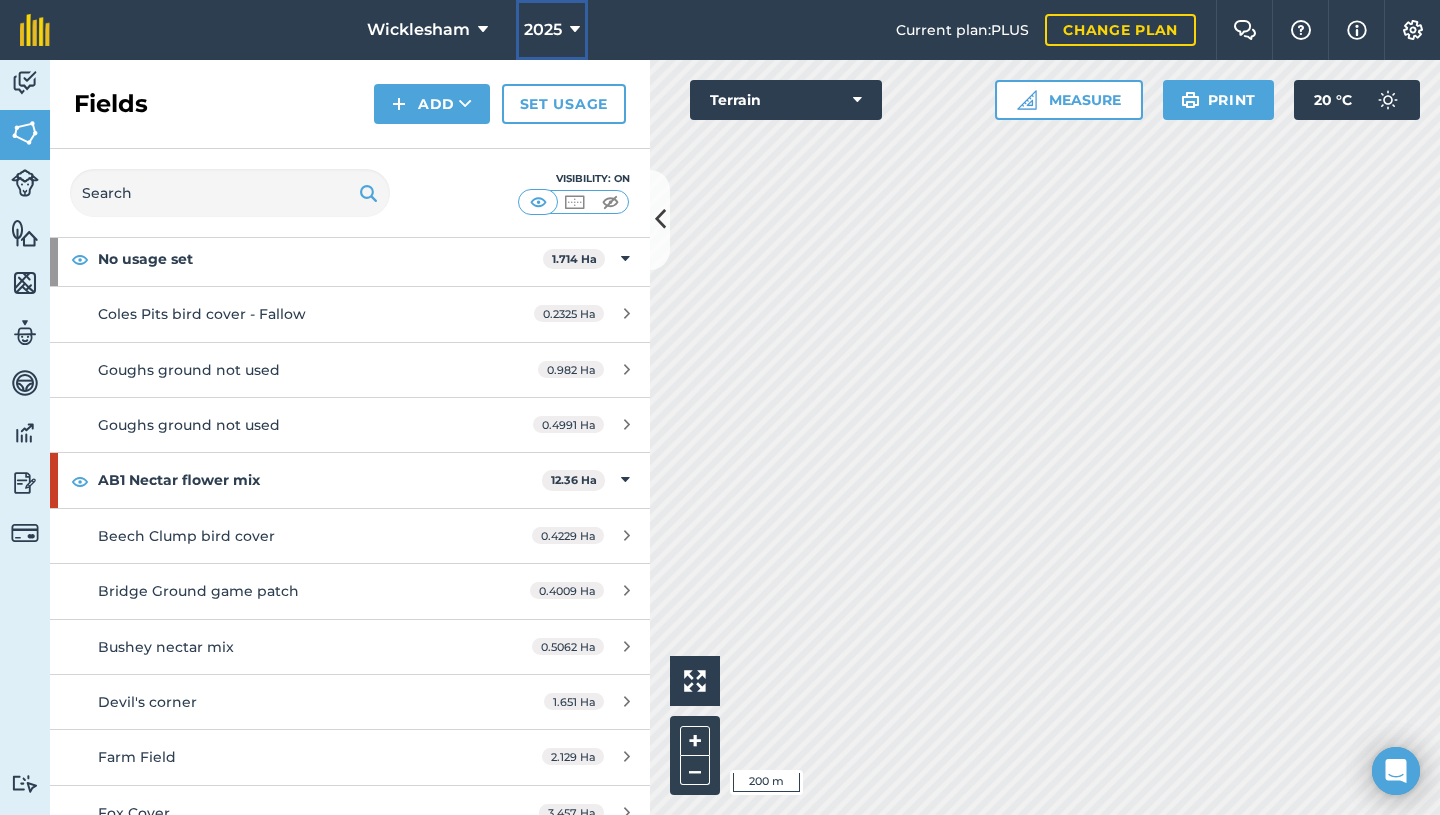 click at bounding box center [575, 30] 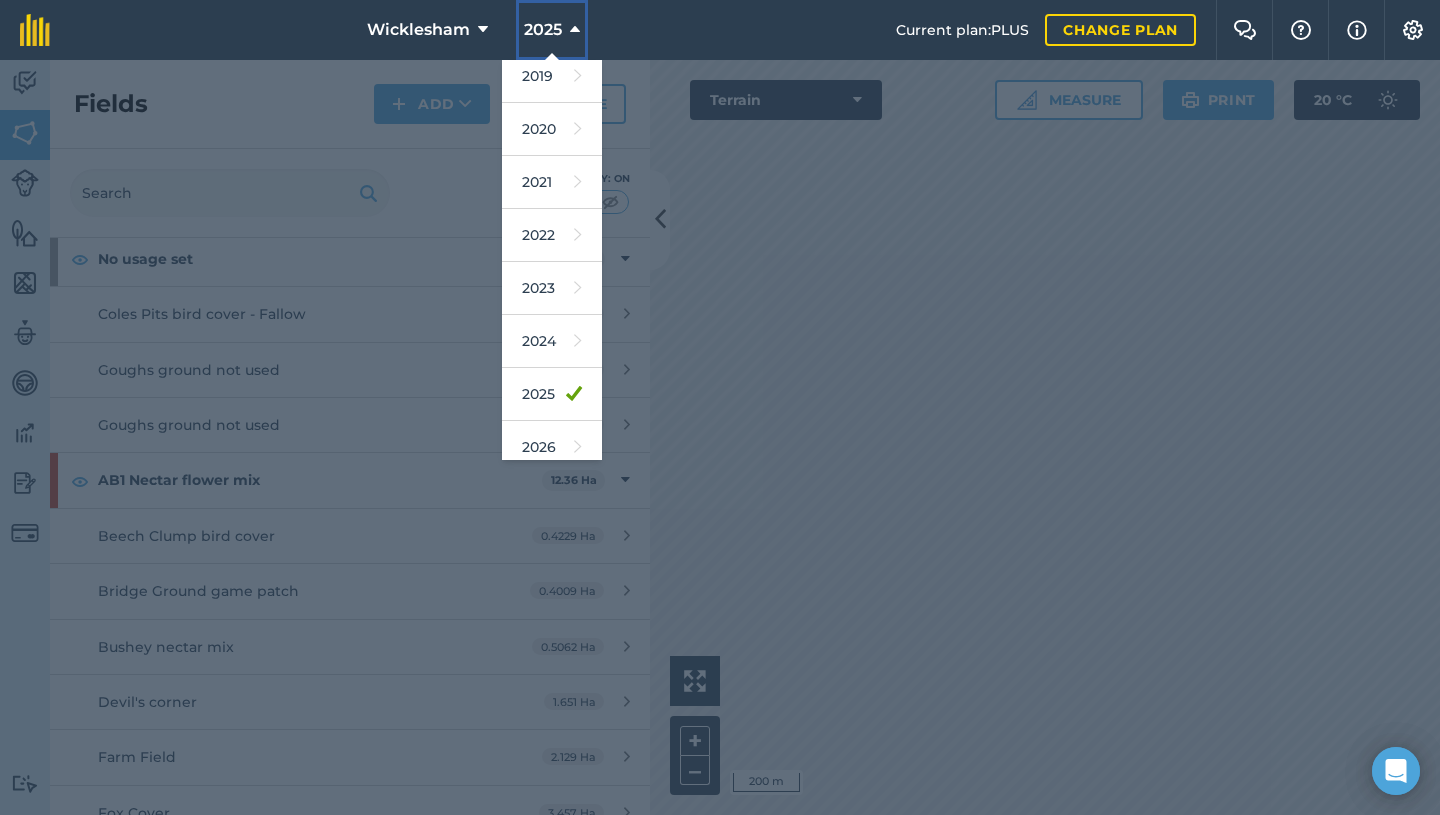 scroll, scrollTop: 183, scrollLeft: 0, axis: vertical 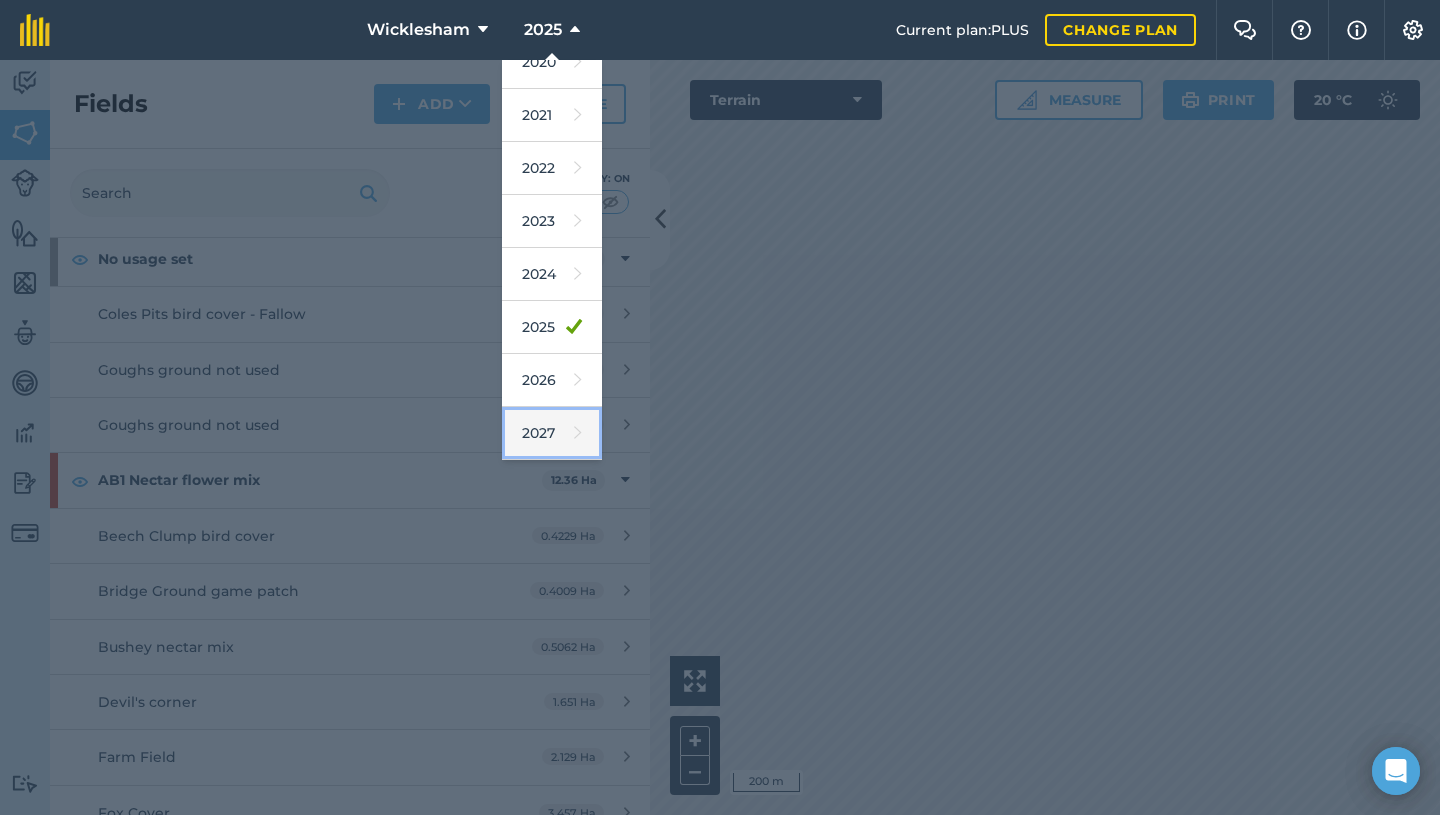 click on "2027" at bounding box center [552, 433] 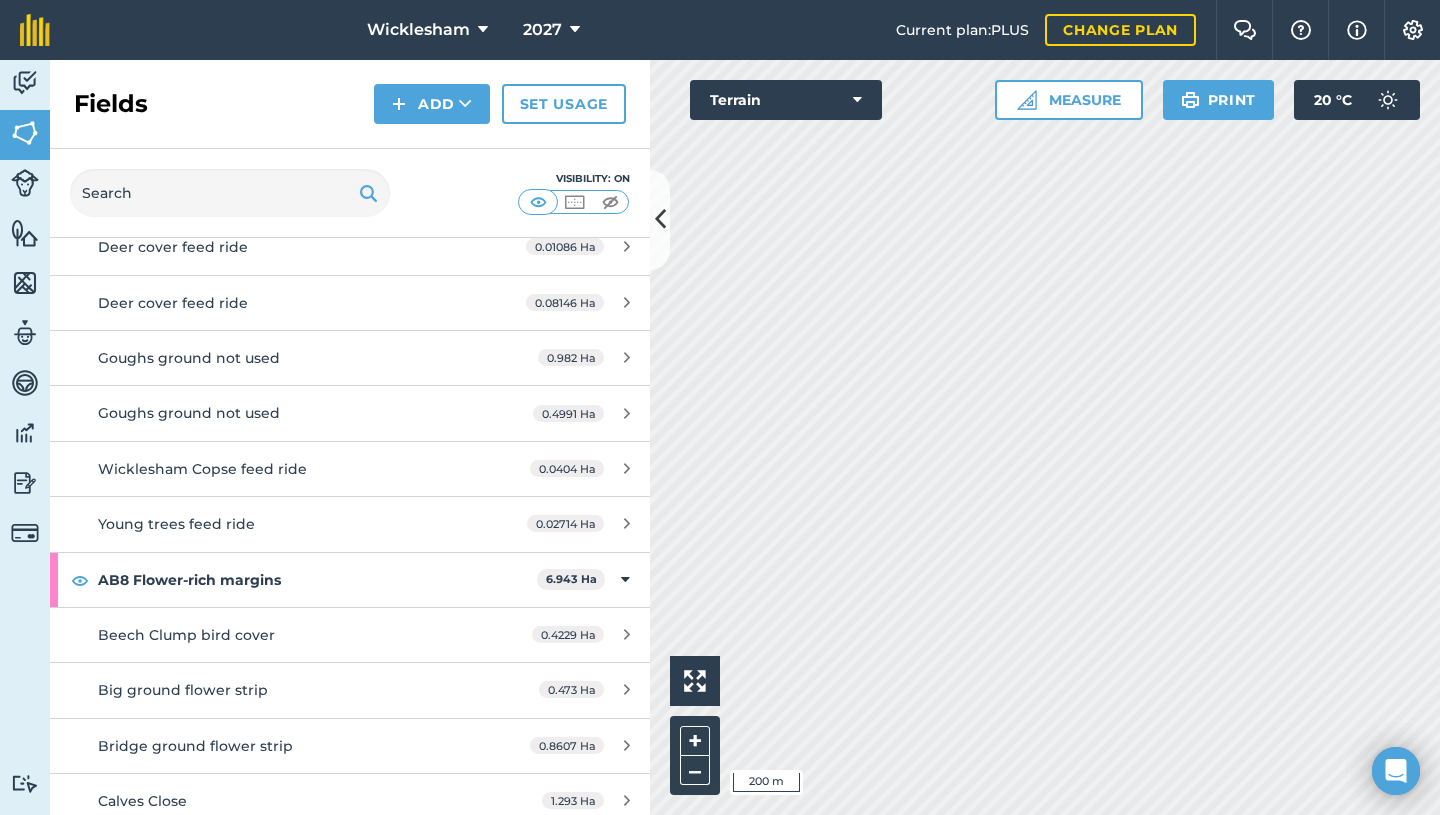 scroll, scrollTop: 200, scrollLeft: 0, axis: vertical 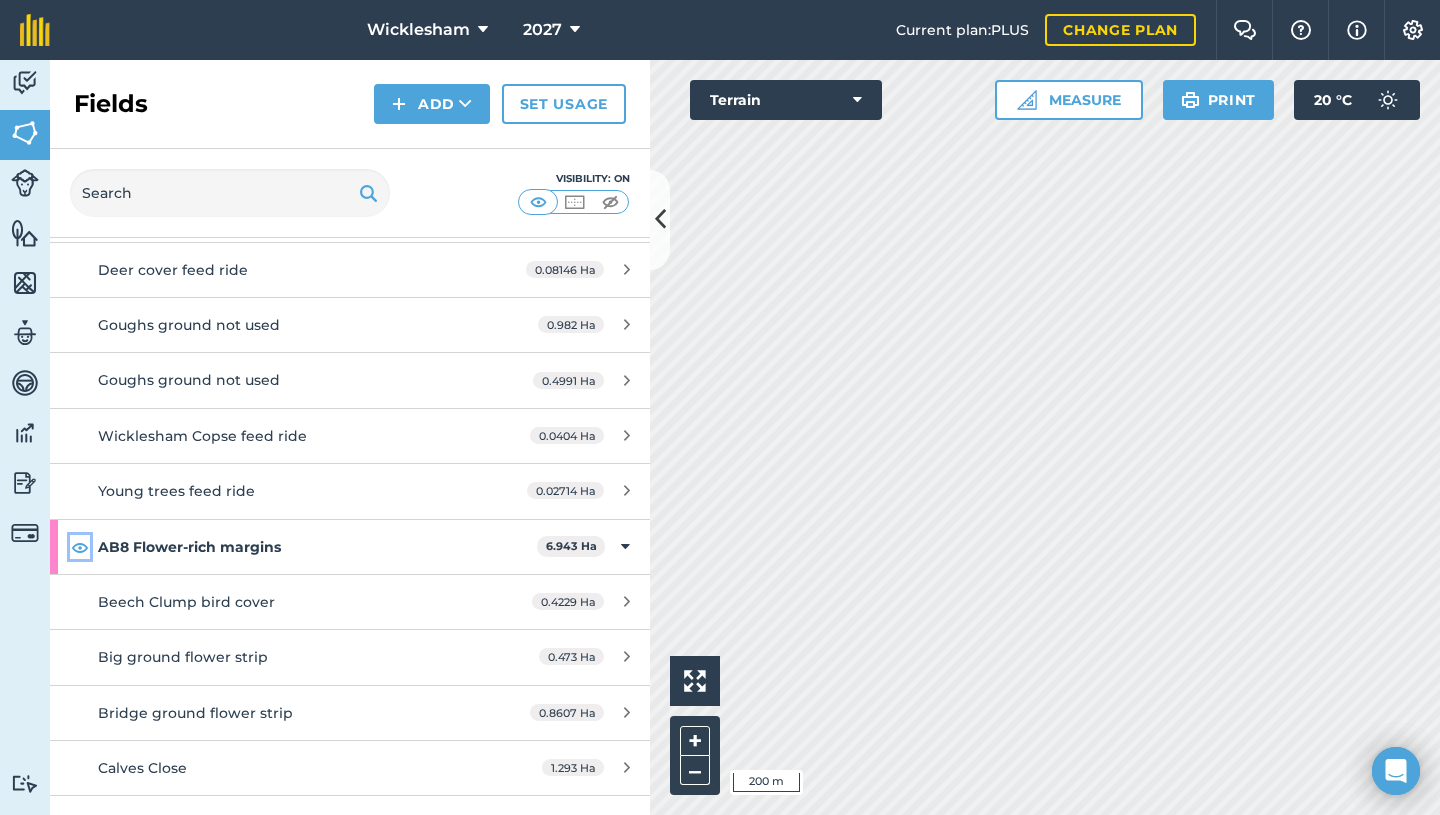 click at bounding box center [80, 547] 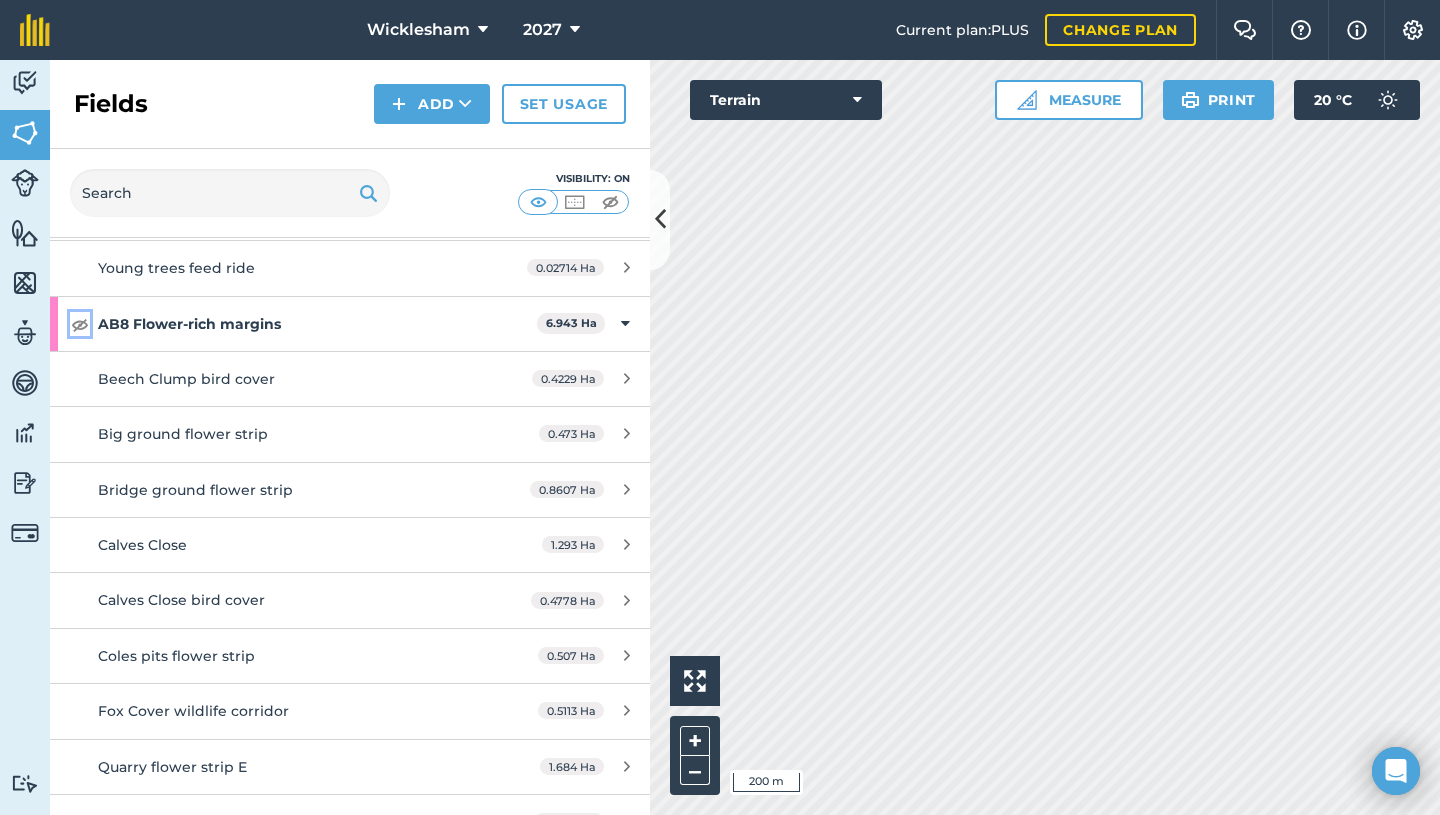 scroll, scrollTop: 400, scrollLeft: 0, axis: vertical 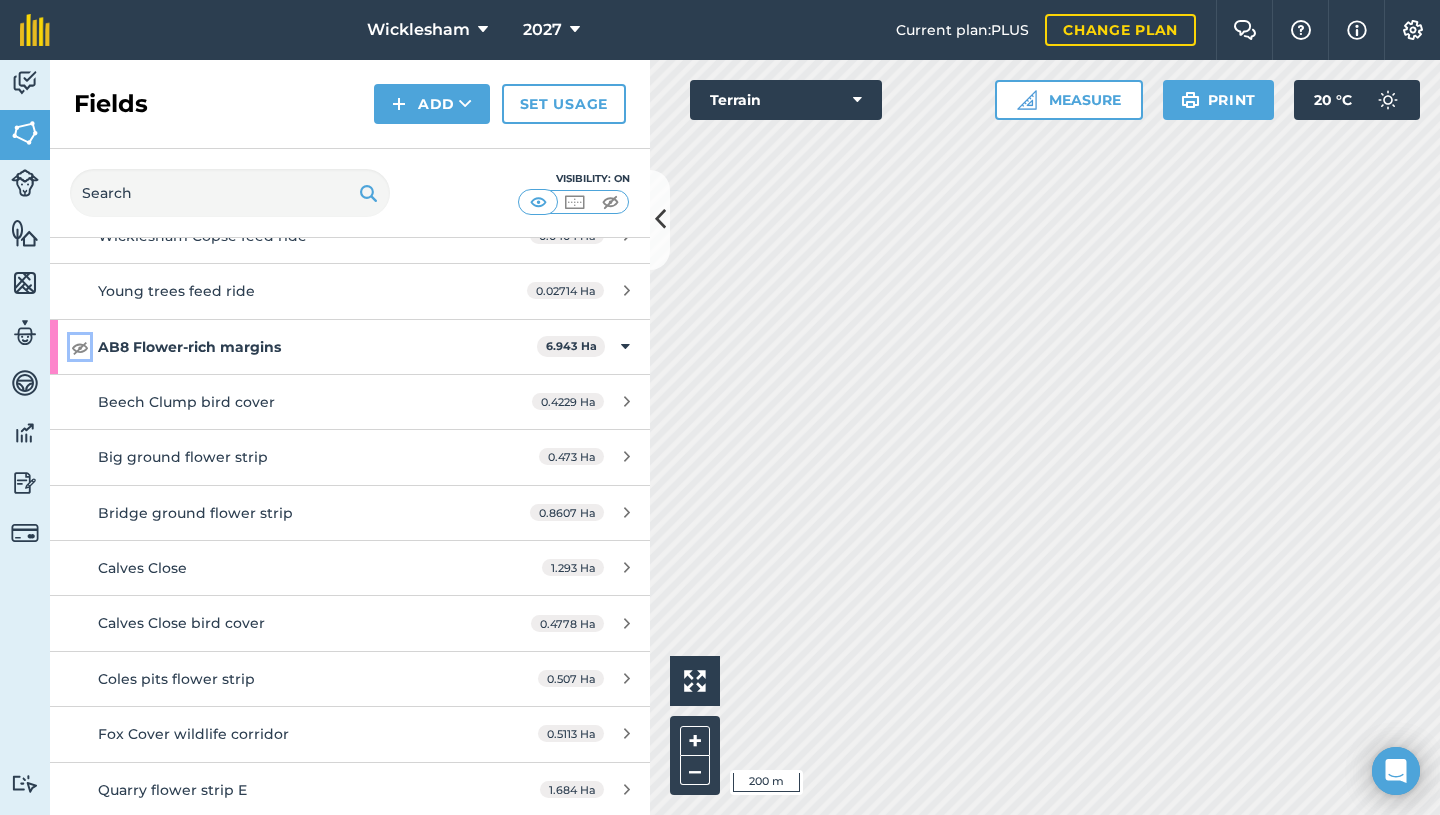 click at bounding box center (80, 347) 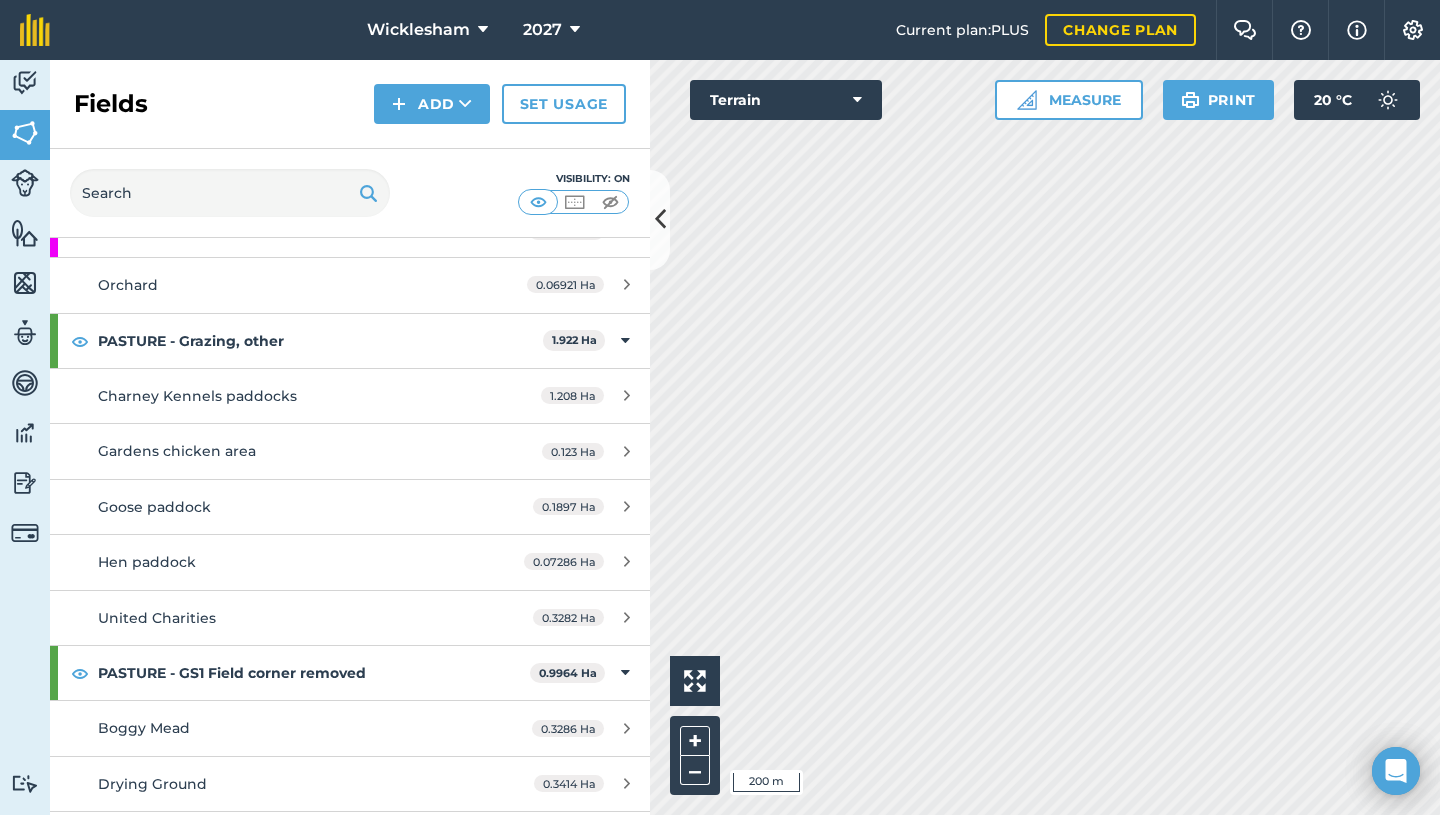scroll, scrollTop: 2100, scrollLeft: 0, axis: vertical 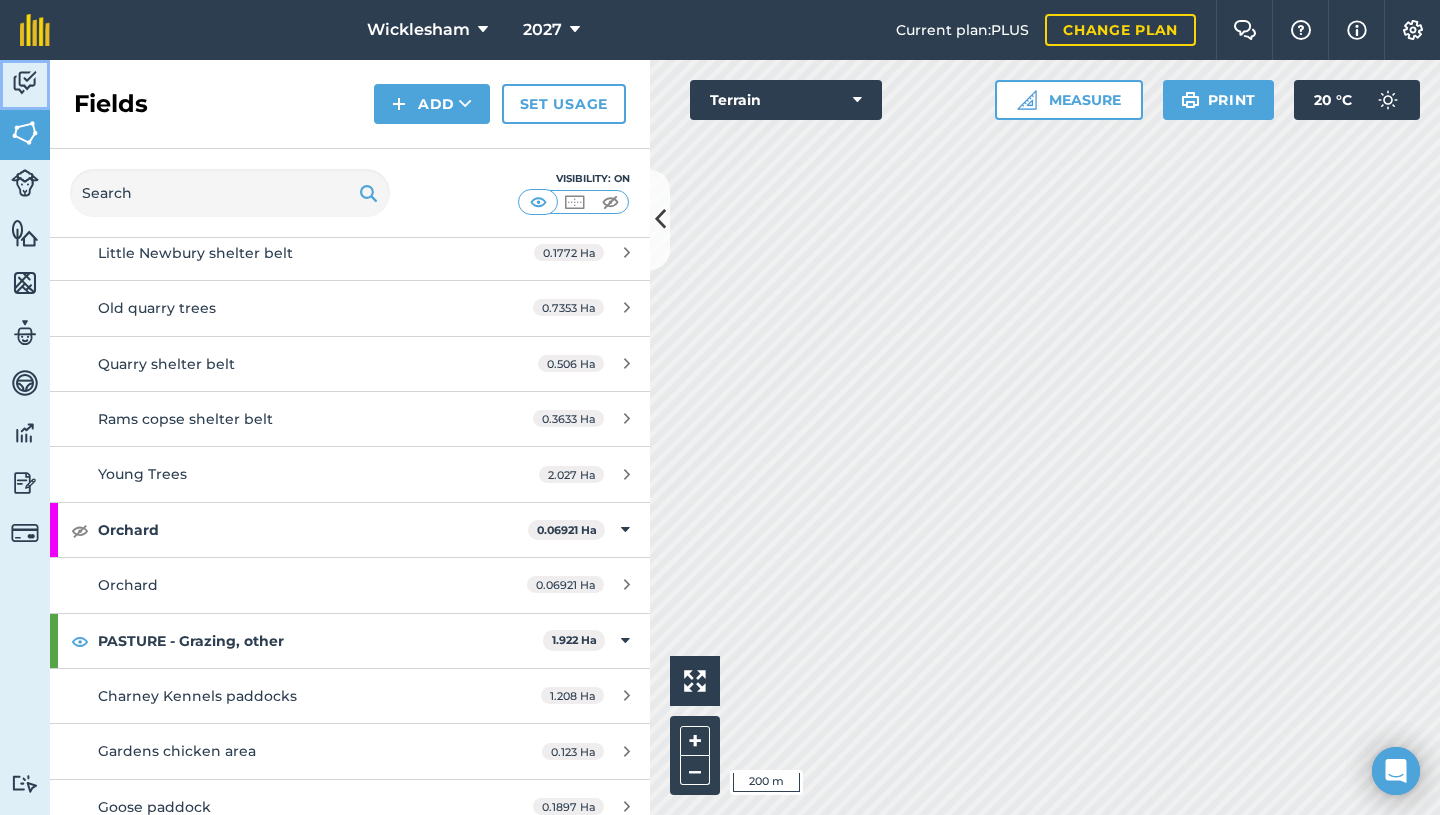 click at bounding box center [25, 83] 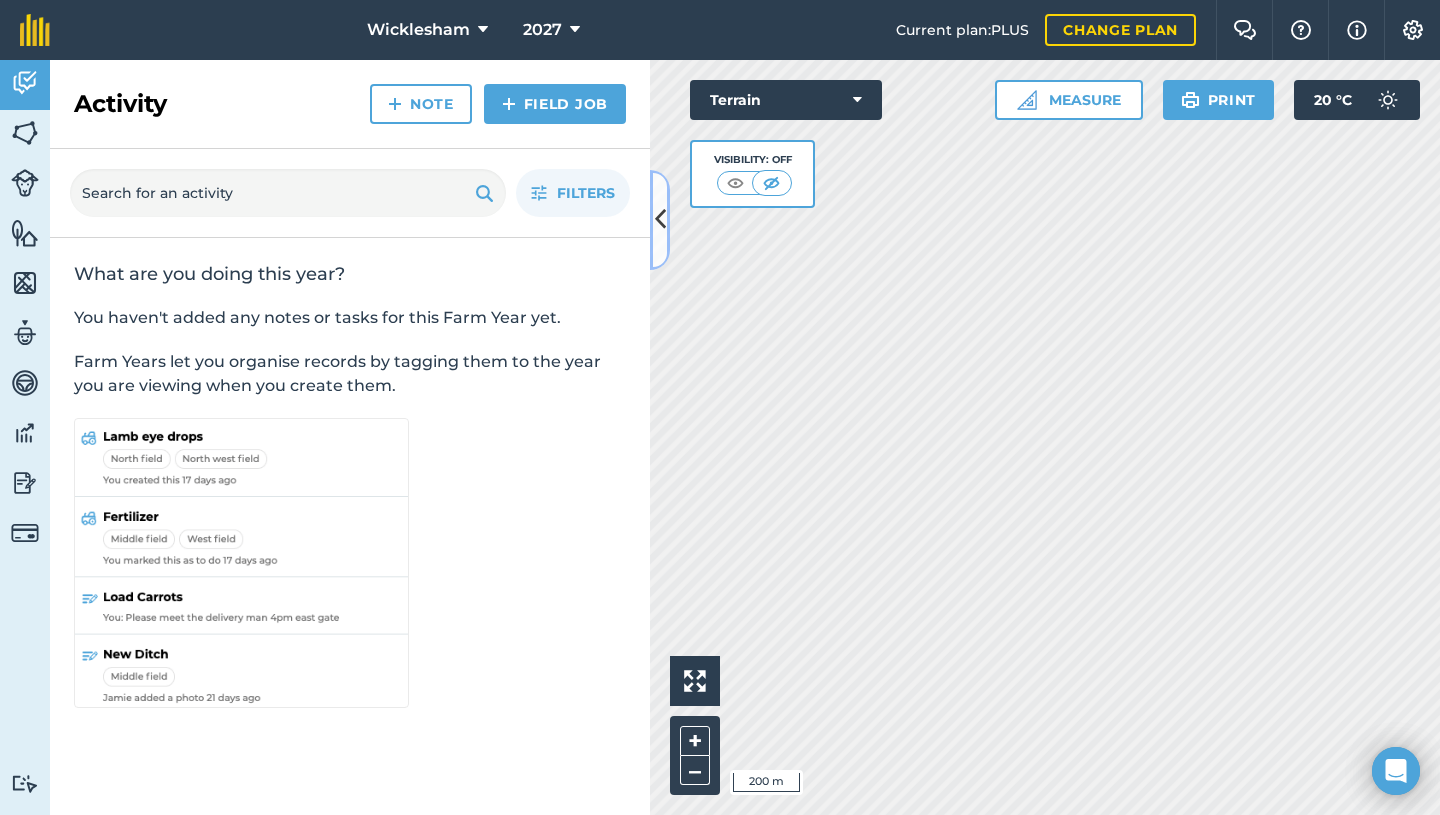click at bounding box center (660, 219) 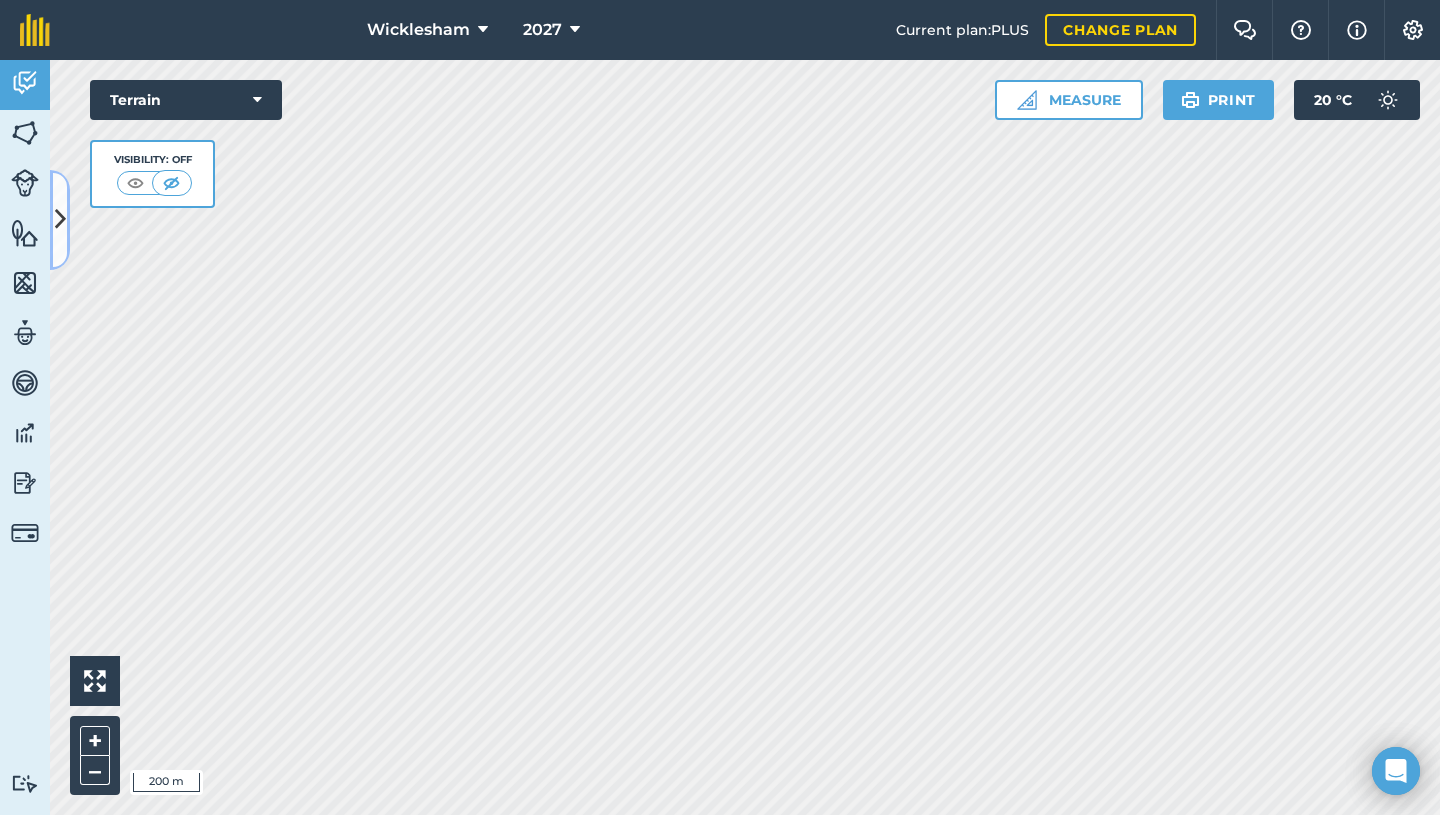 click at bounding box center [60, 220] 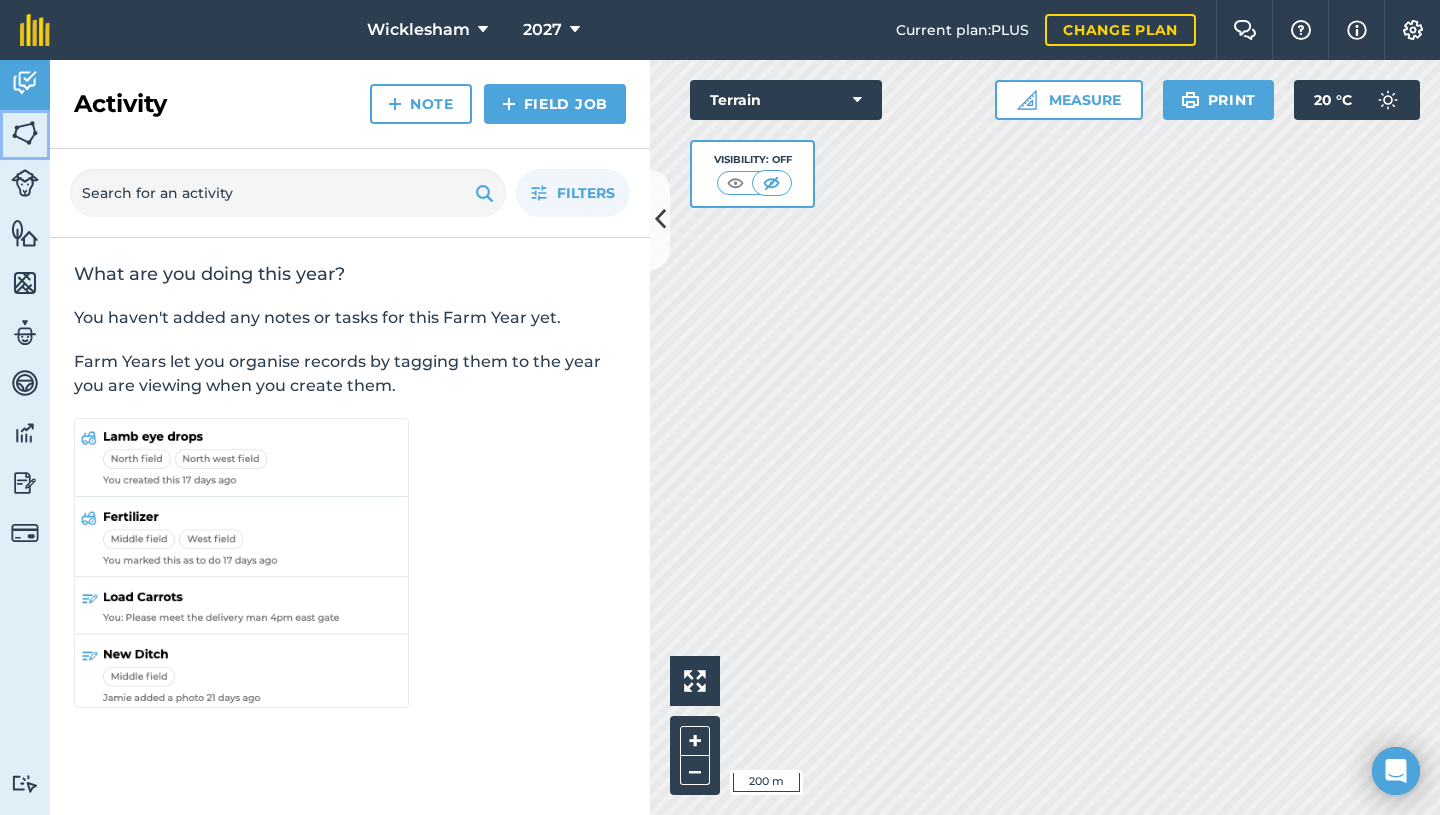 click at bounding box center (25, 133) 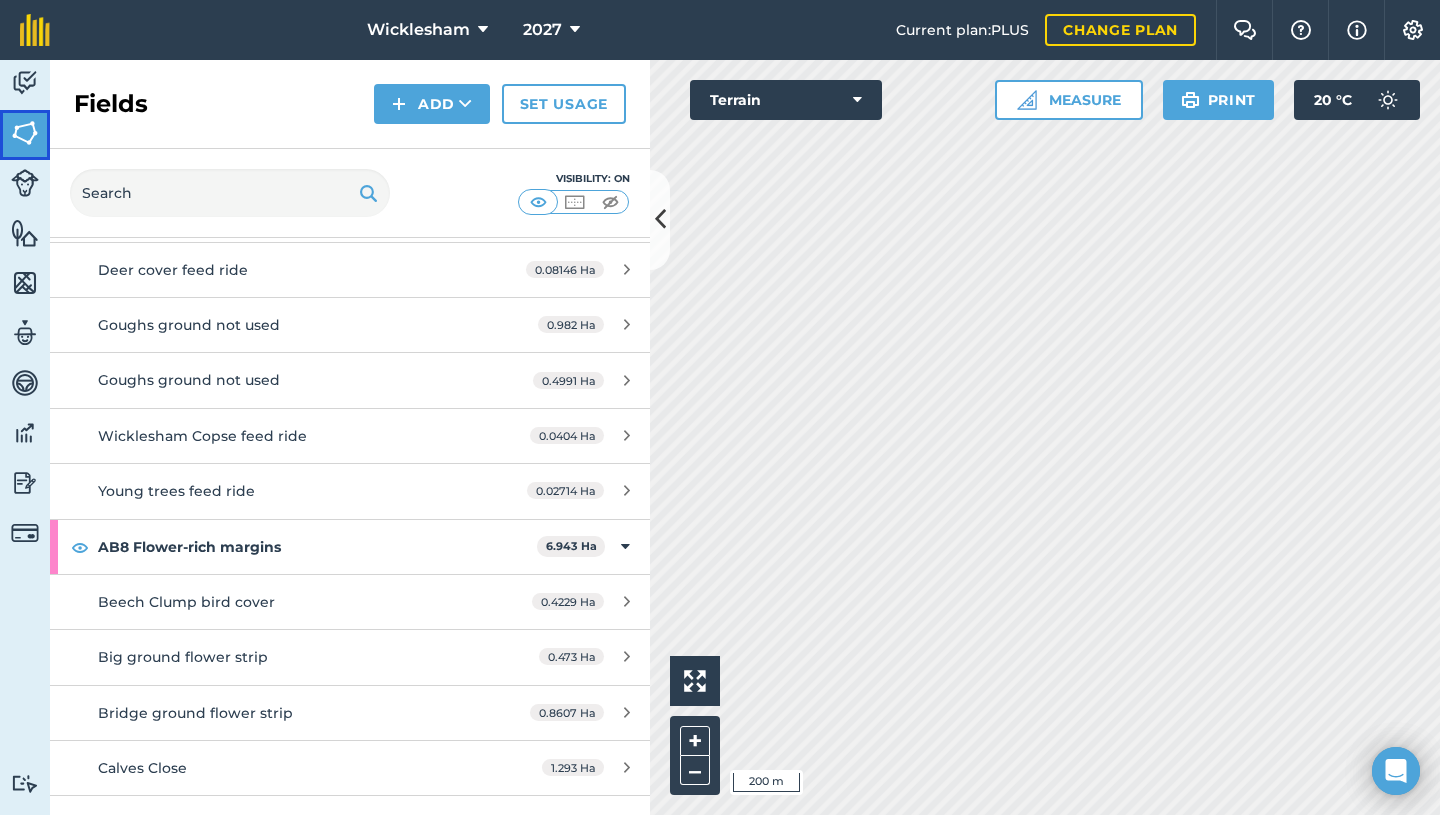 scroll, scrollTop: 400, scrollLeft: 0, axis: vertical 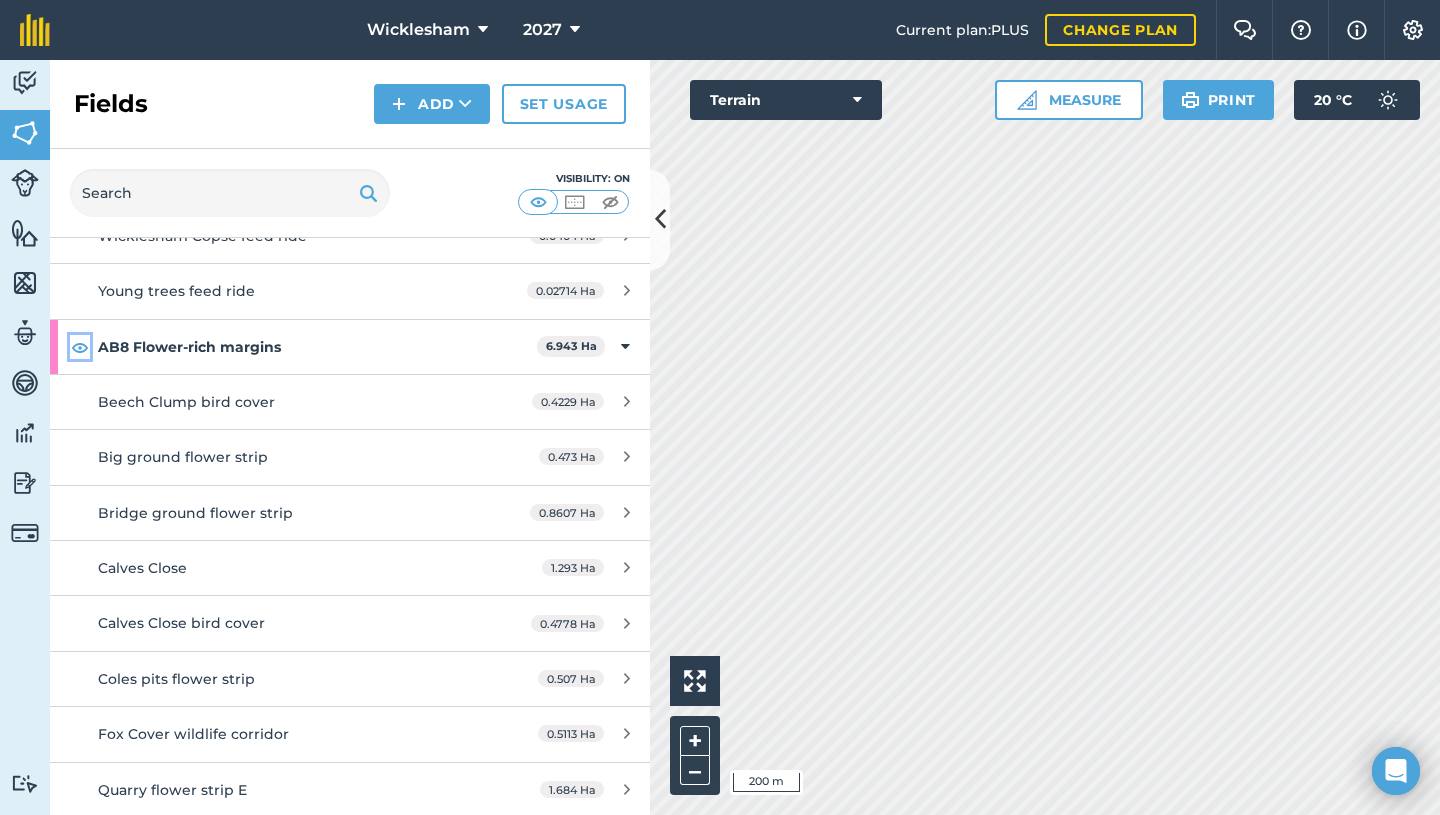 click at bounding box center (80, 347) 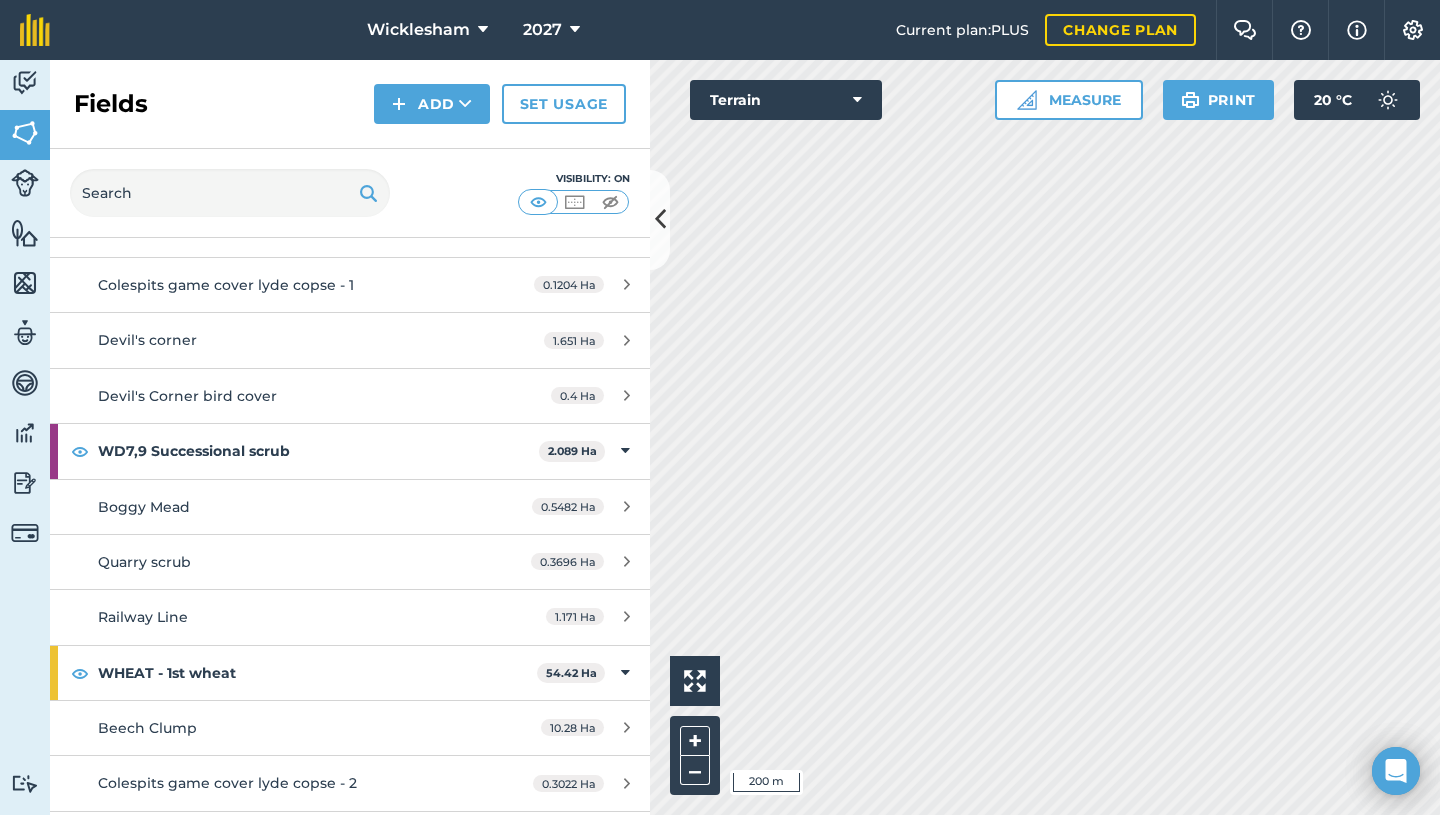 scroll, scrollTop: 5020, scrollLeft: 0, axis: vertical 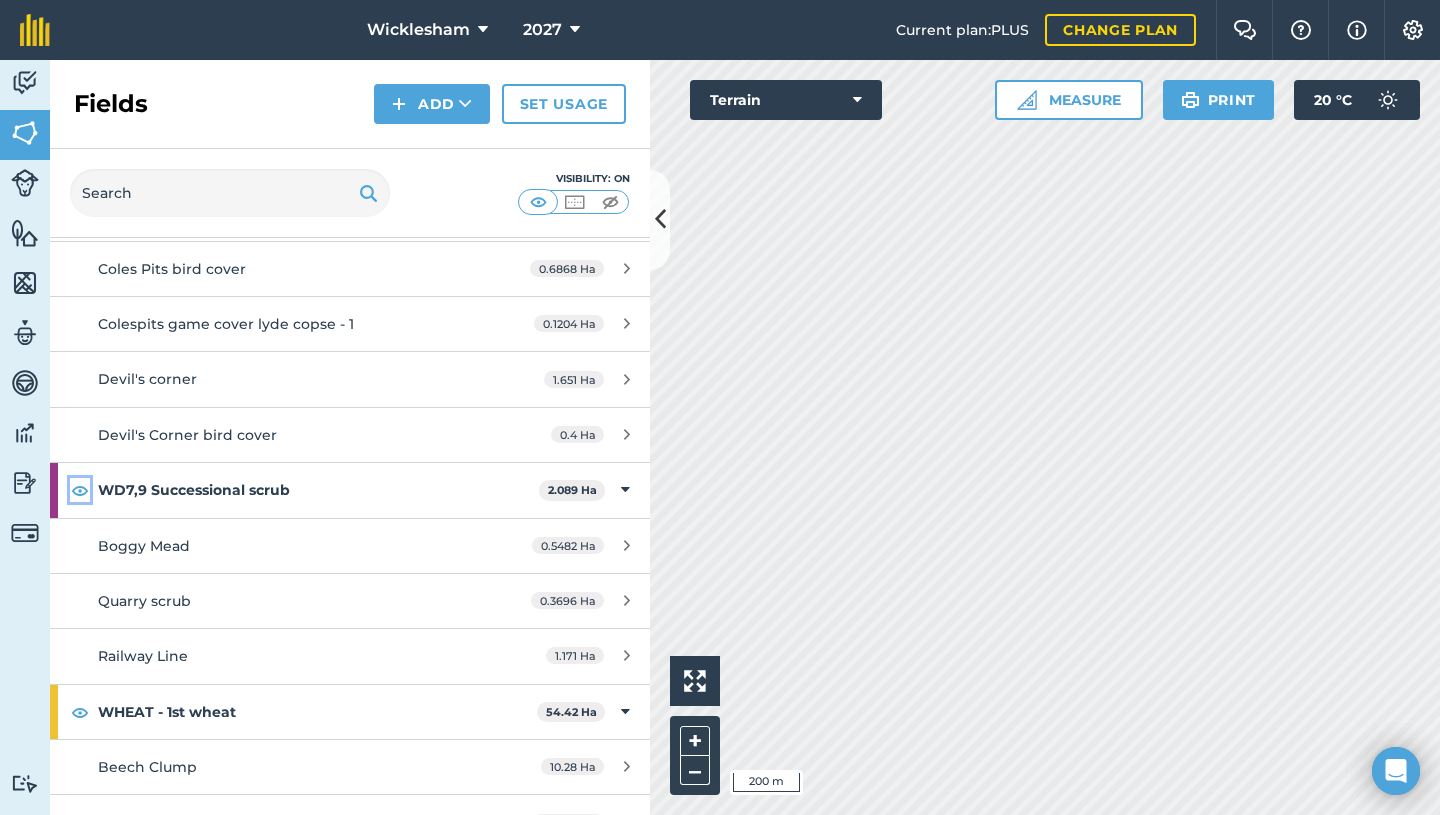 click at bounding box center (80, 490) 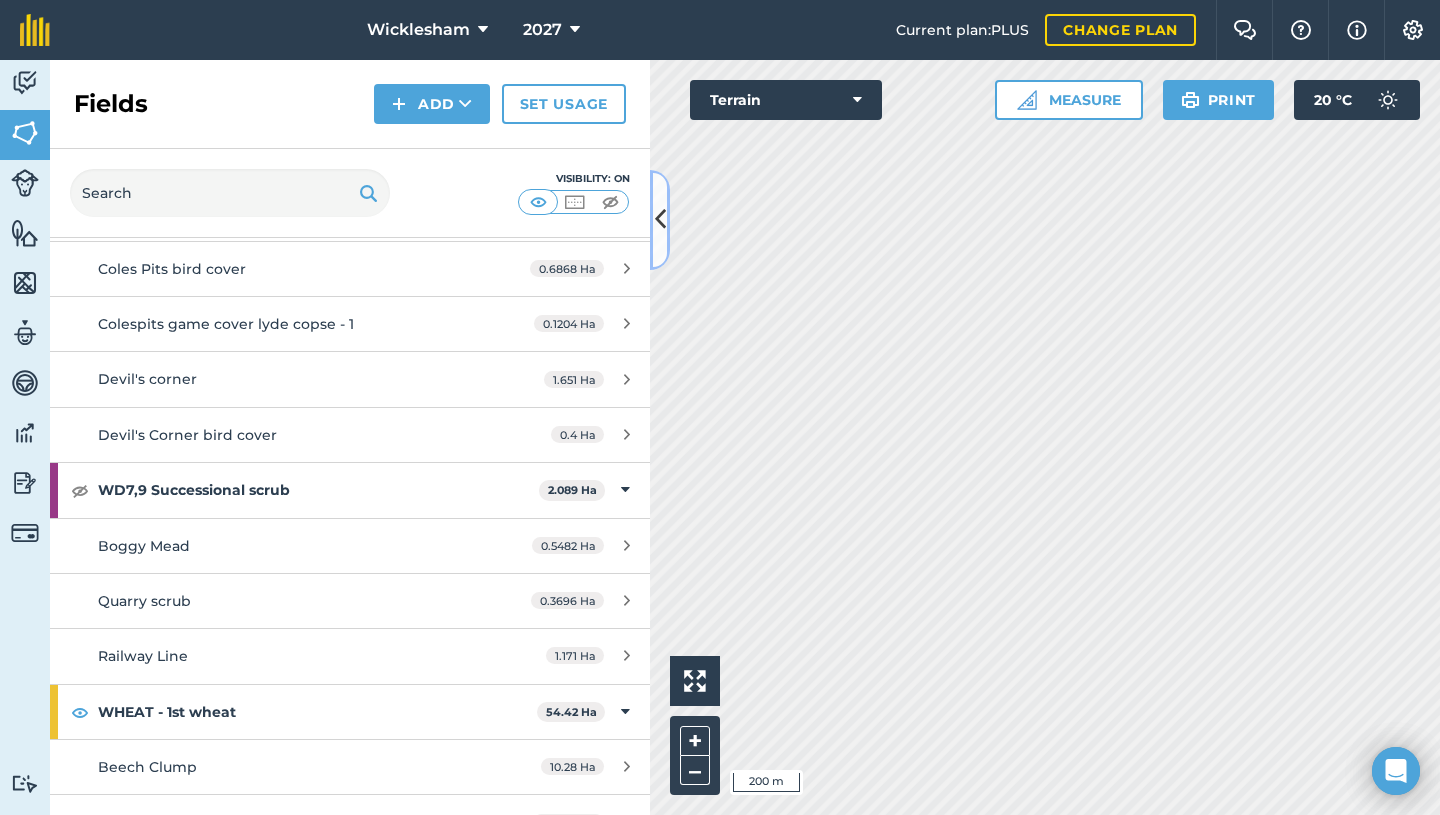 click at bounding box center [660, 219] 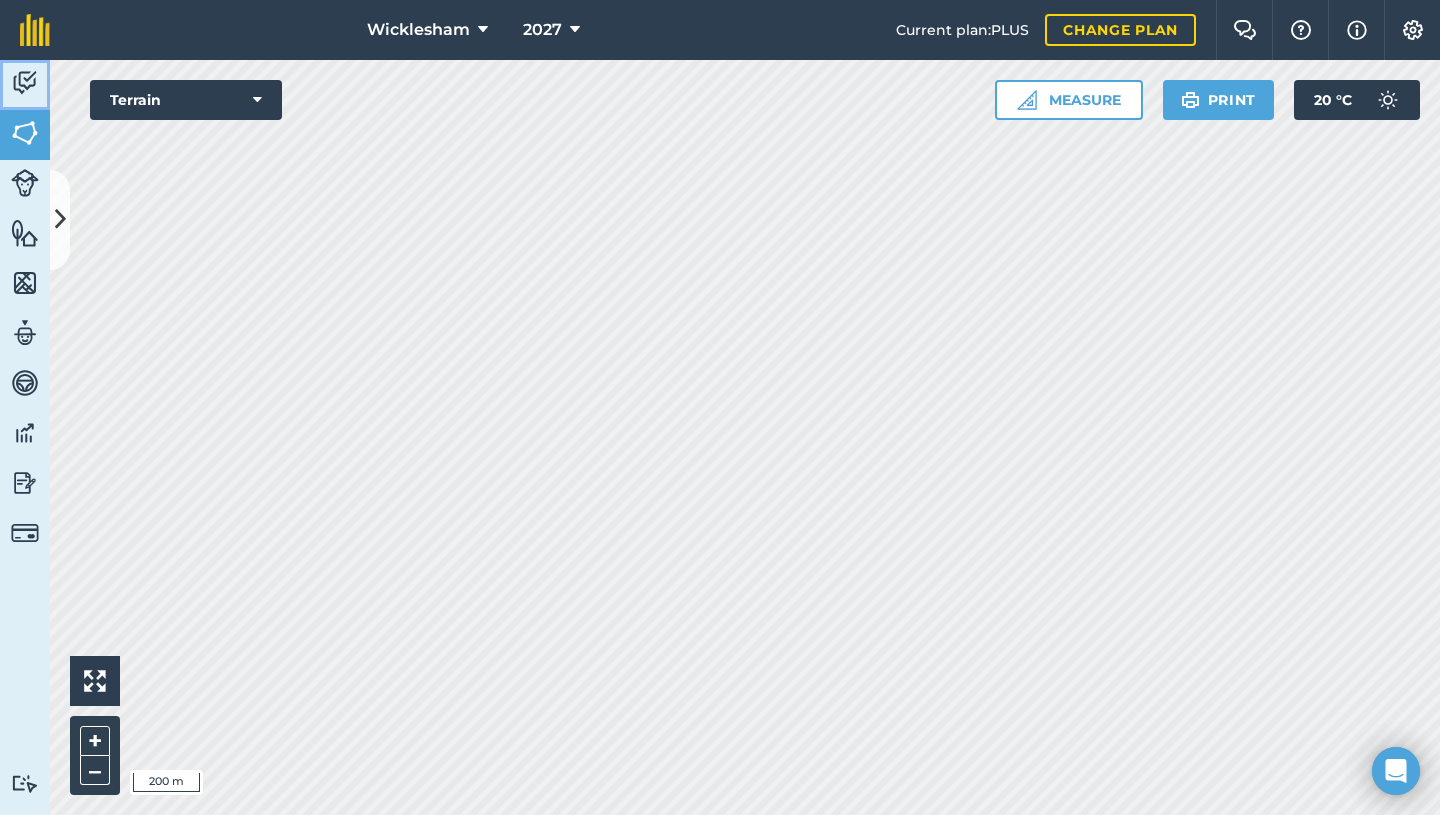click at bounding box center (25, 83) 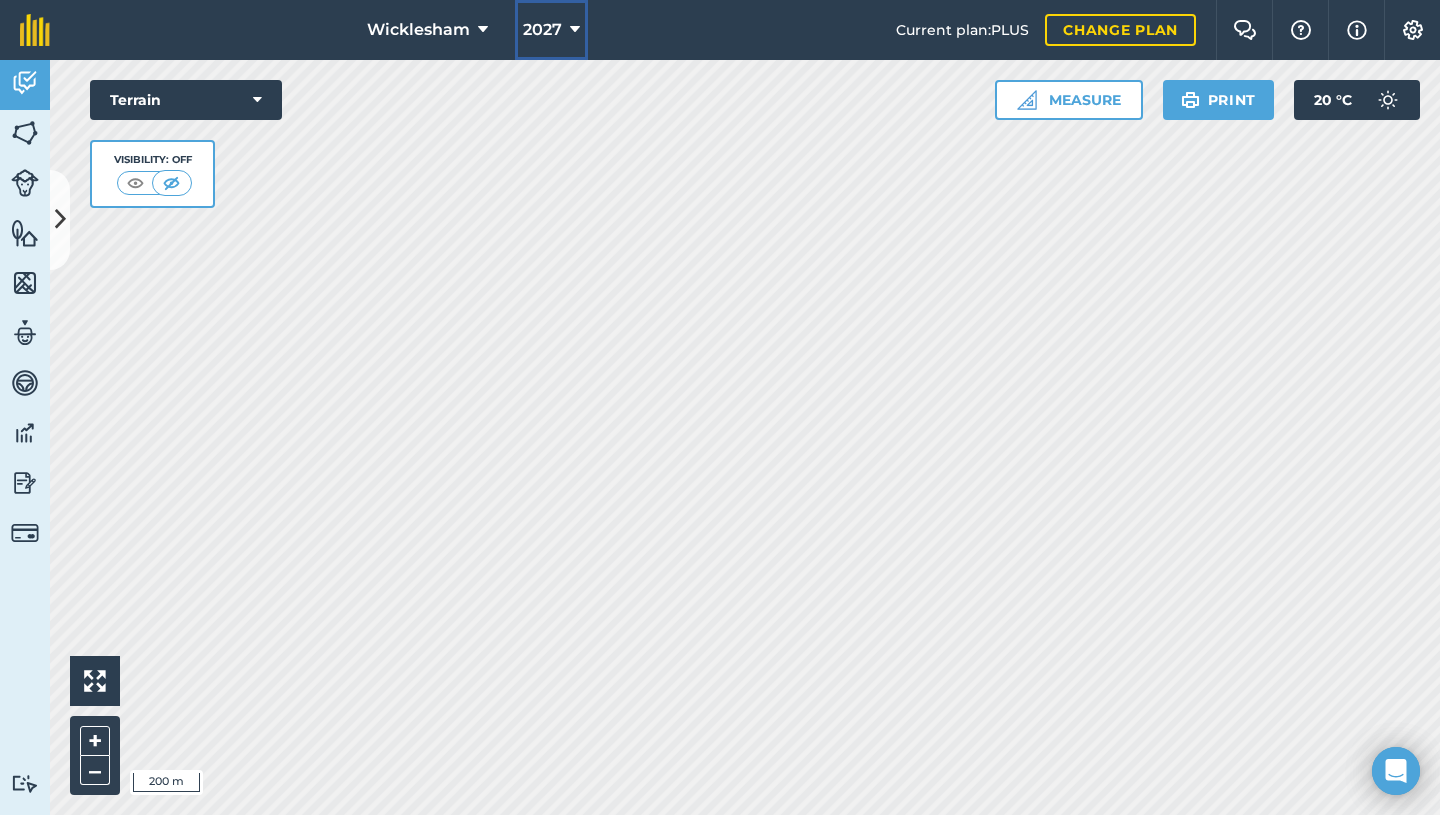 click on "2027" at bounding box center [551, 30] 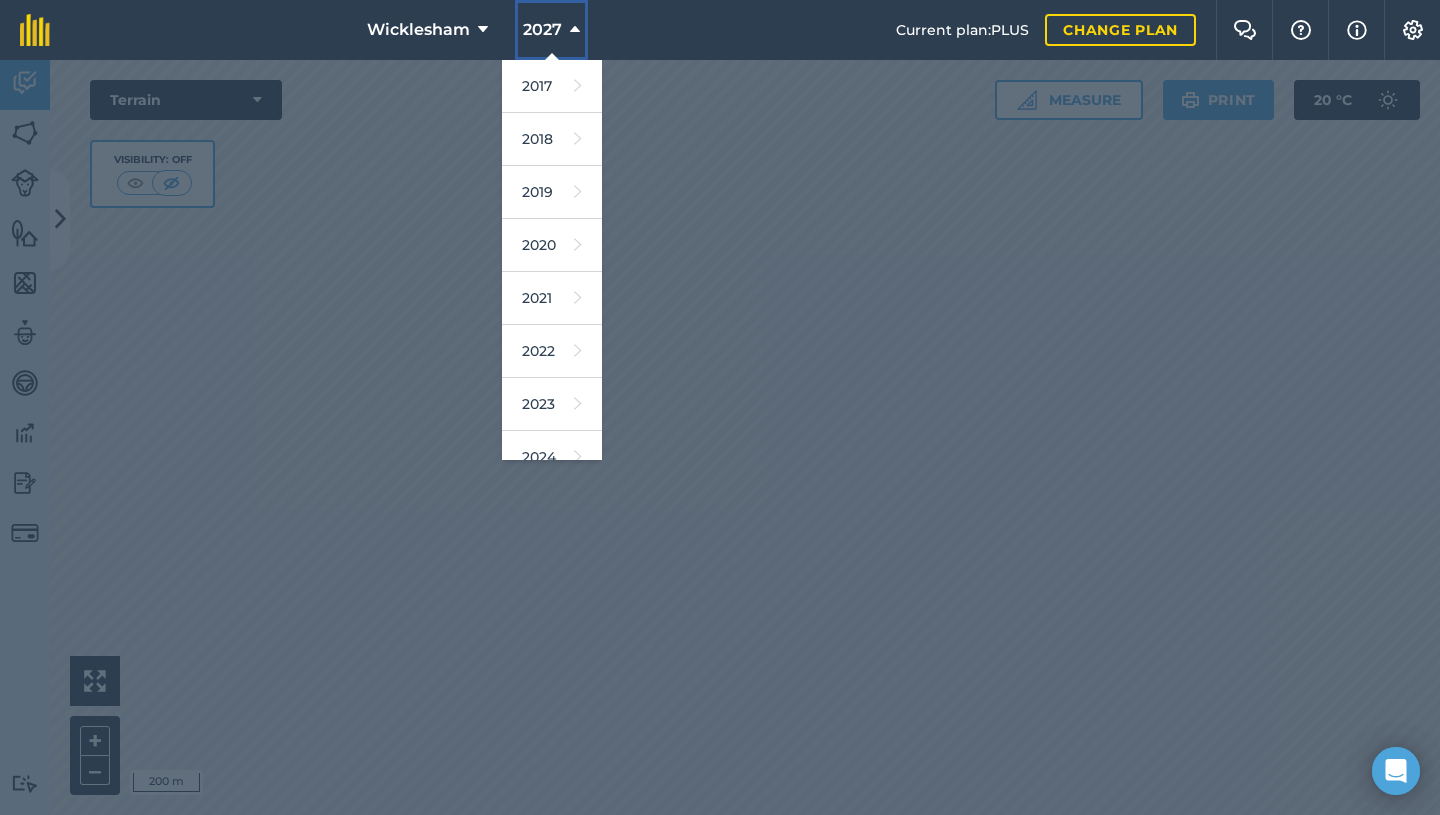 click on "2027" at bounding box center (542, 30) 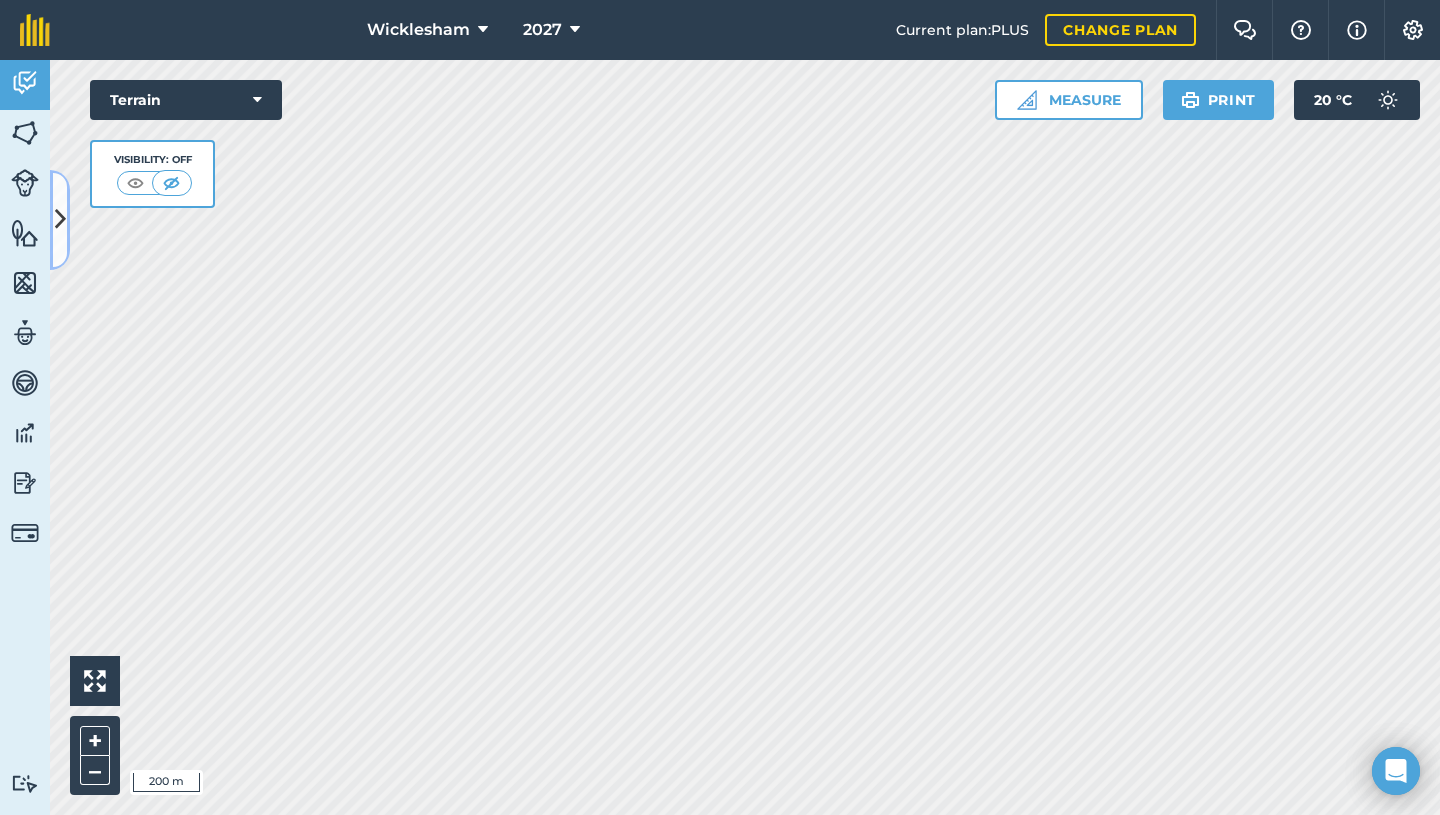 click at bounding box center [60, 219] 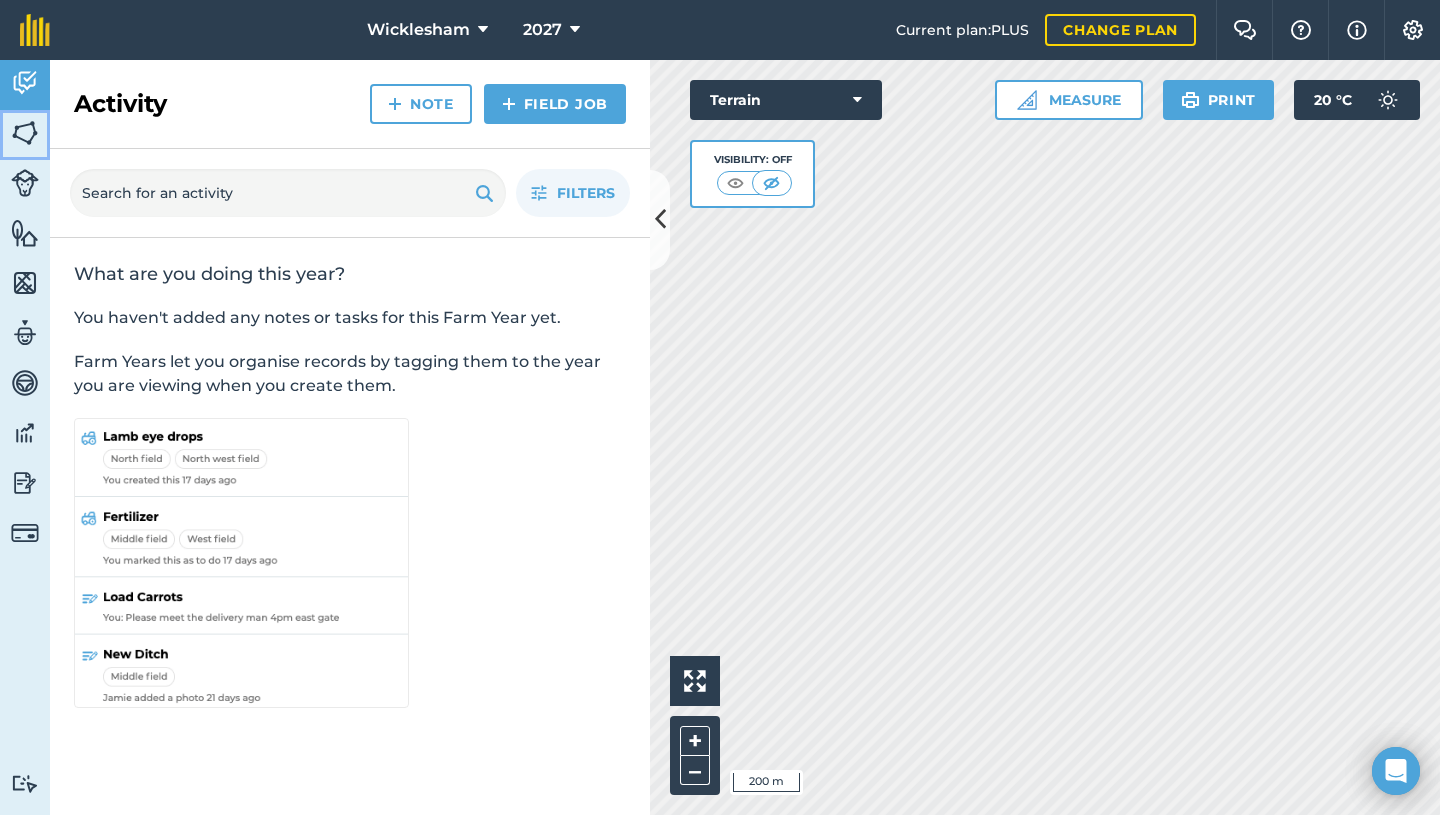click at bounding box center [25, 133] 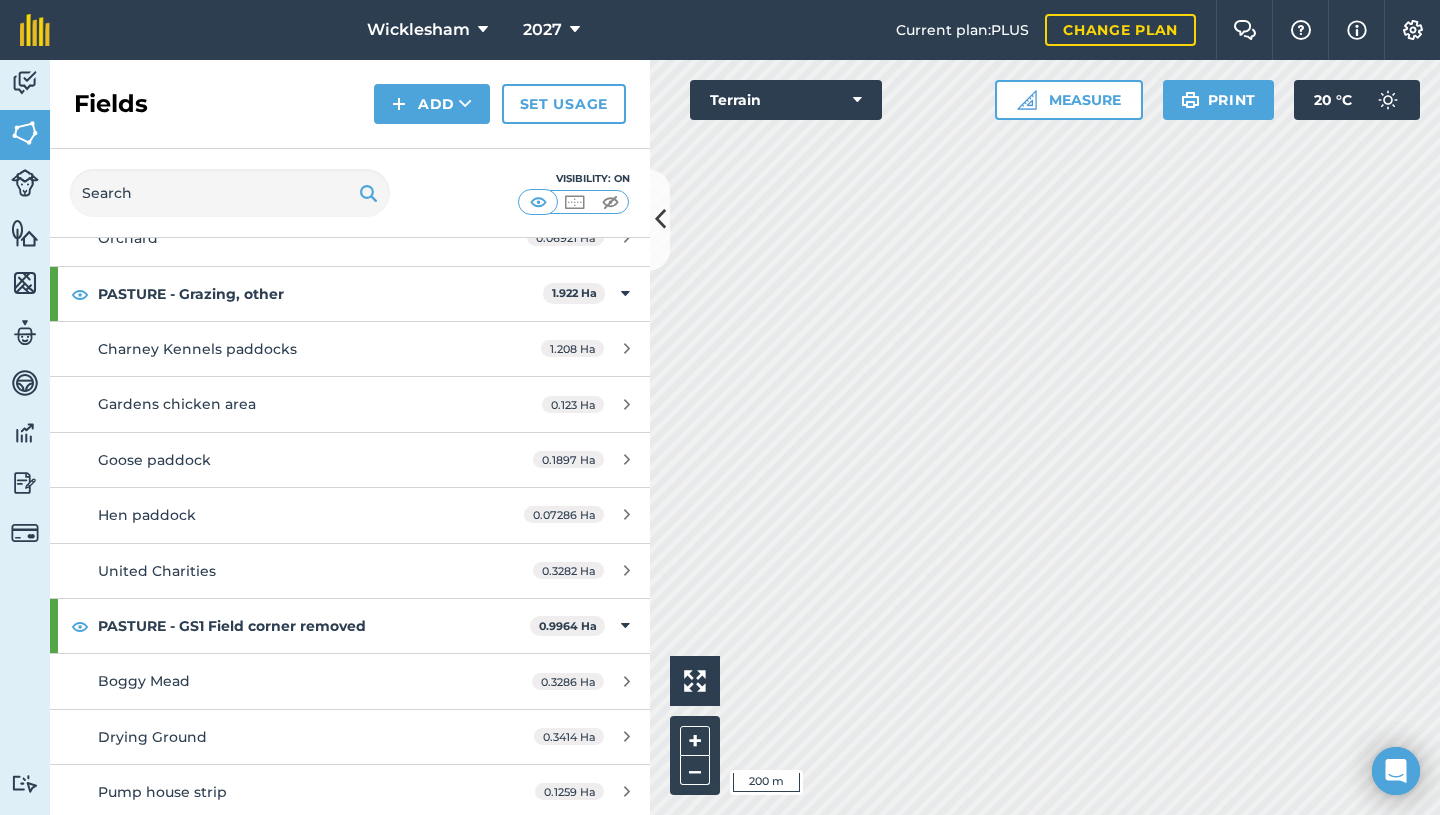 scroll, scrollTop: 2569, scrollLeft: 0, axis: vertical 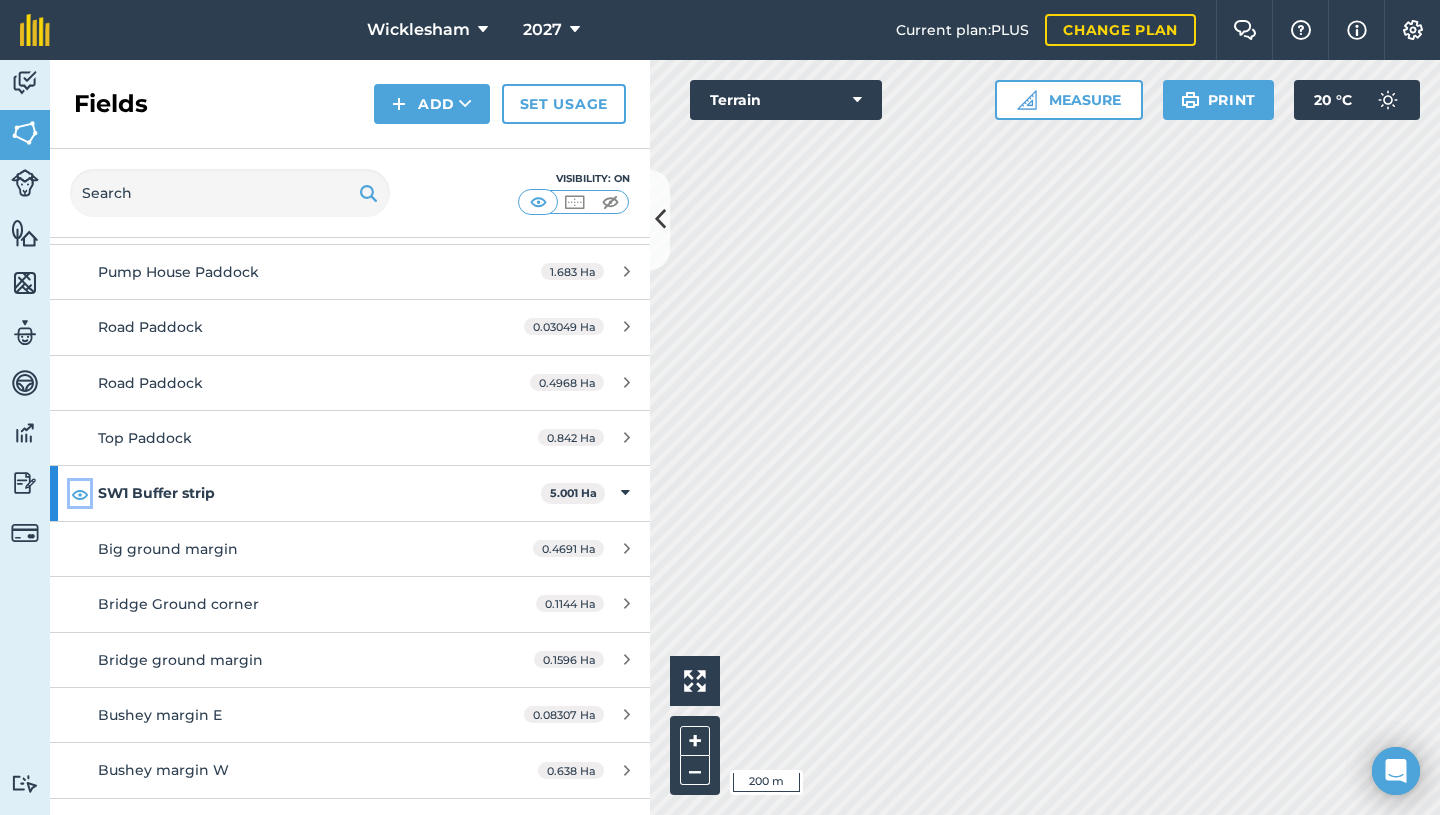 click at bounding box center (80, 494) 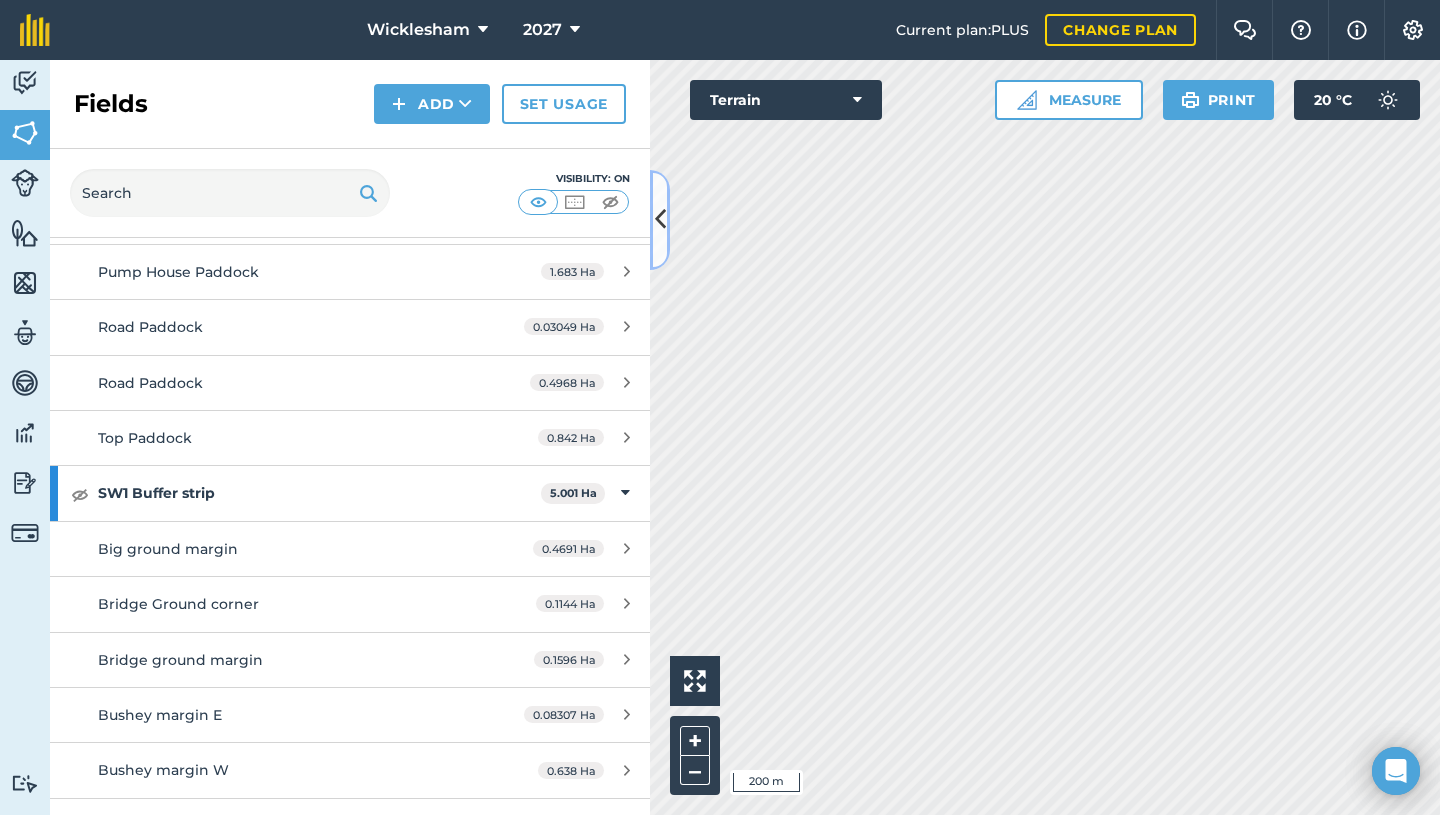 click at bounding box center [660, 219] 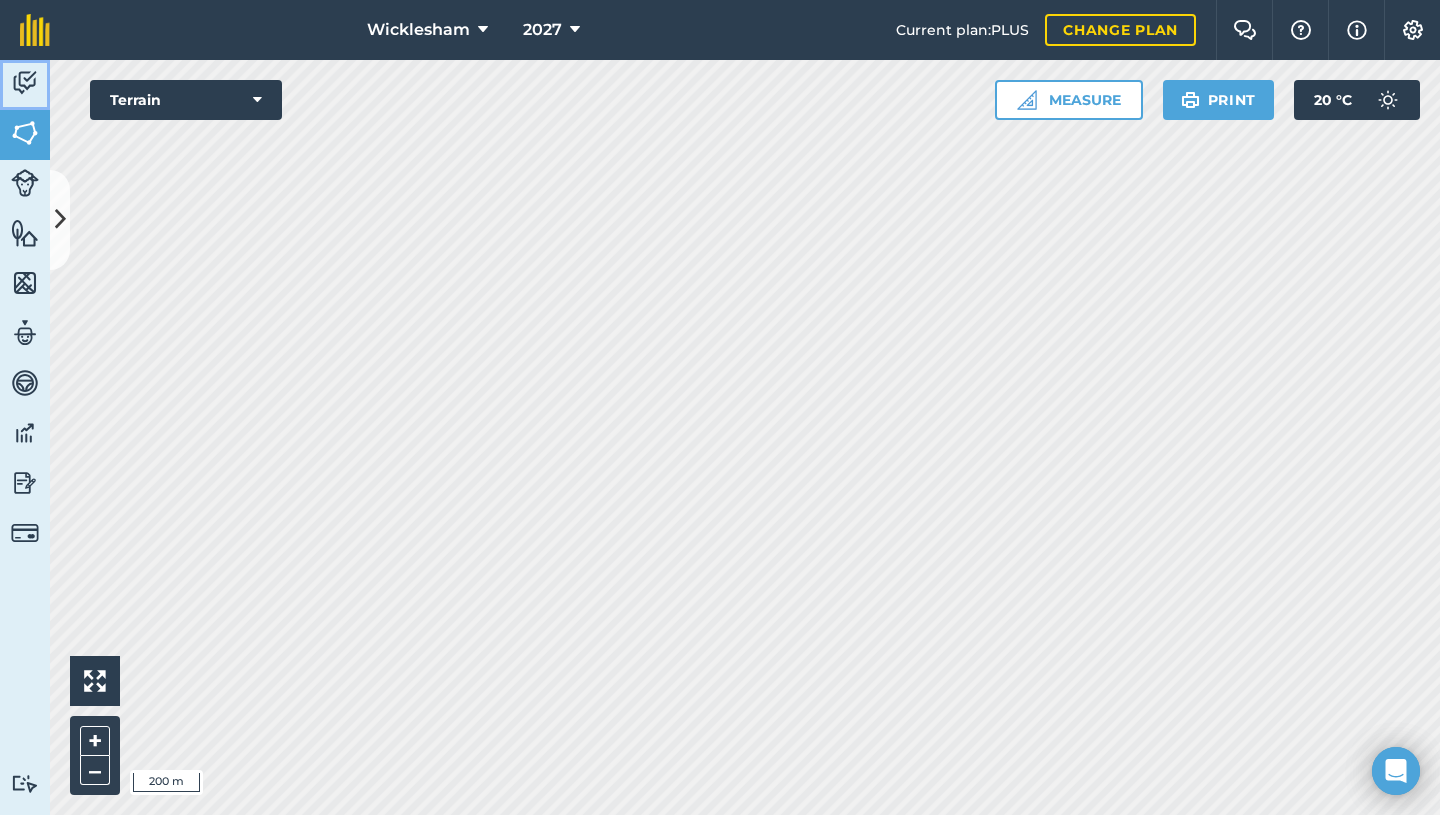 click at bounding box center (25, 83) 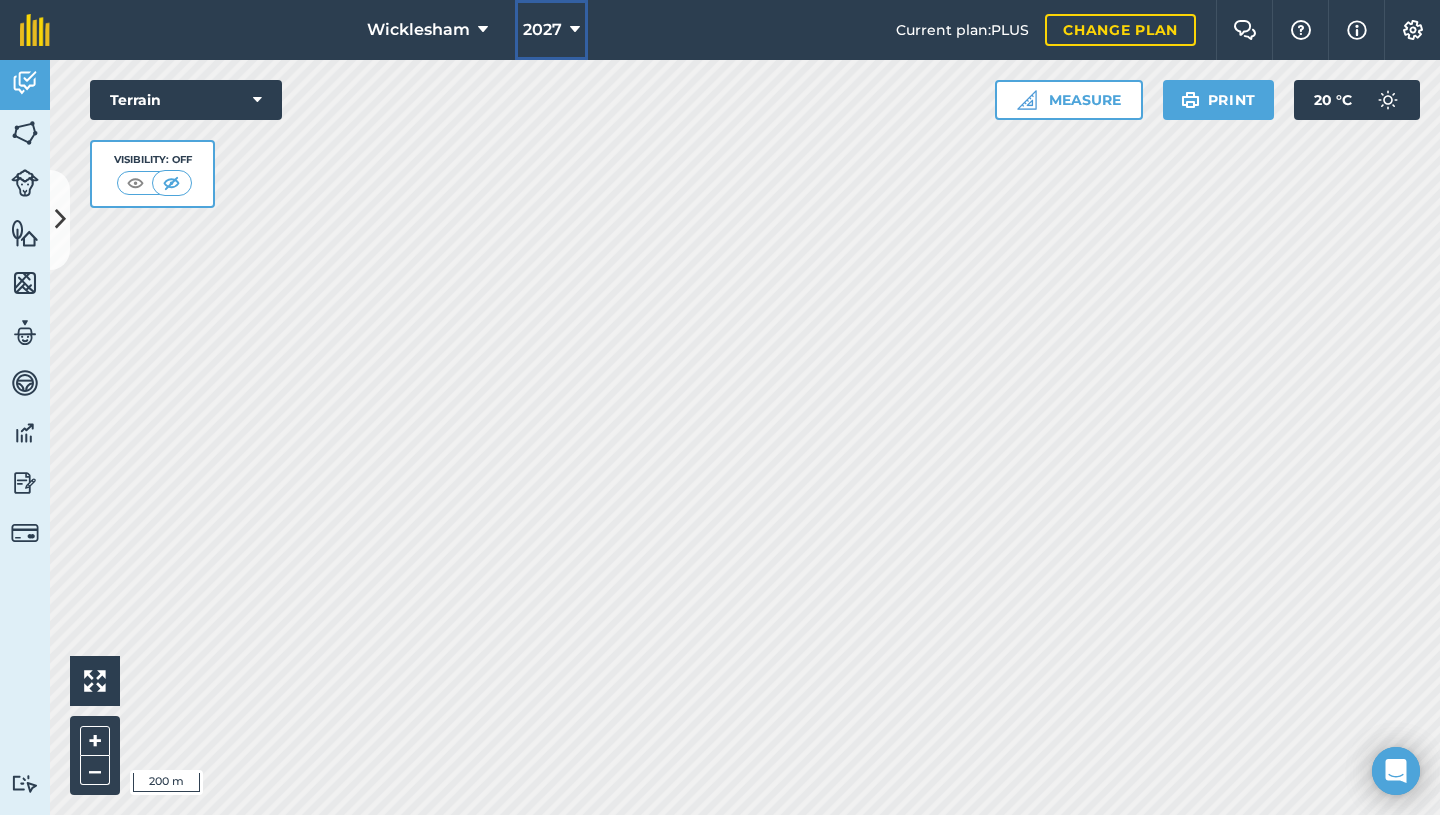 click at bounding box center (575, 30) 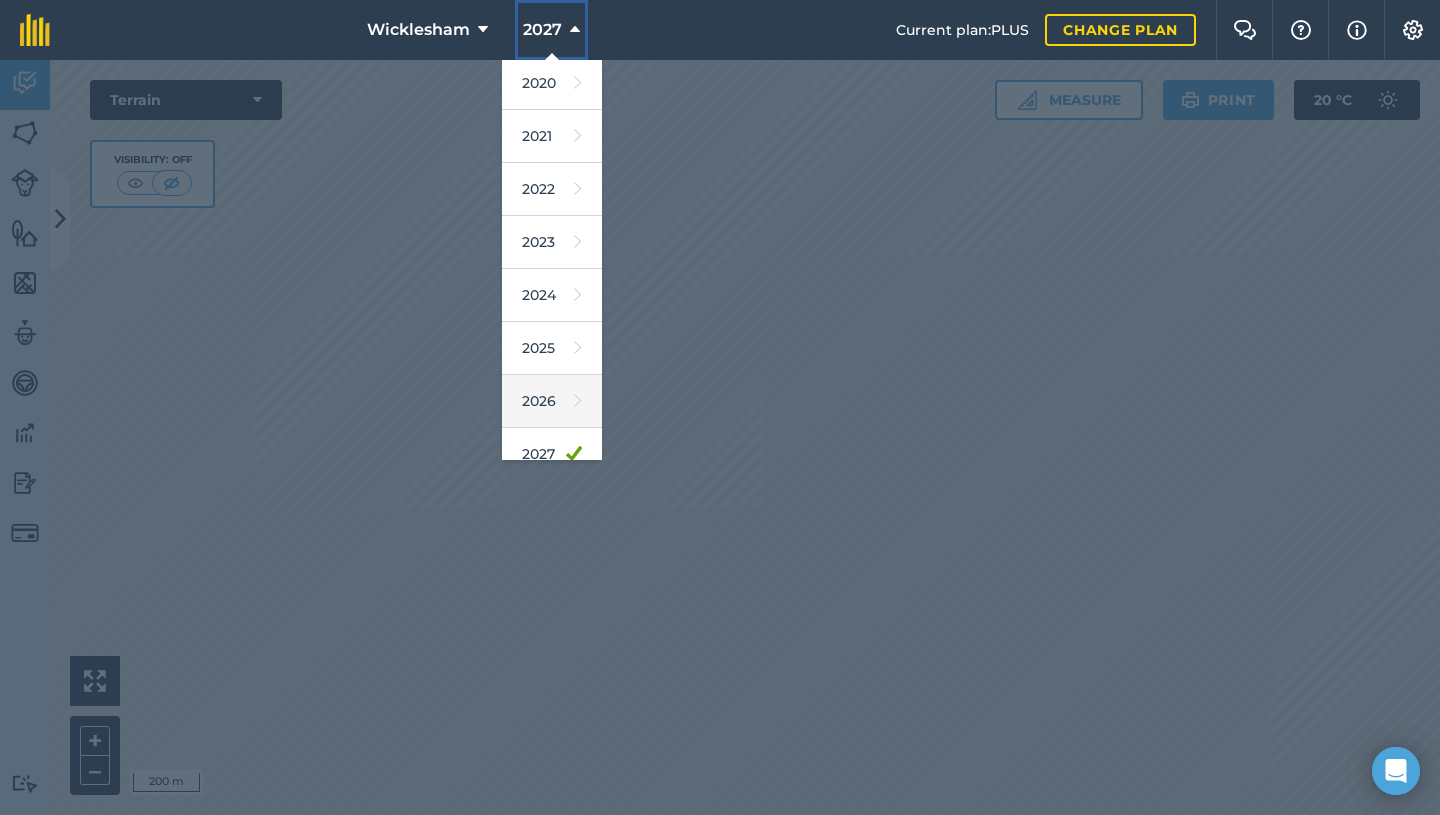 scroll, scrollTop: 183, scrollLeft: 0, axis: vertical 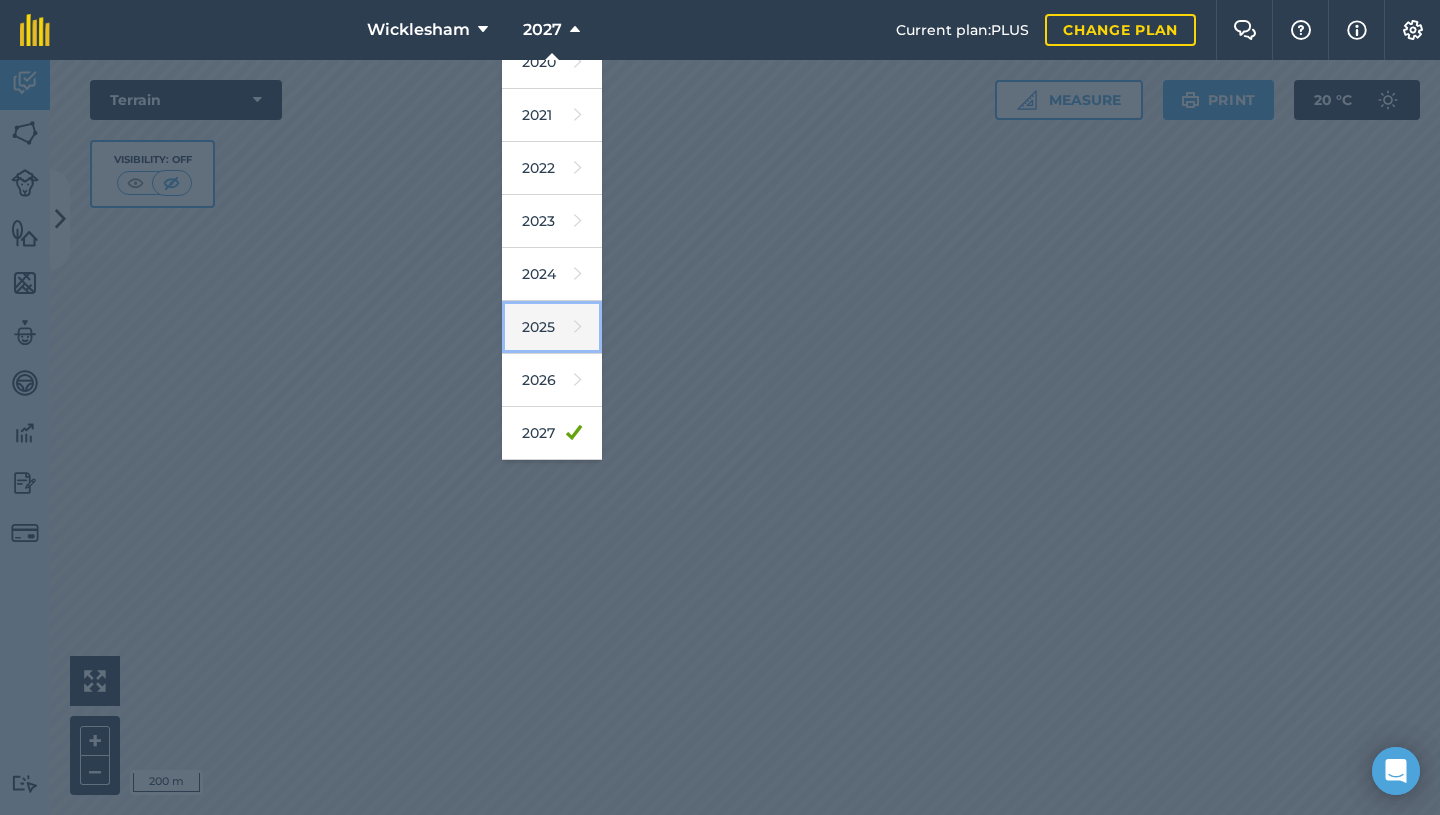 click on "2025" at bounding box center (552, 327) 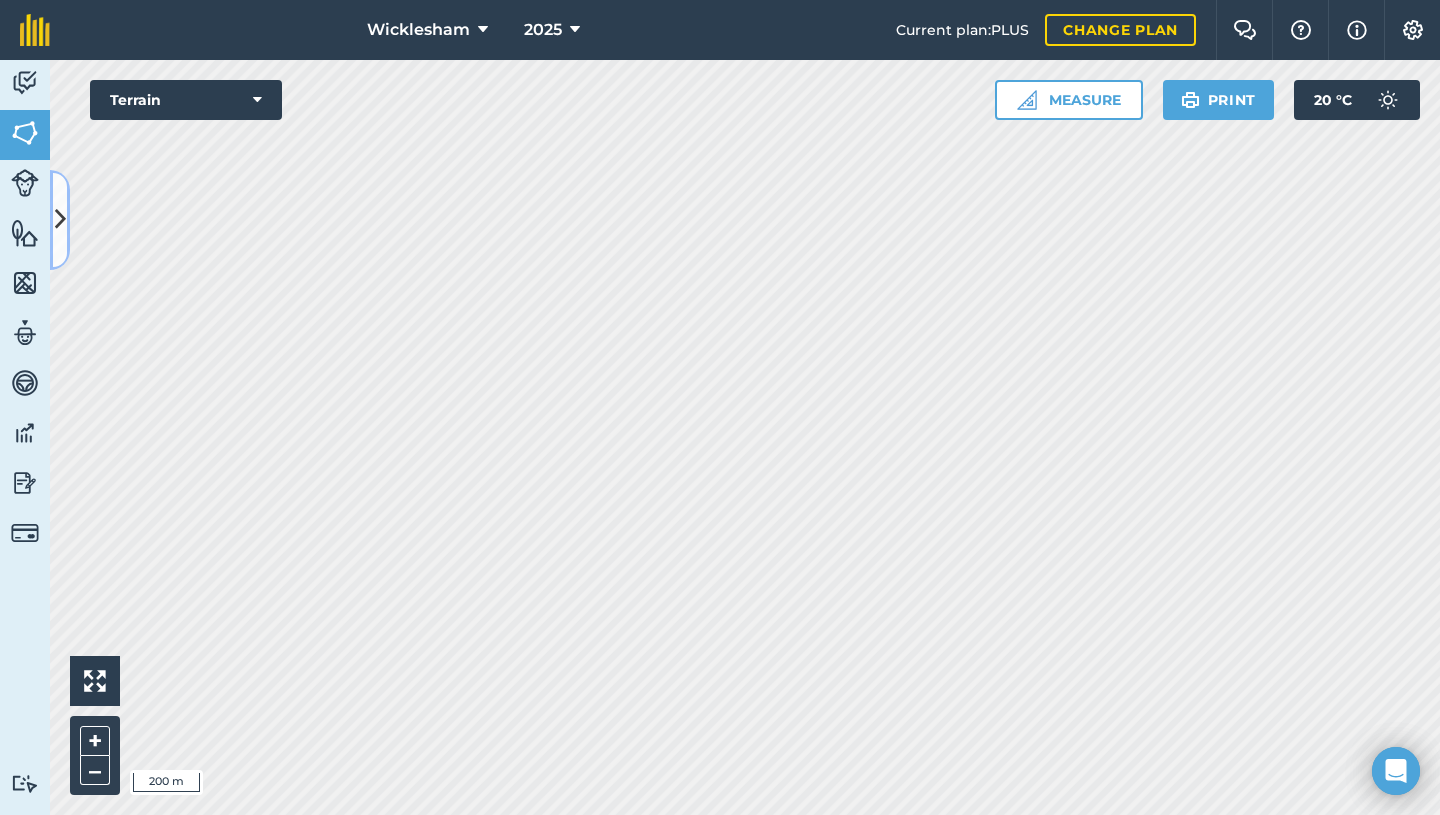 click at bounding box center [60, 220] 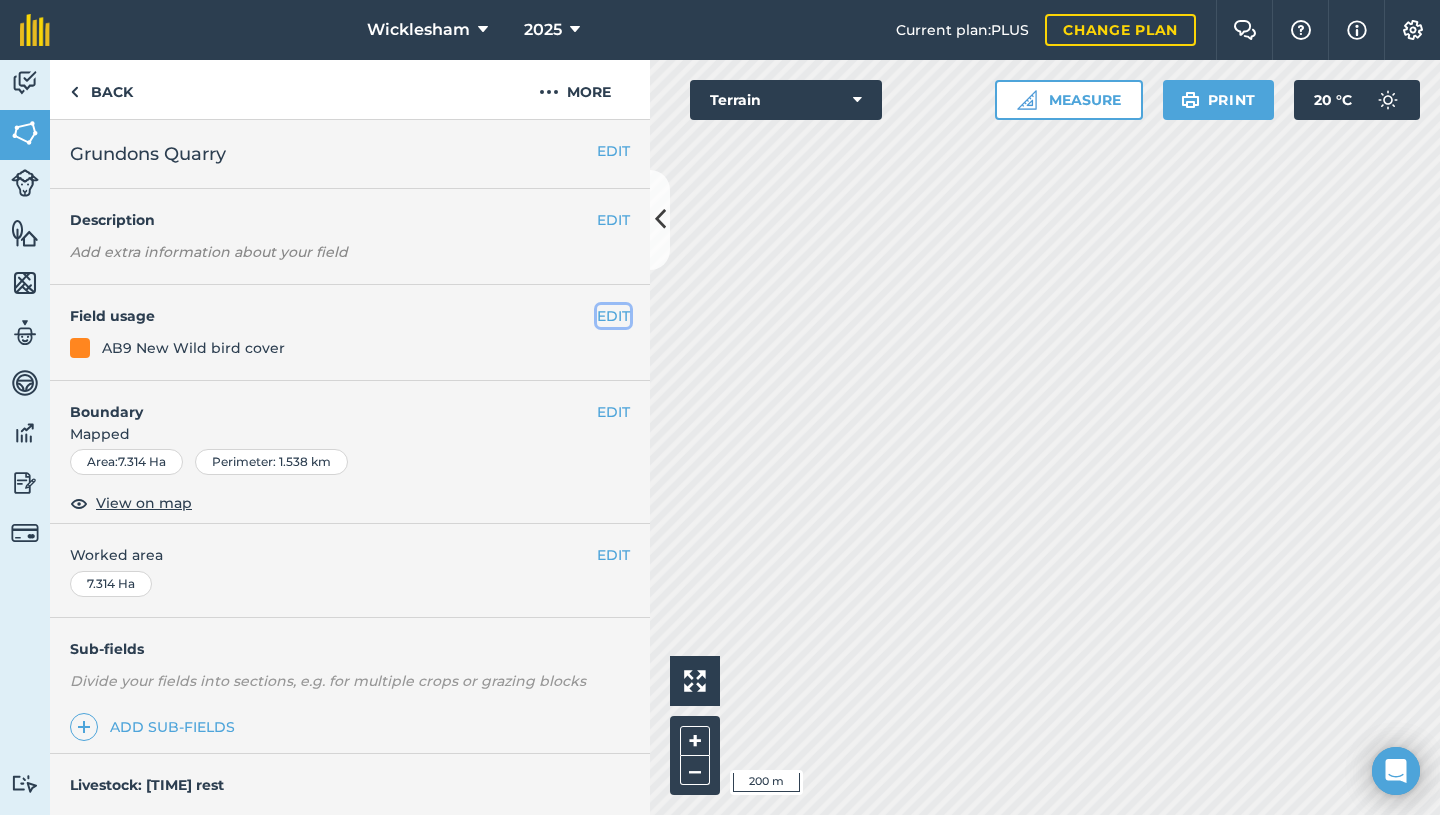 click on "EDIT" at bounding box center (613, 316) 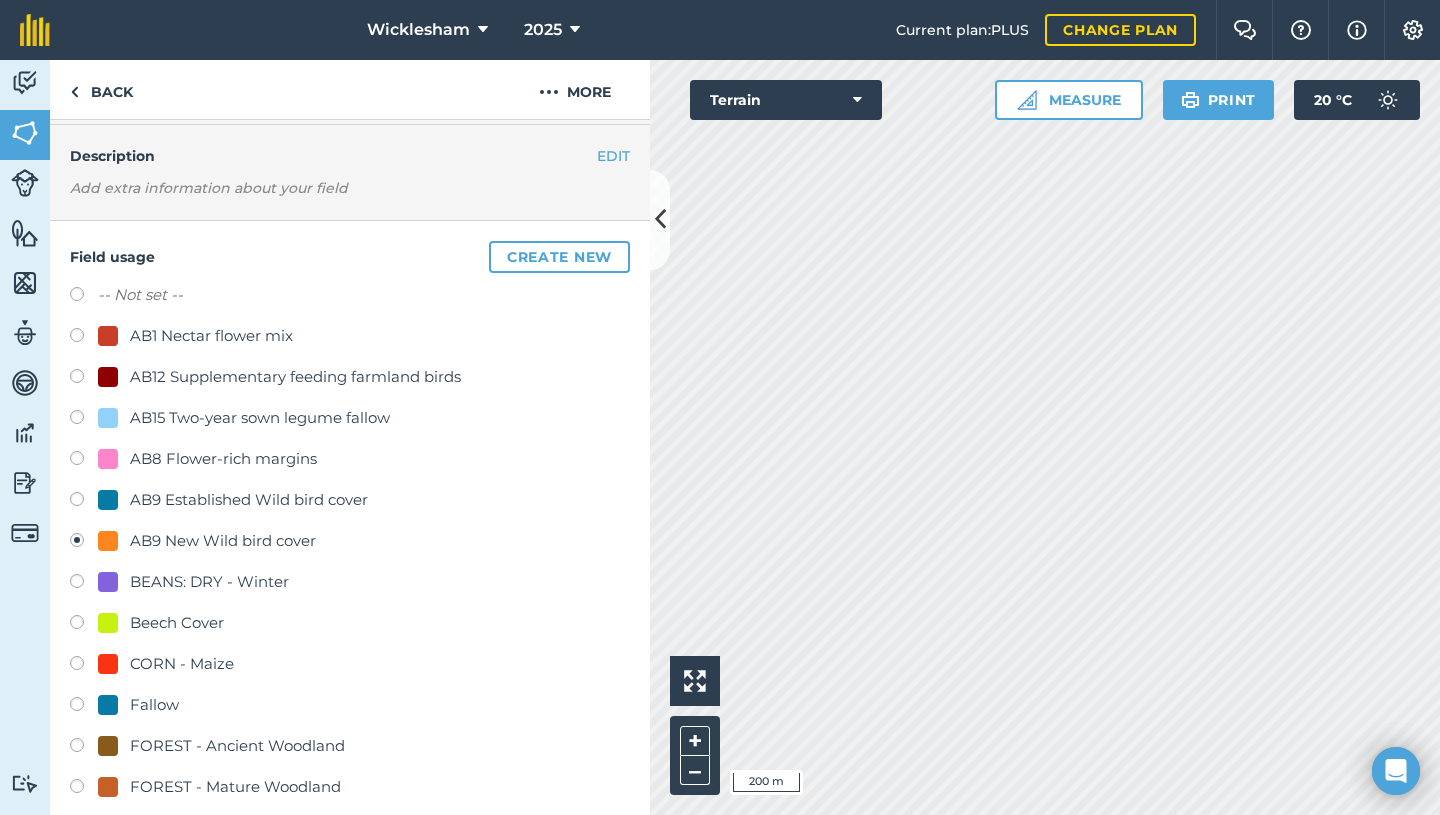 scroll, scrollTop: 100, scrollLeft: 0, axis: vertical 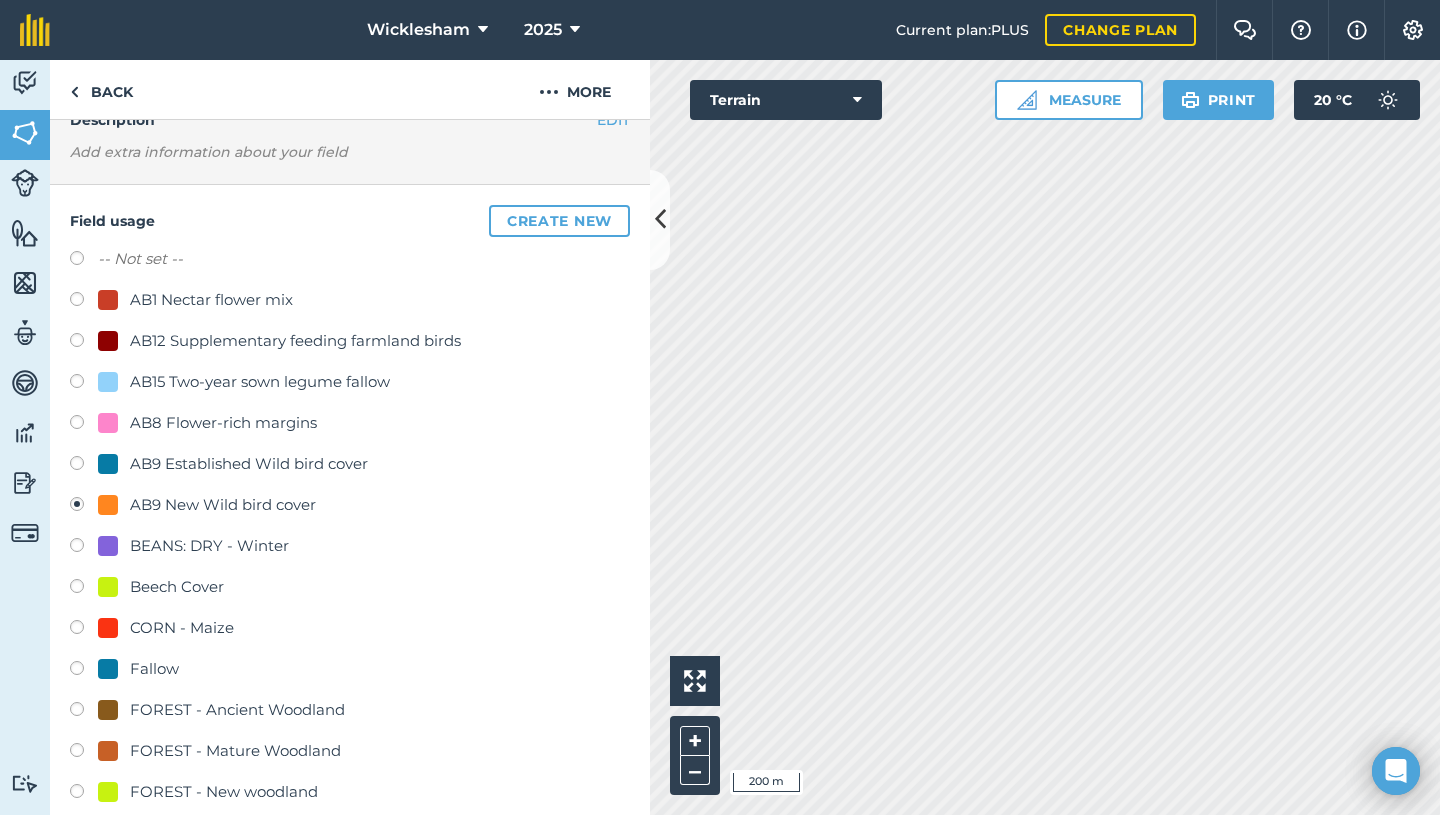 click at bounding box center (84, 671) 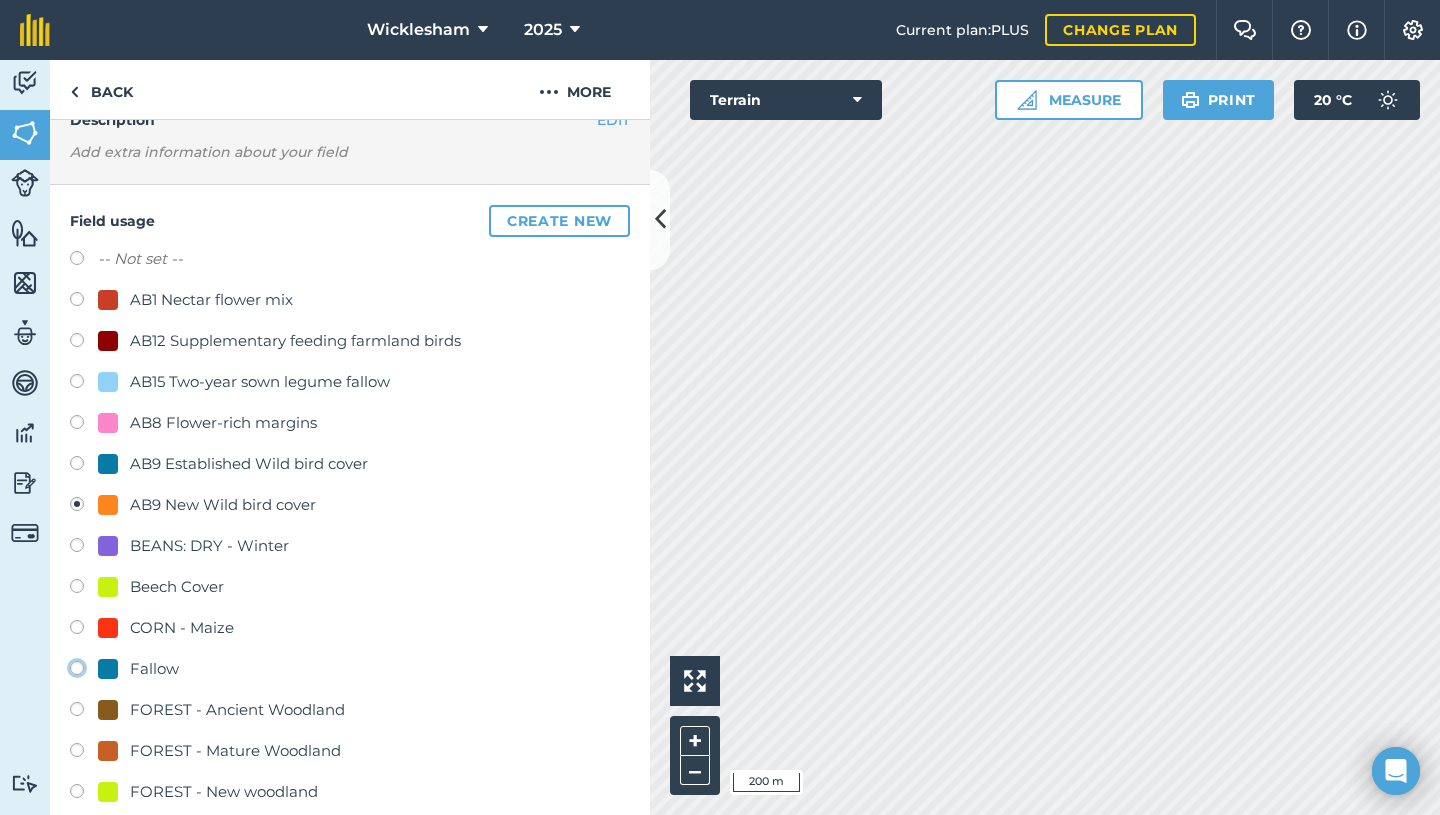 click on "Fallow" at bounding box center [-9923, 667] 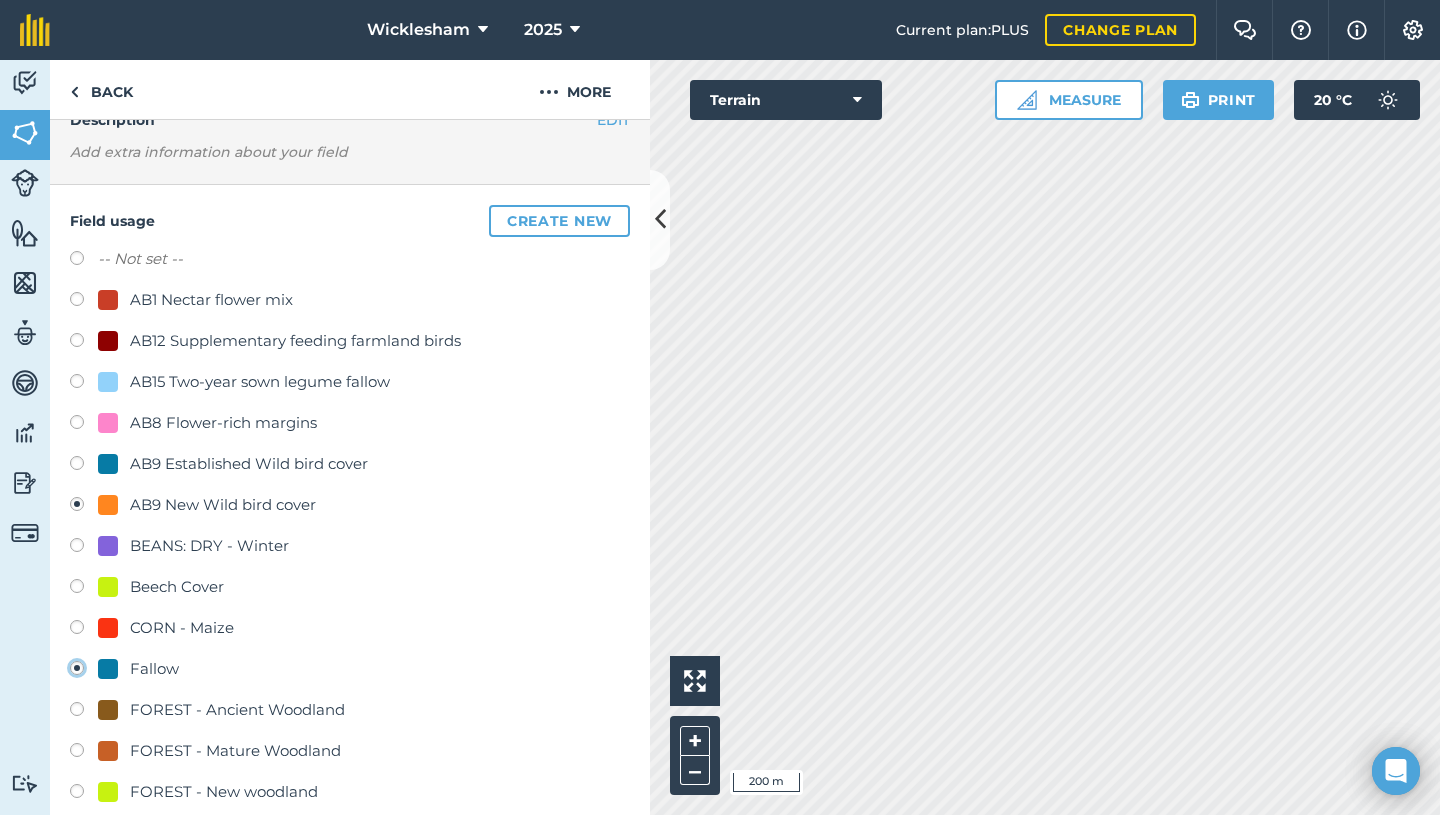 radio on "true" 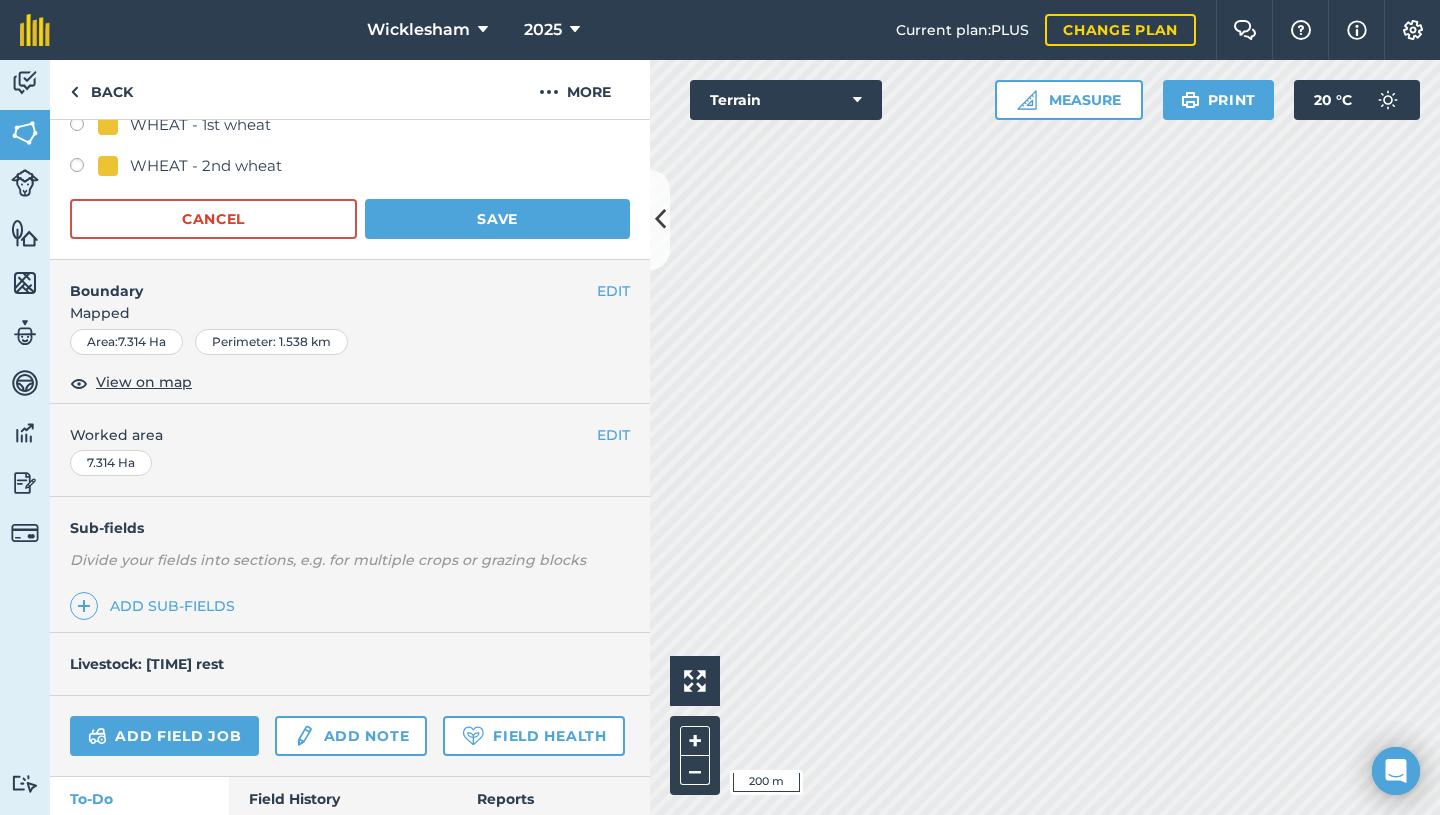 scroll, scrollTop: 1500, scrollLeft: 0, axis: vertical 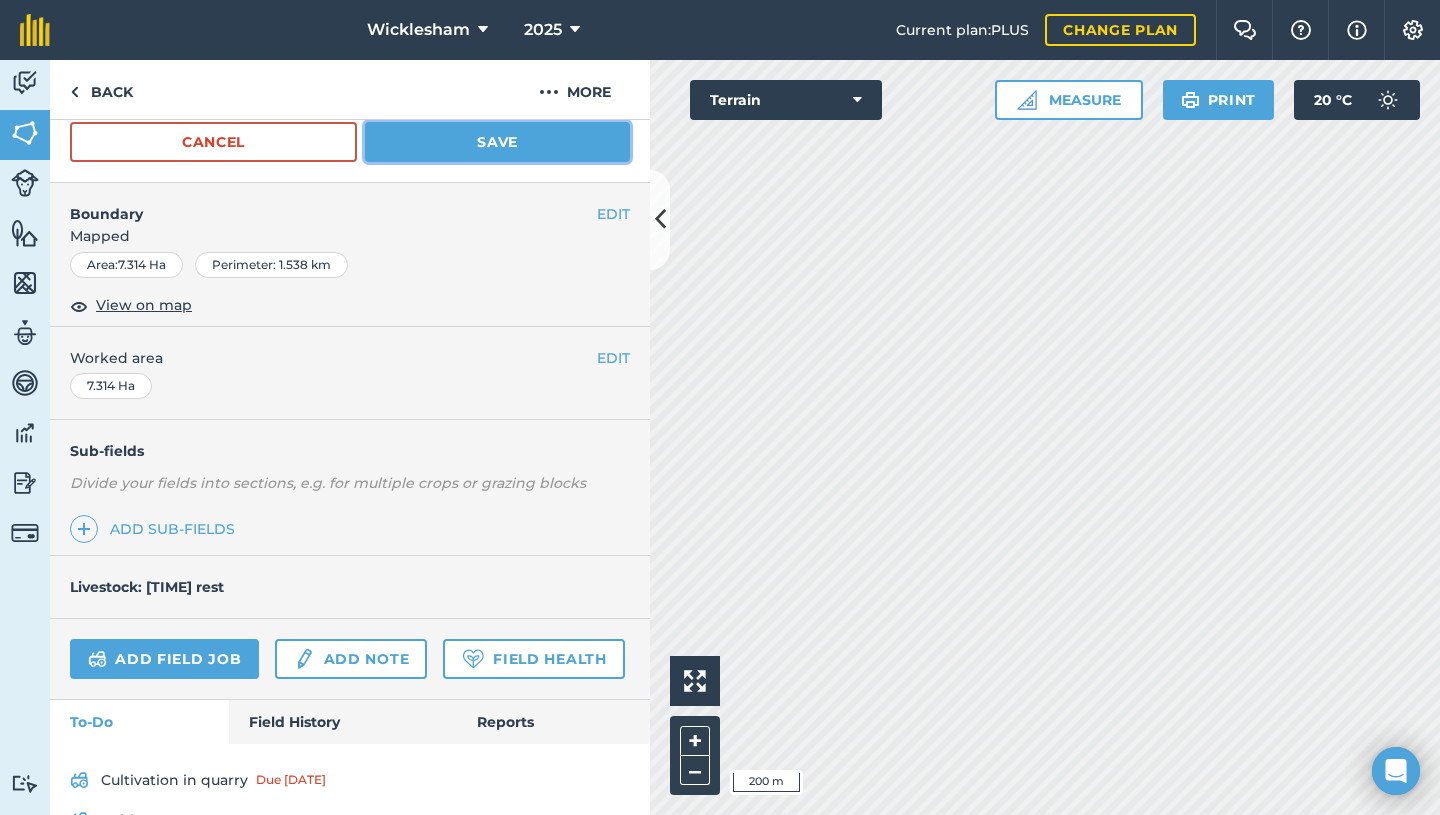 click on "Save" at bounding box center [497, 142] 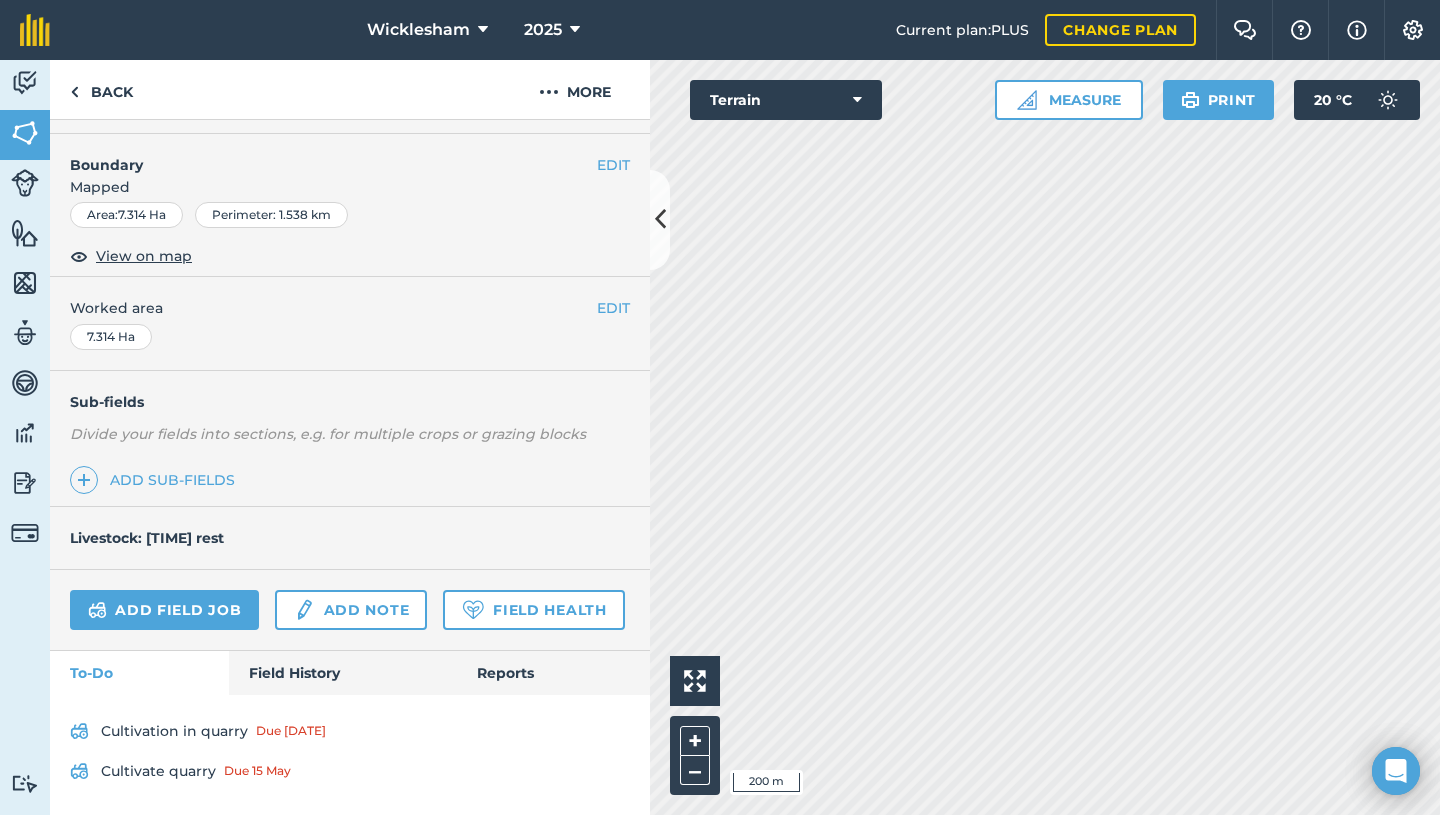 scroll, scrollTop: 303, scrollLeft: 0, axis: vertical 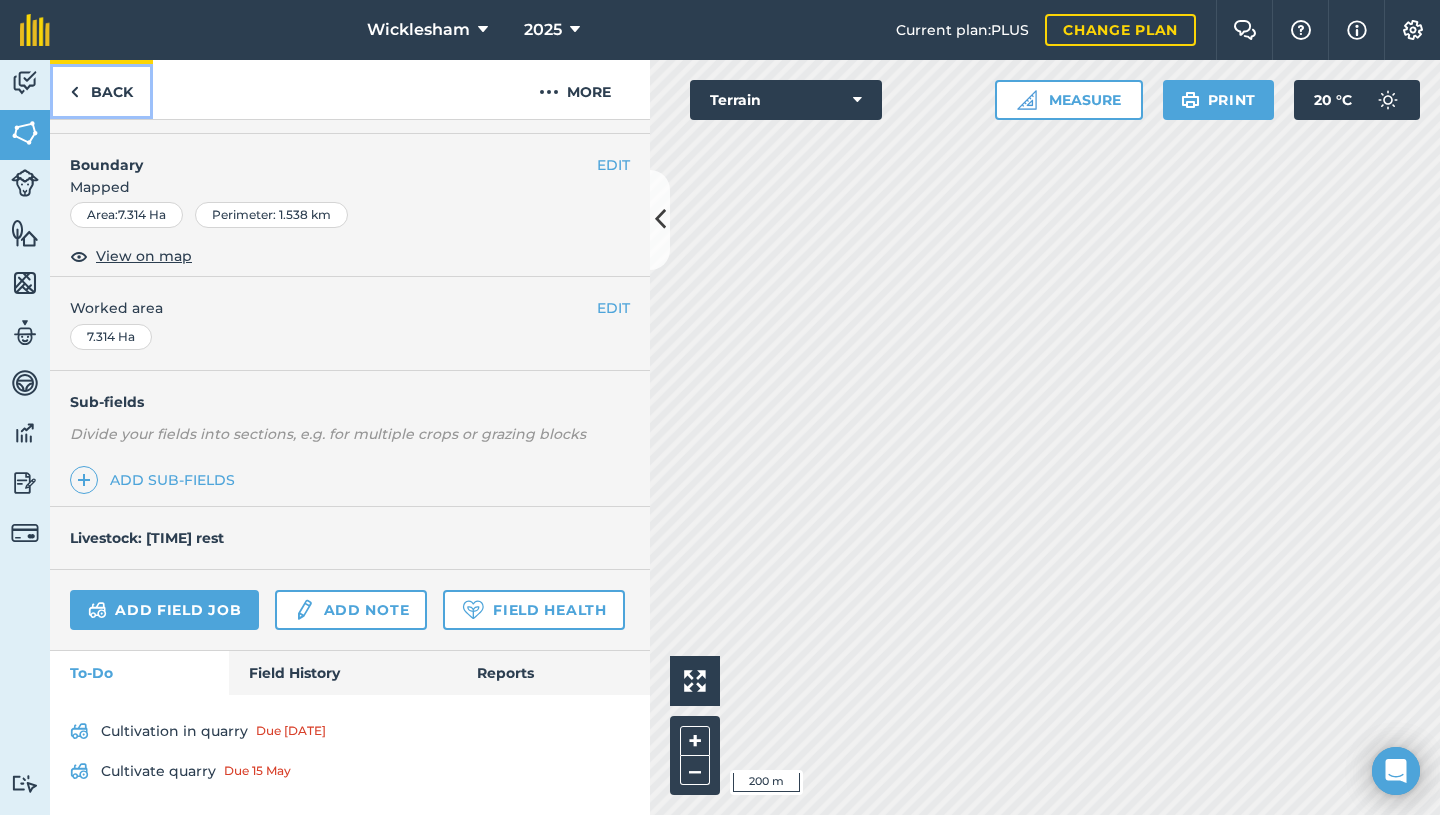 click on "Back" at bounding box center (101, 89) 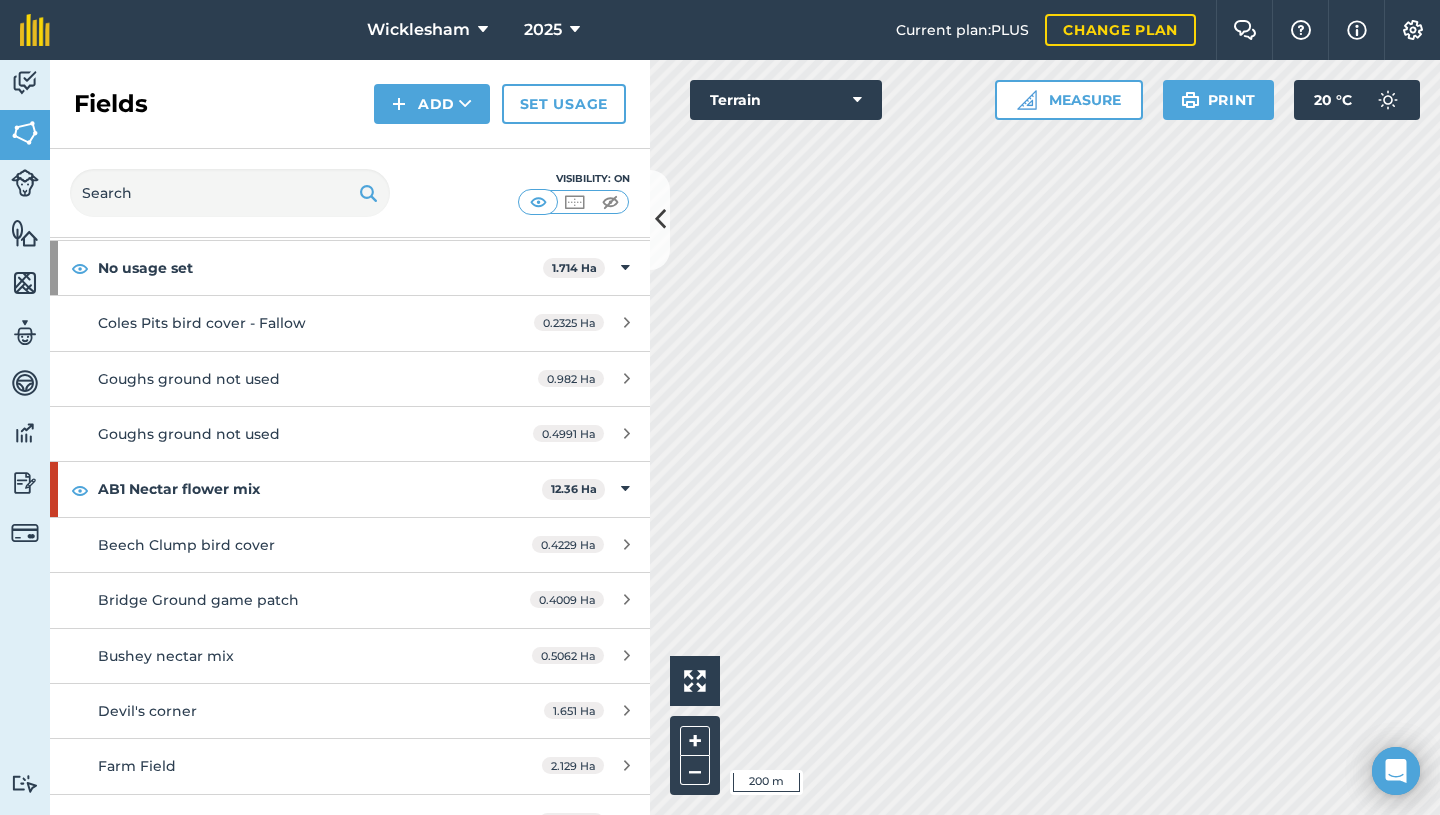 scroll, scrollTop: 200, scrollLeft: 0, axis: vertical 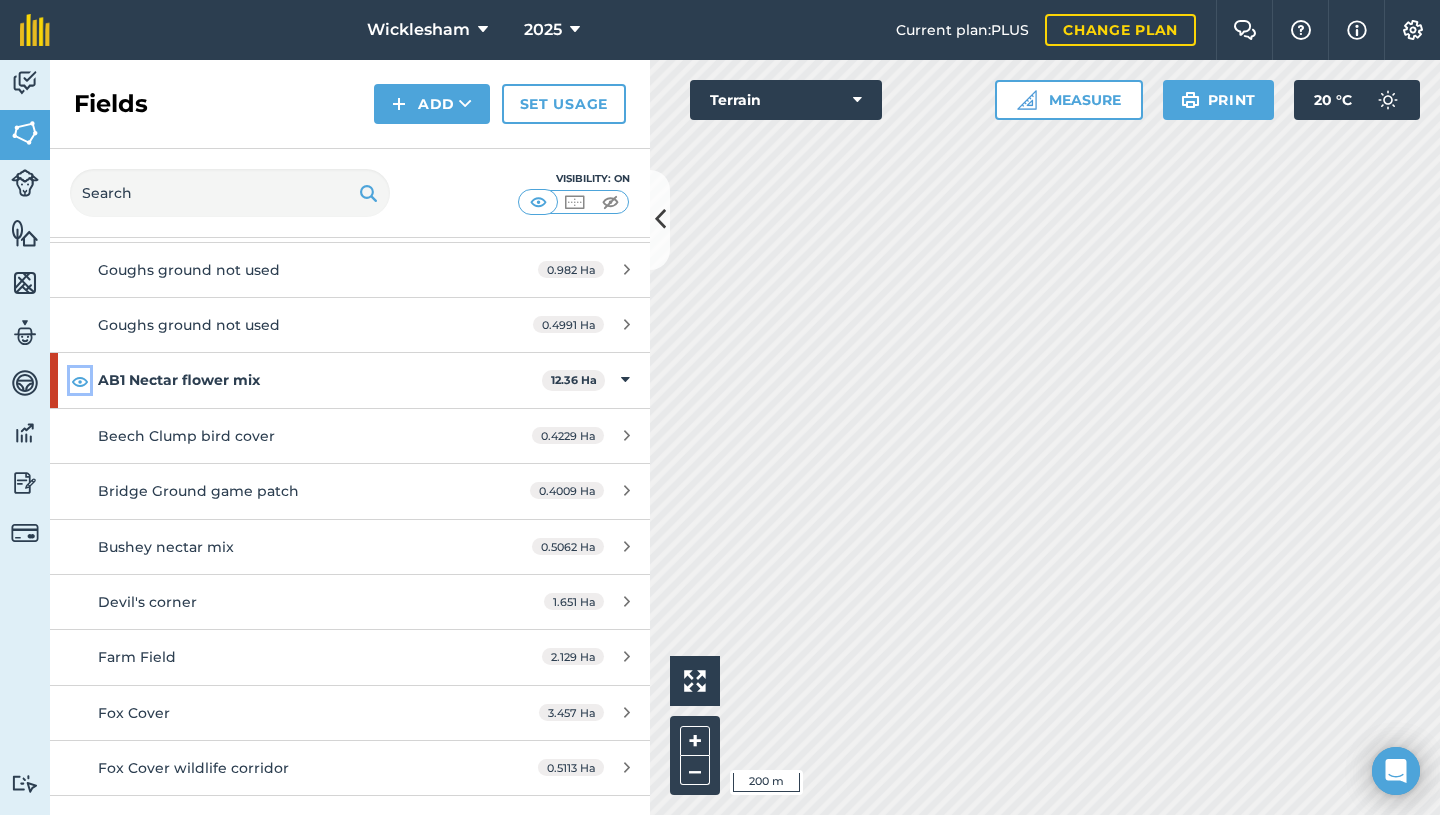 click at bounding box center [80, 381] 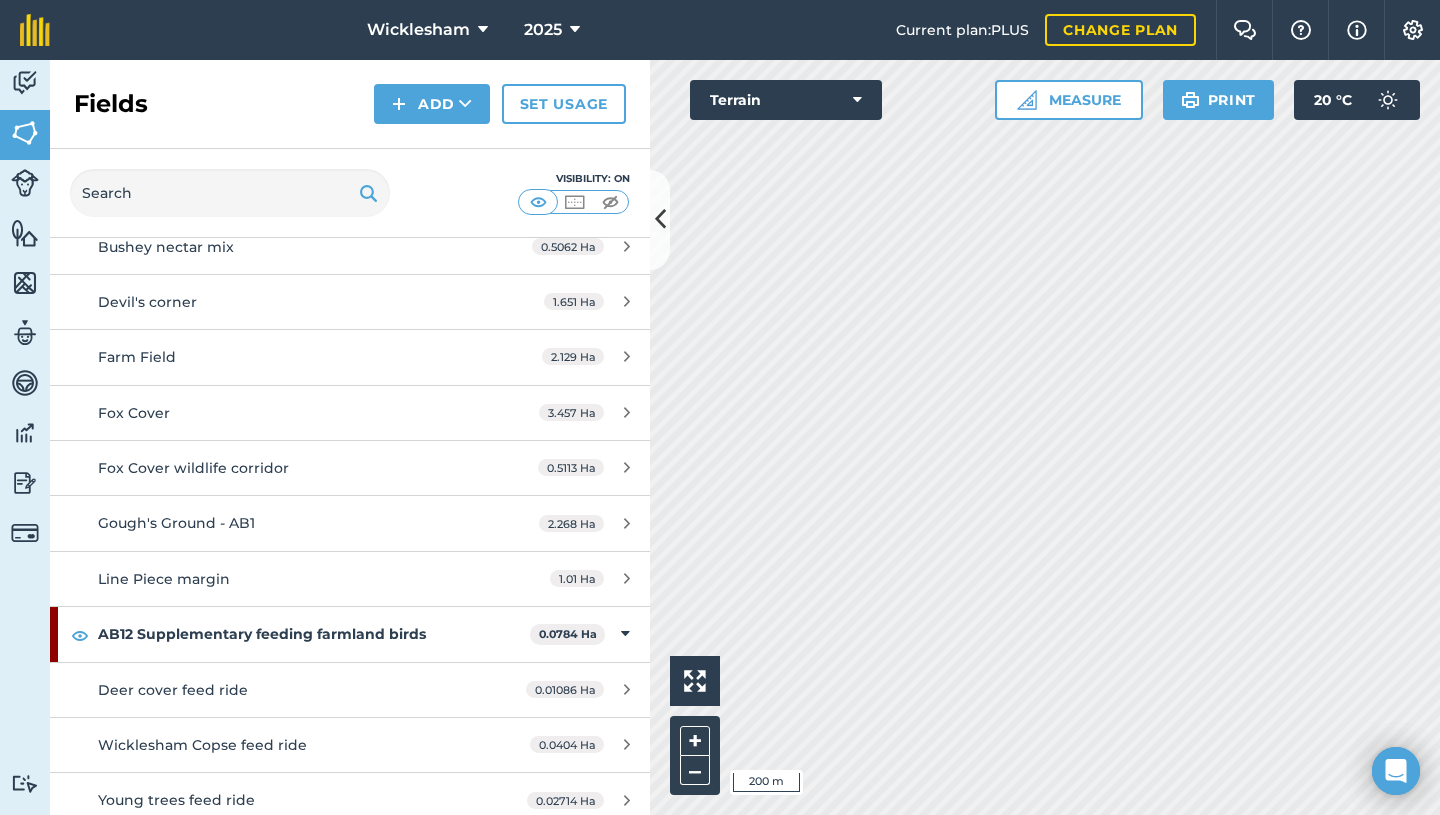 scroll, scrollTop: 200, scrollLeft: 0, axis: vertical 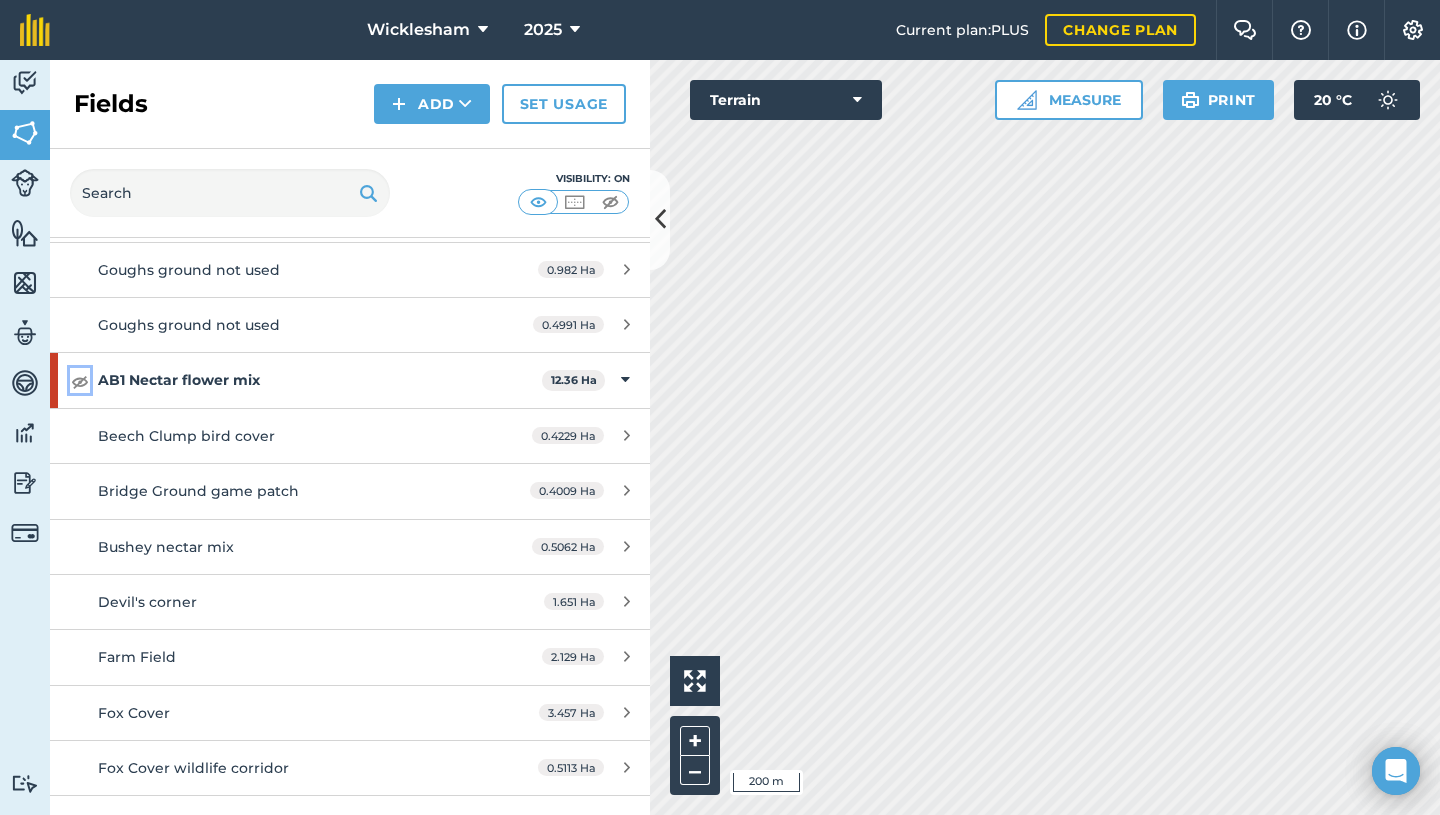 click at bounding box center [80, 381] 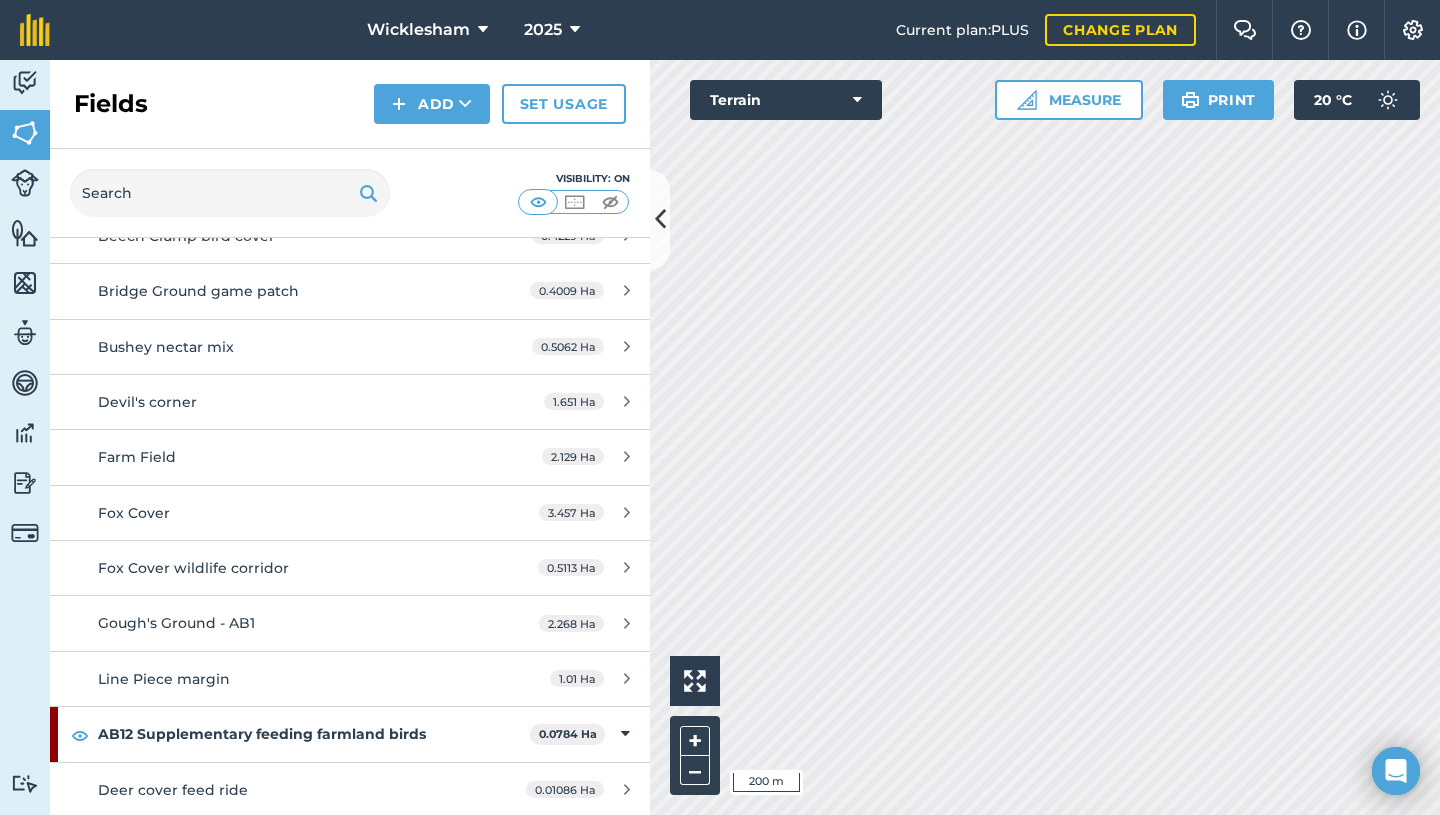 scroll, scrollTop: 700, scrollLeft: 0, axis: vertical 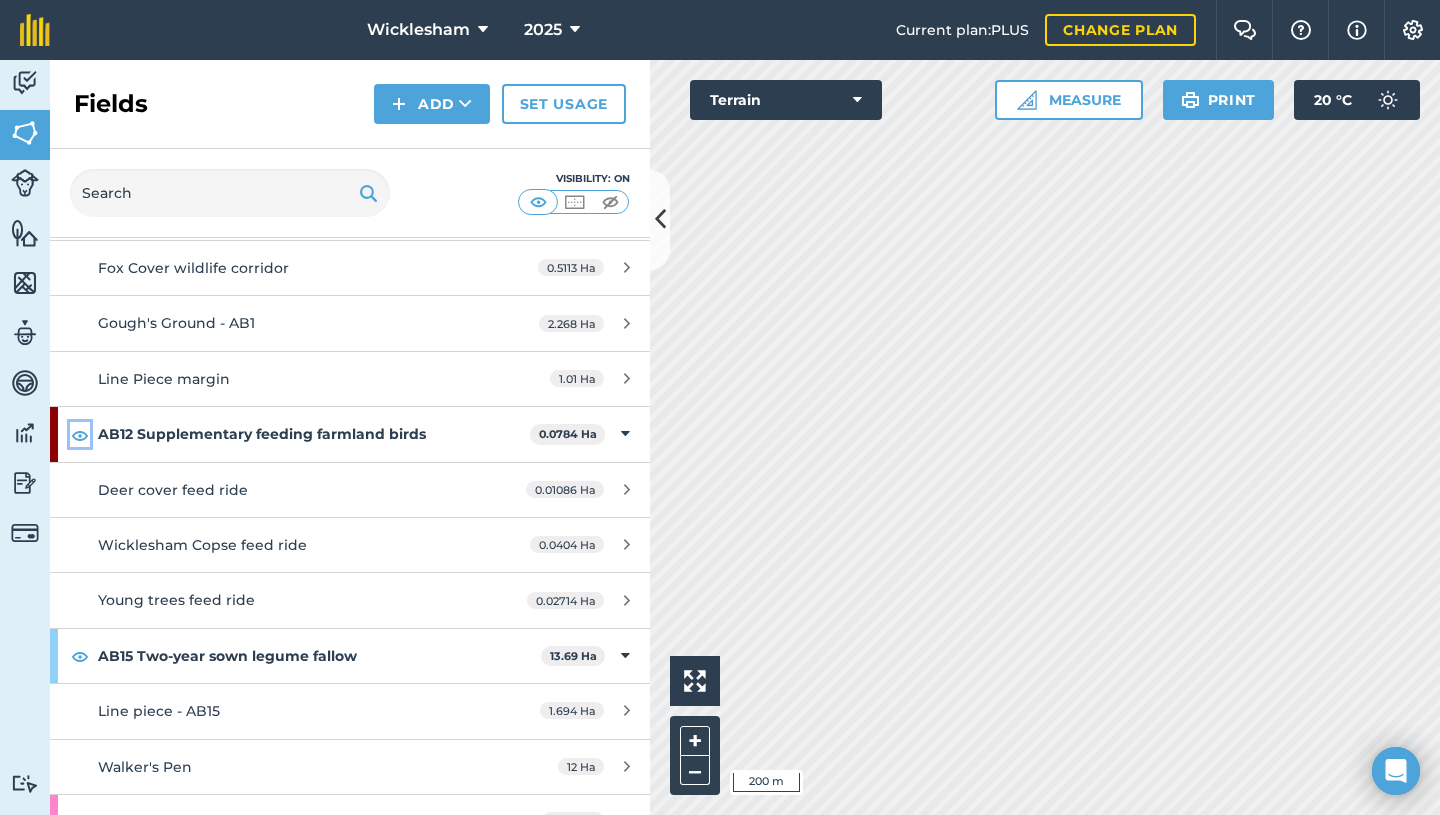 click at bounding box center [80, 435] 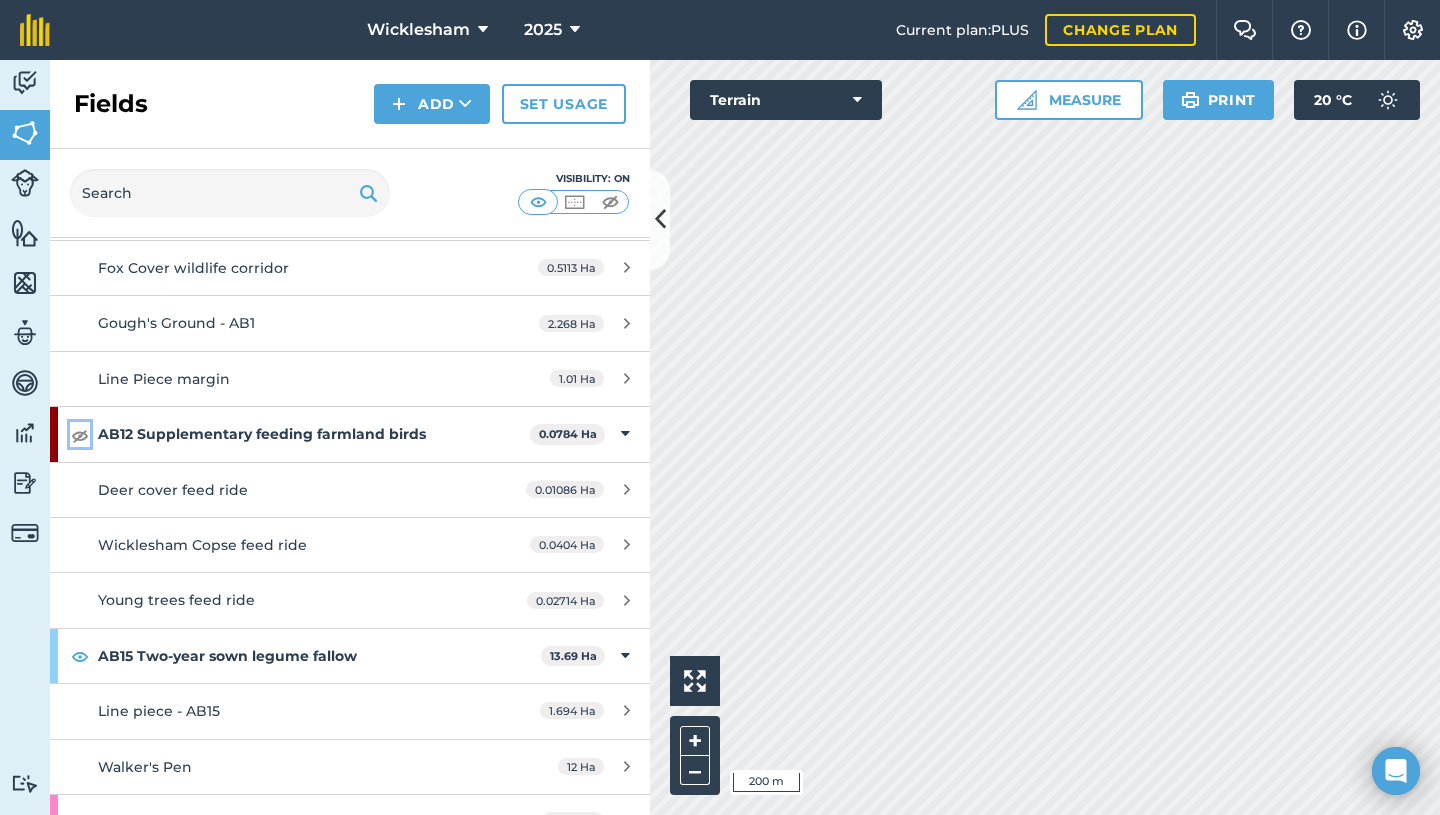 click at bounding box center [80, 435] 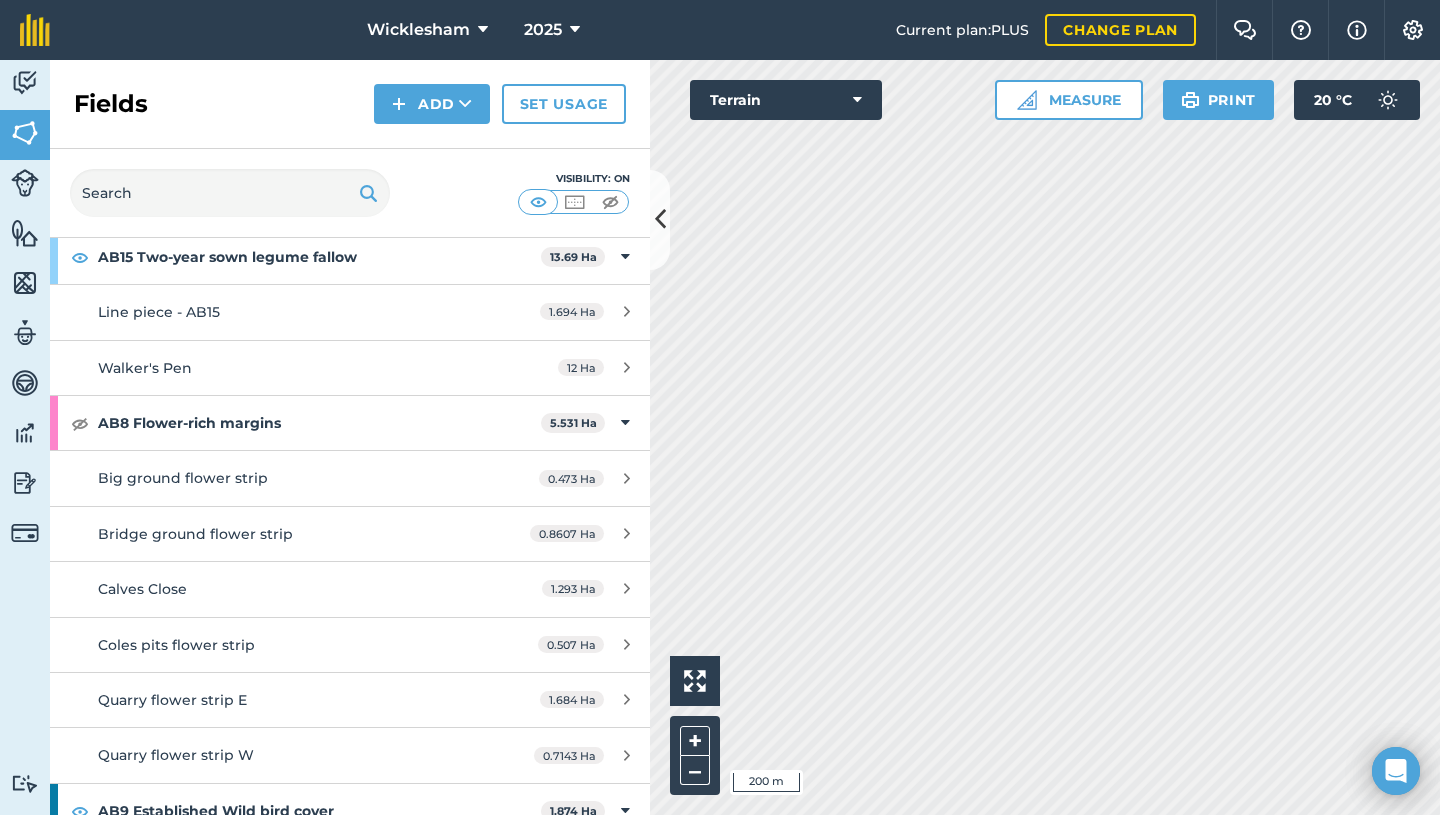 scroll, scrollTop: 1100, scrollLeft: 0, axis: vertical 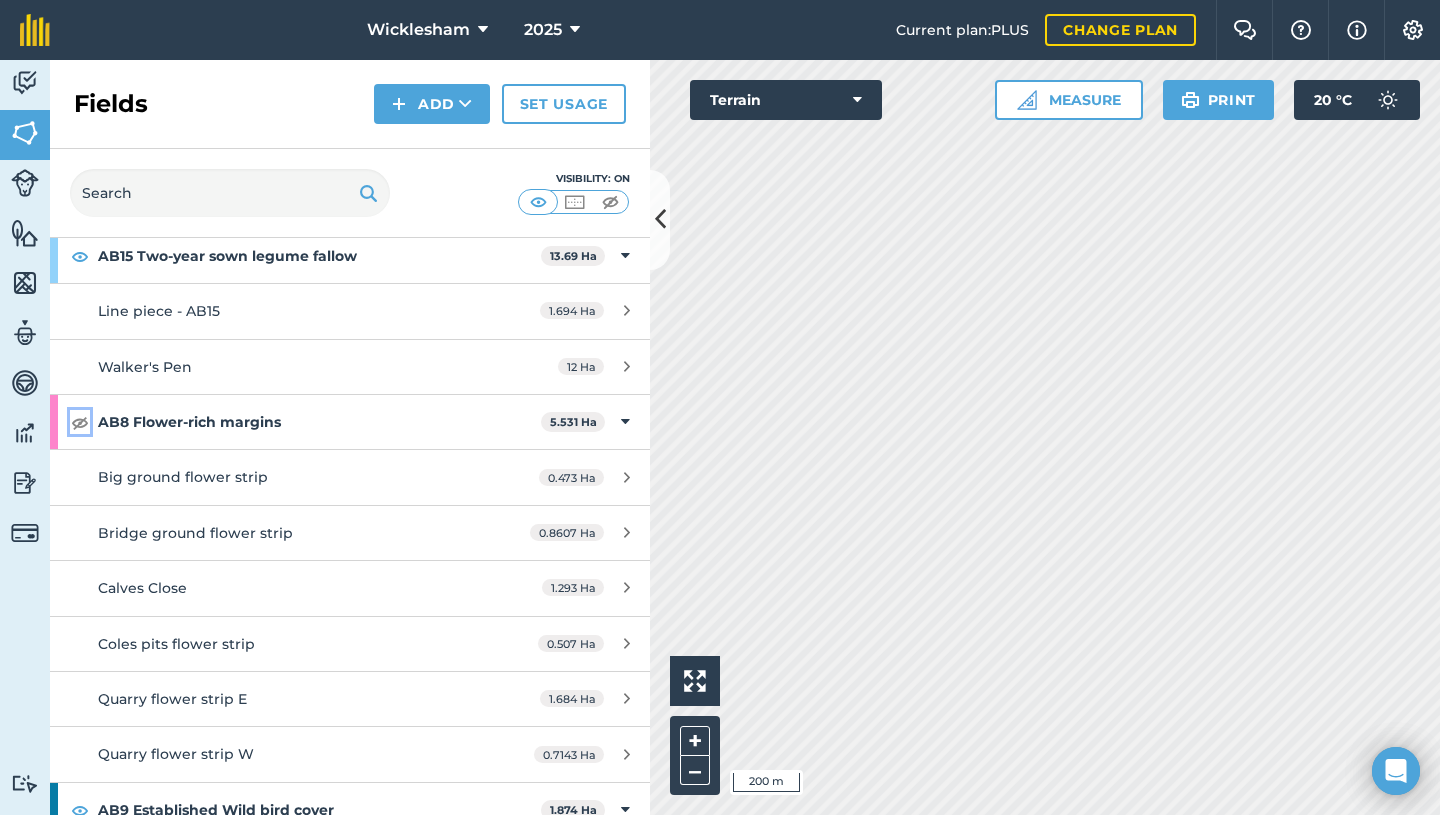 click at bounding box center [80, 422] 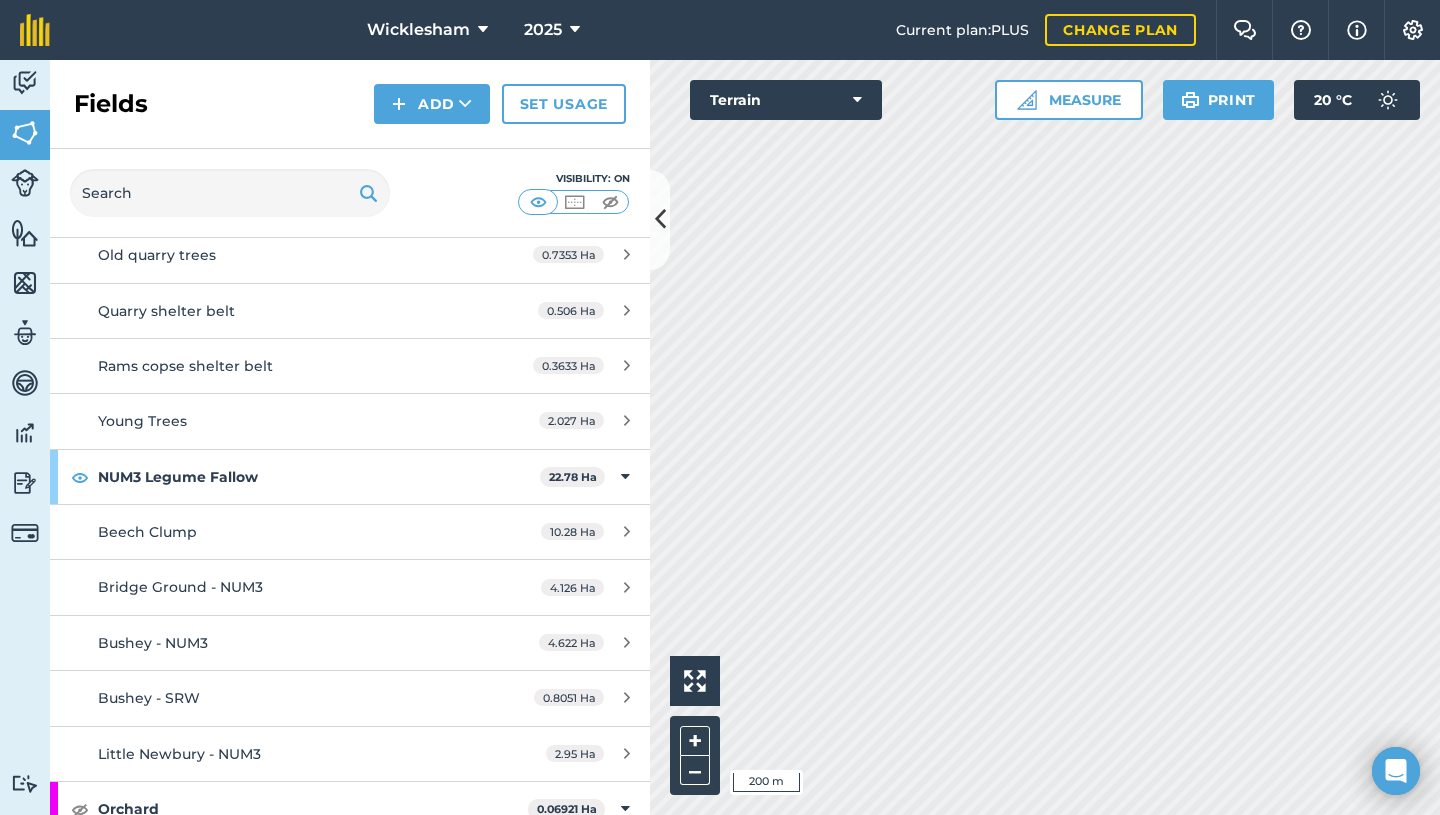 scroll, scrollTop: 4000, scrollLeft: 0, axis: vertical 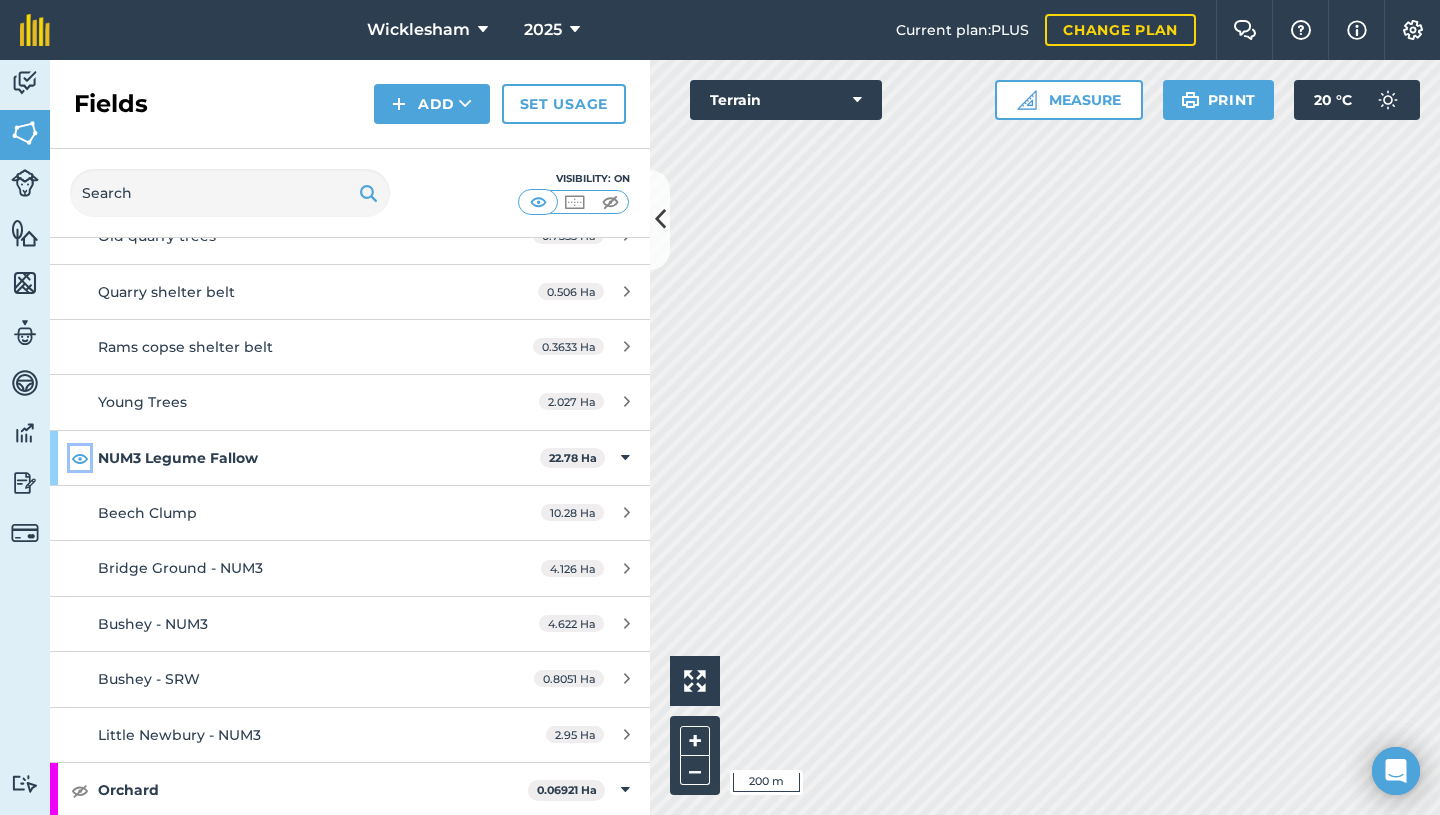 click at bounding box center [80, 458] 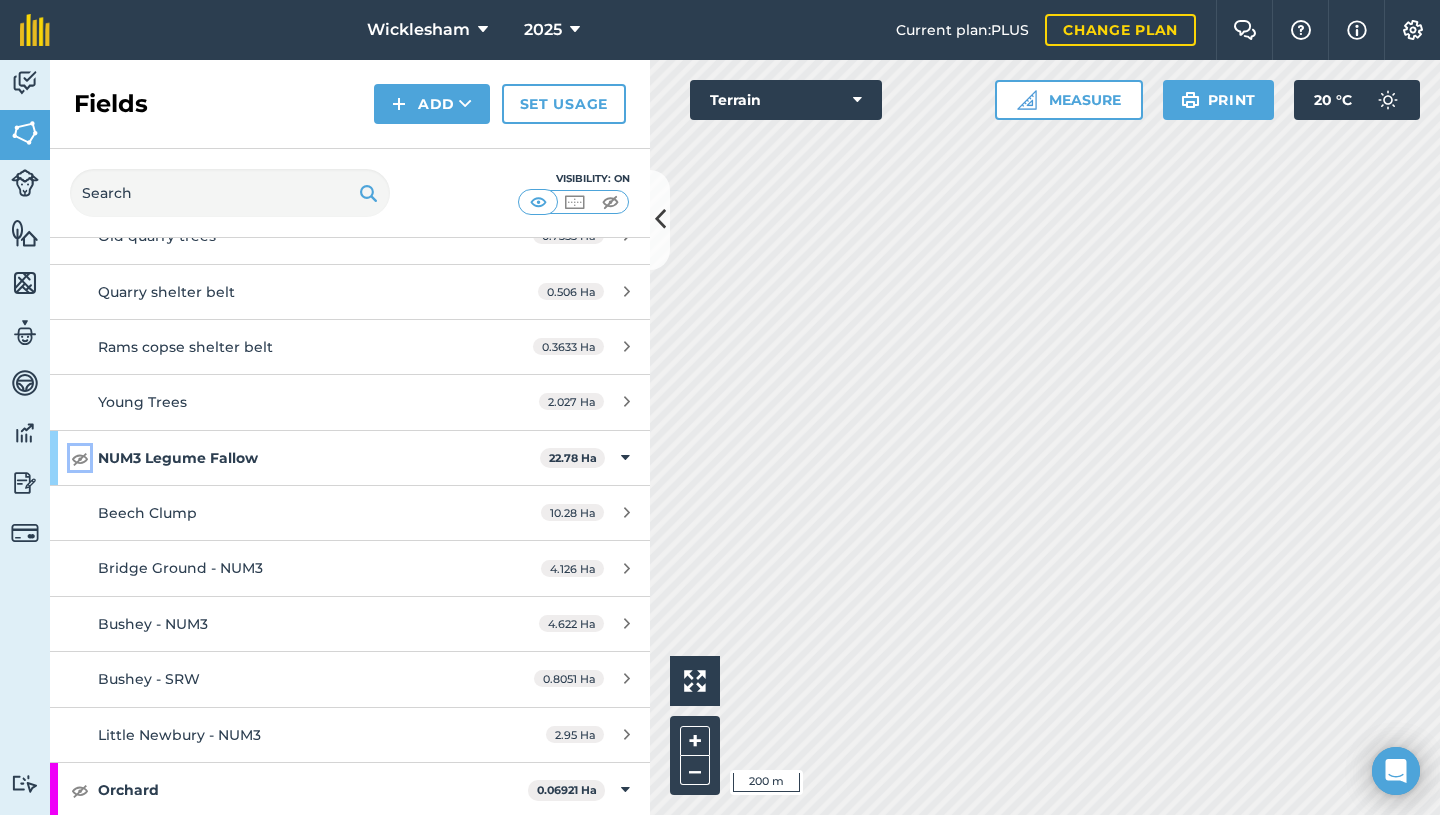 click at bounding box center (80, 458) 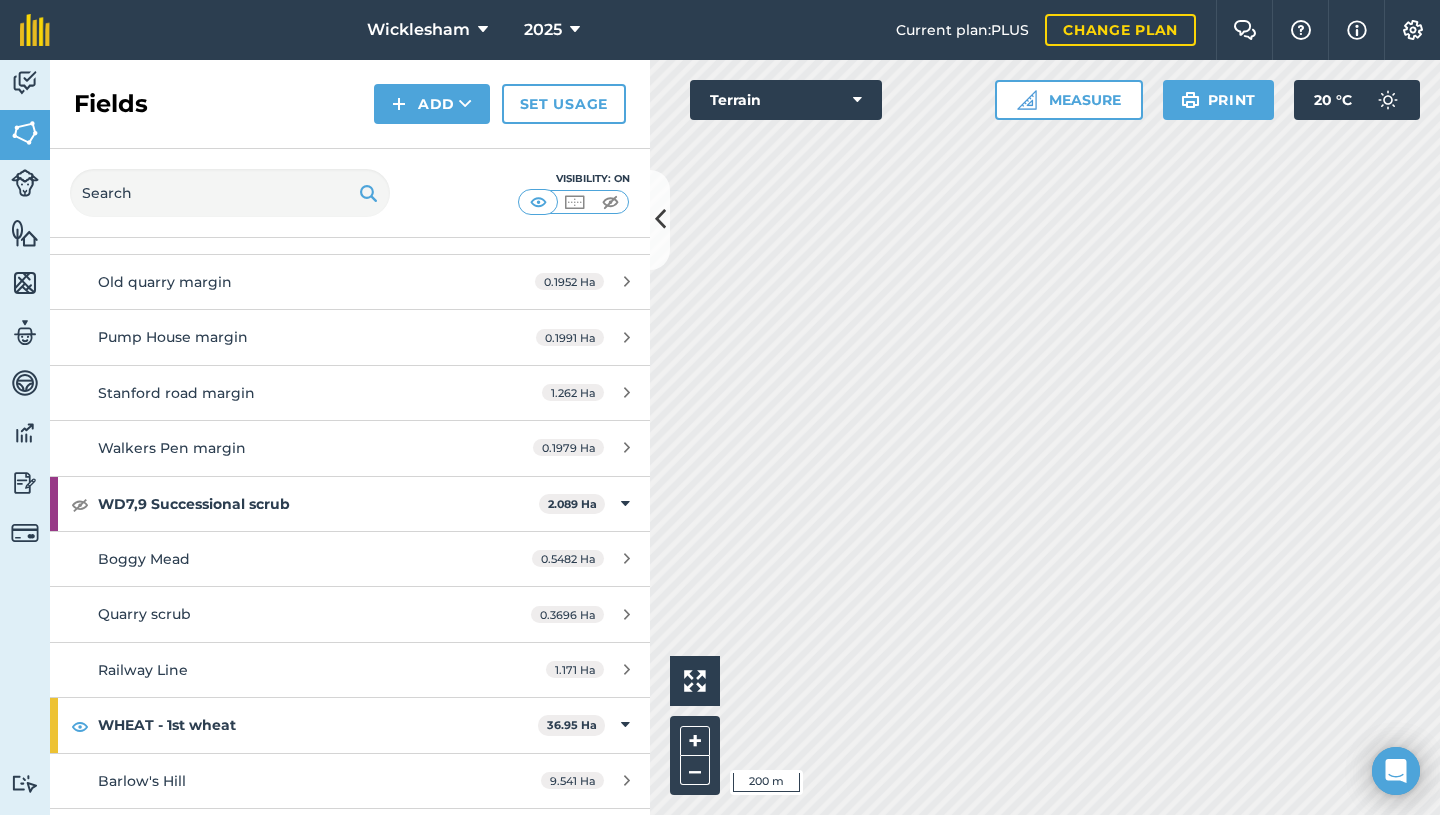 scroll, scrollTop: 6473, scrollLeft: 0, axis: vertical 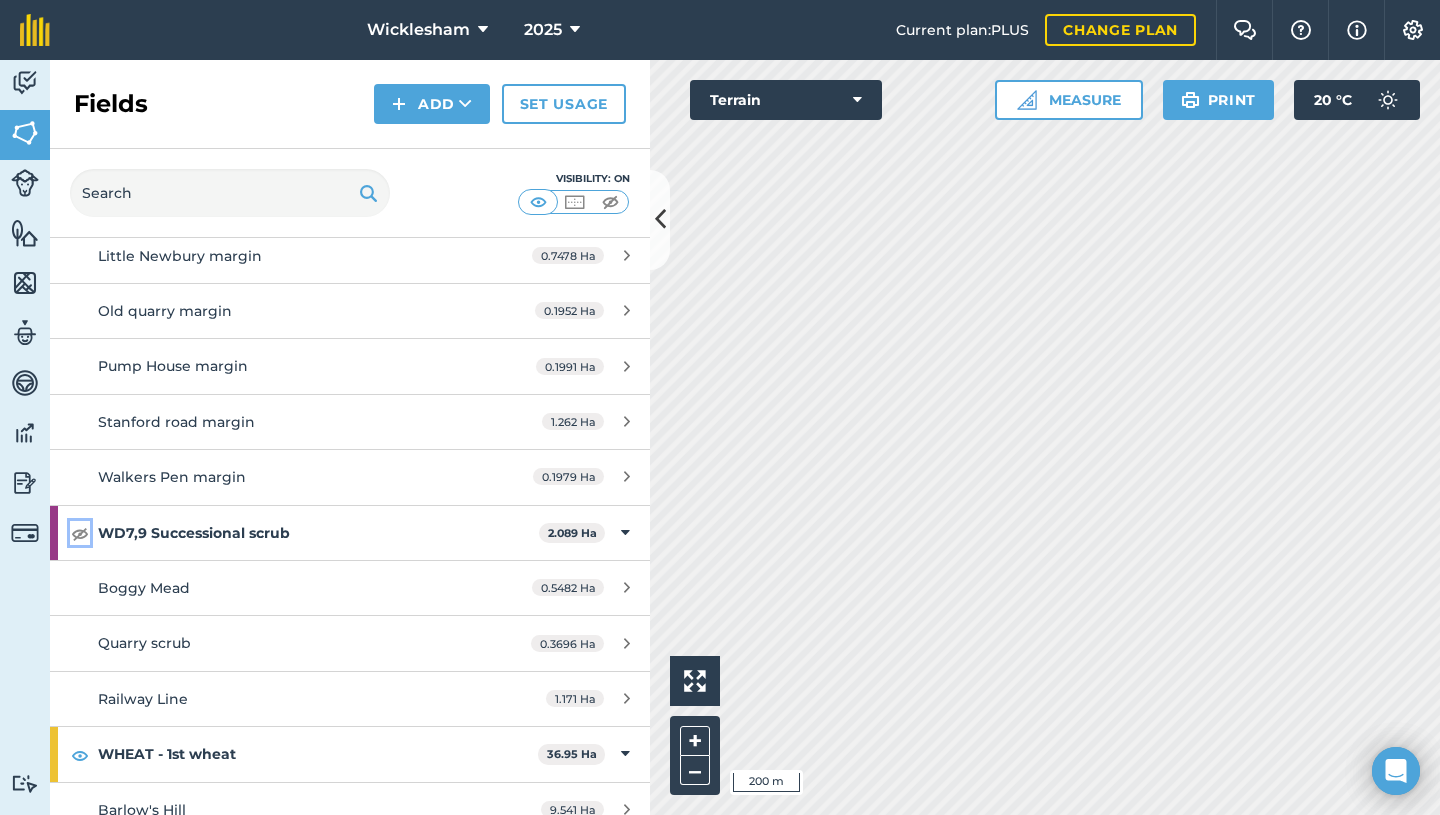 click at bounding box center [80, 533] 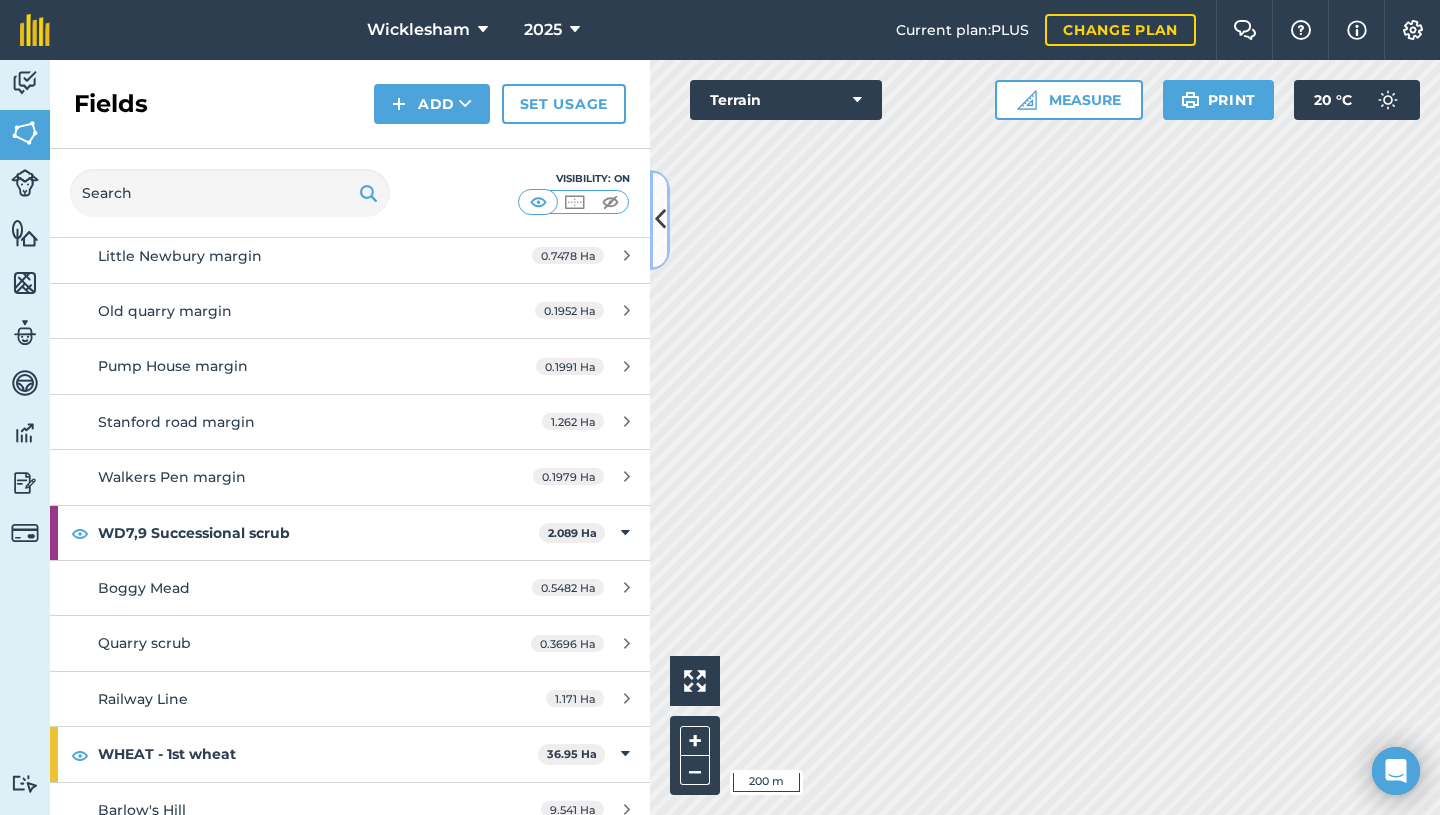 click at bounding box center [660, 220] 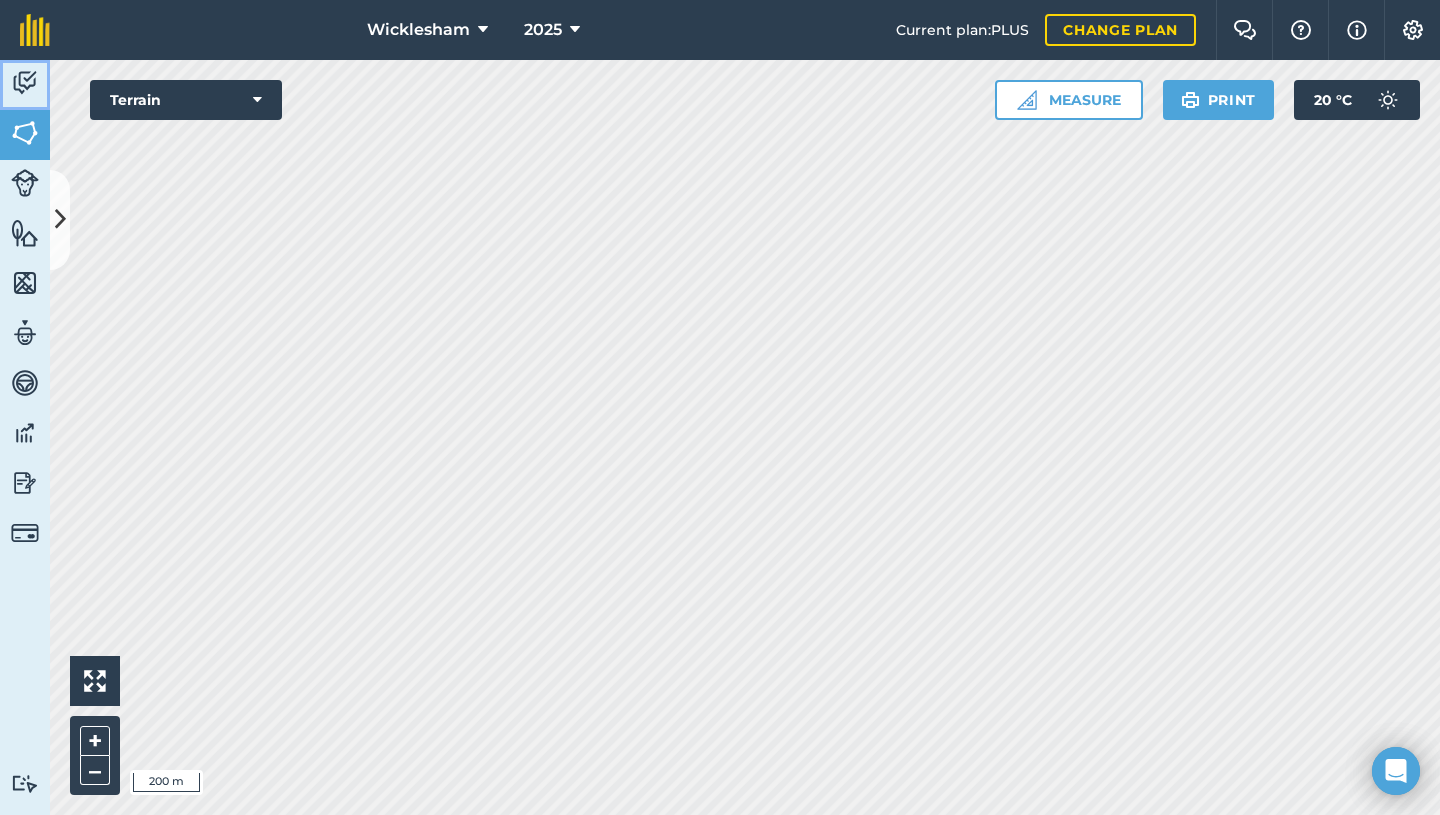 click at bounding box center (25, 83) 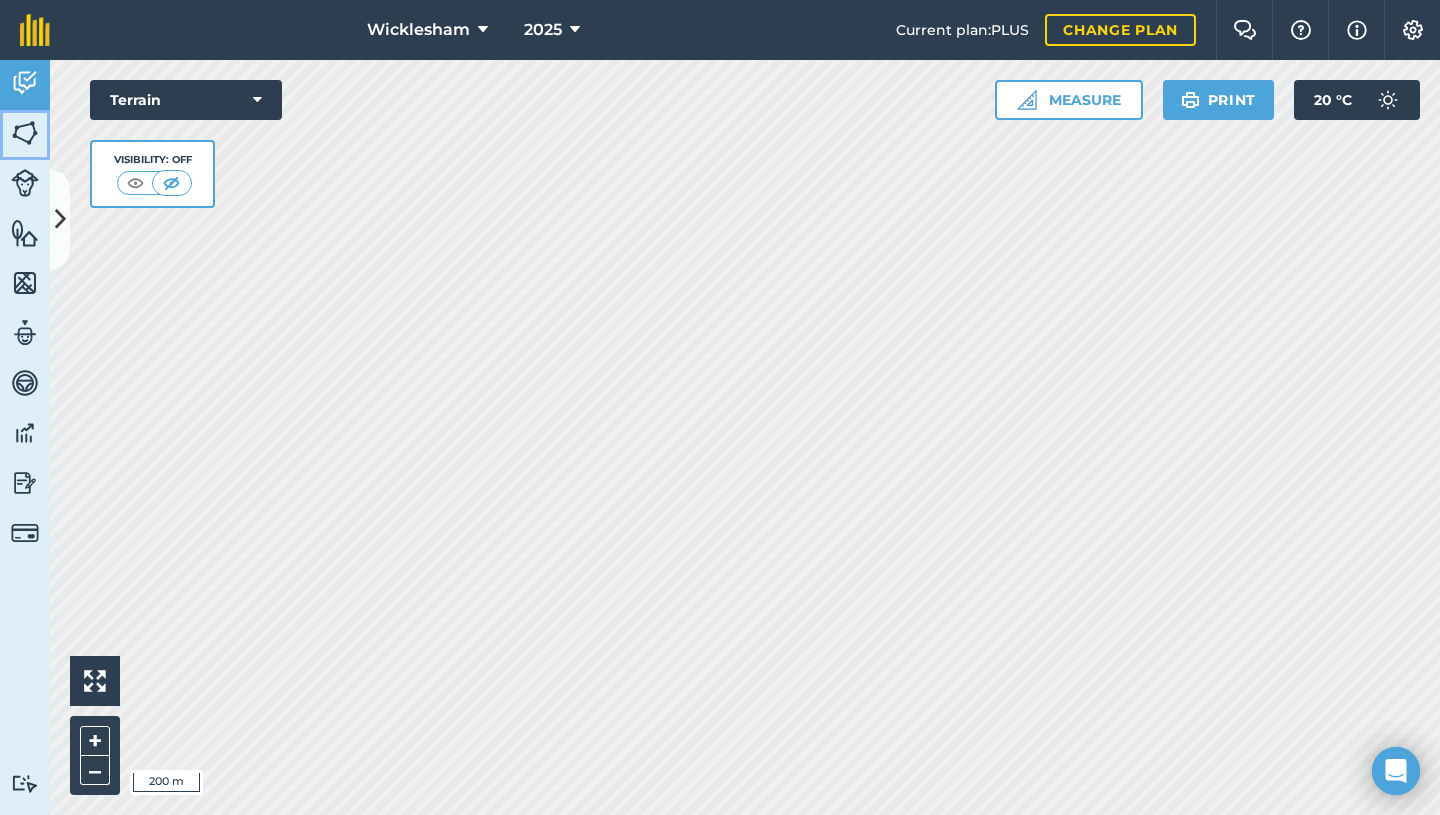 click at bounding box center [25, 133] 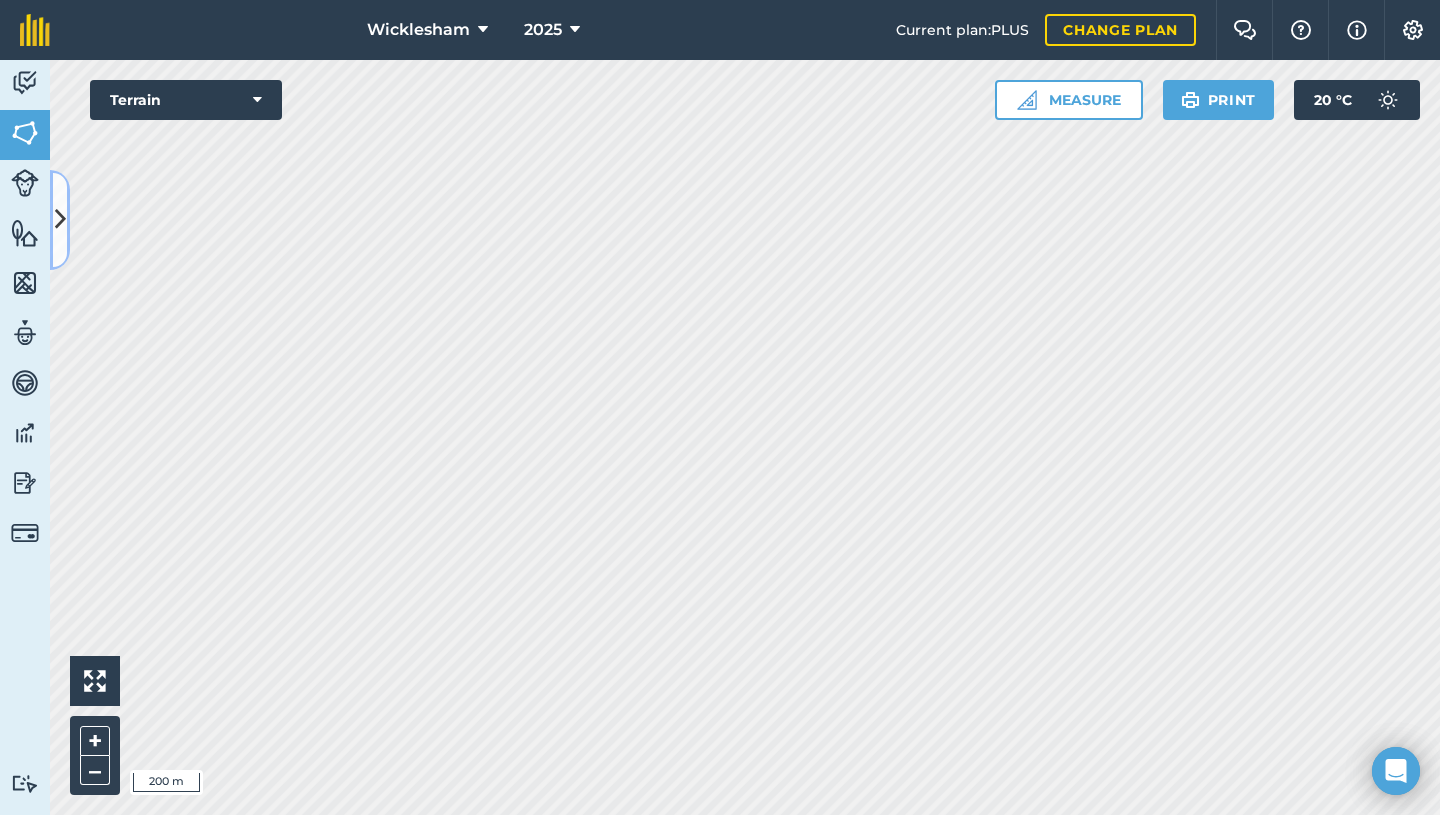 click at bounding box center [60, 219] 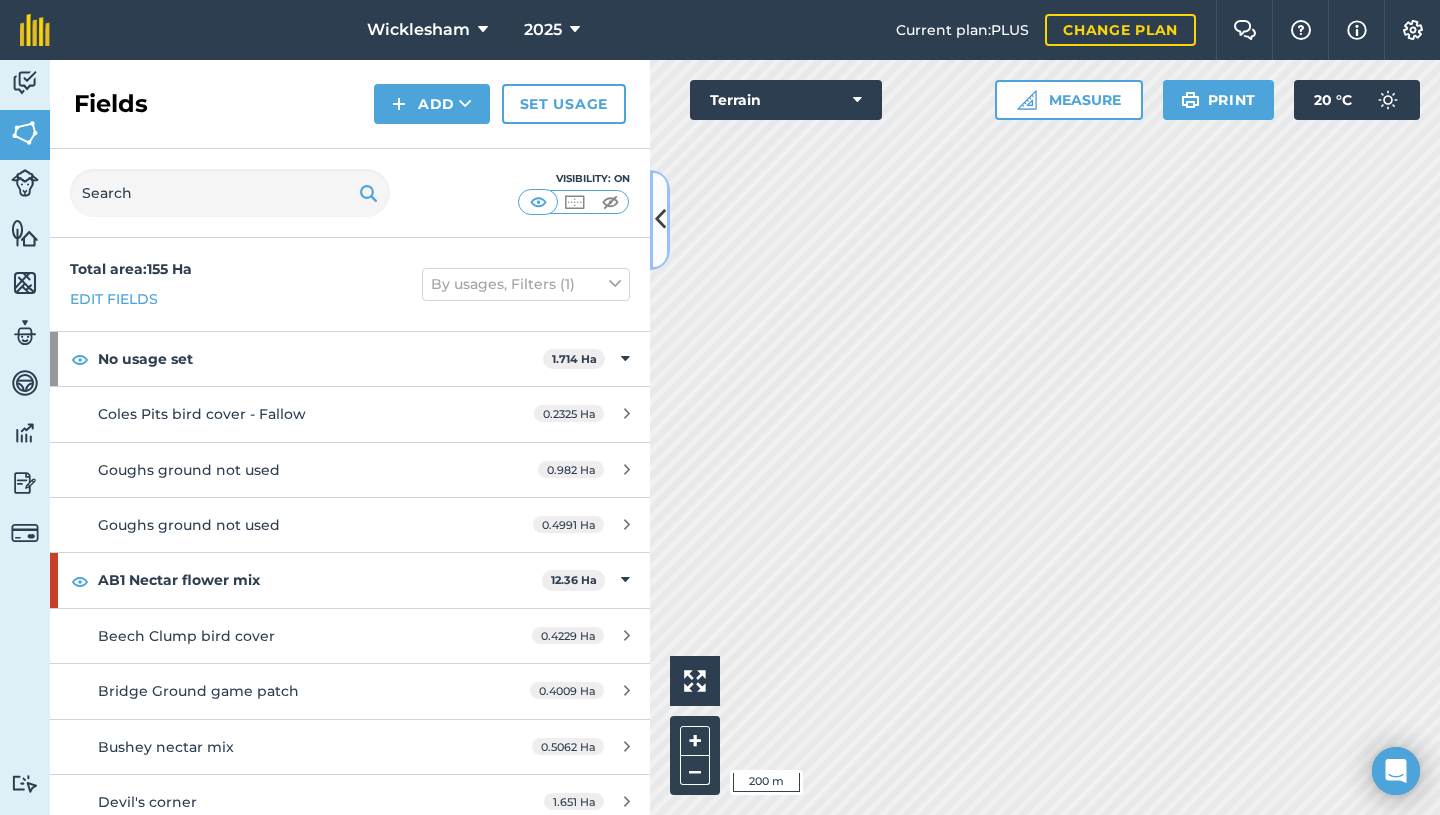scroll, scrollTop: 100, scrollLeft: 0, axis: vertical 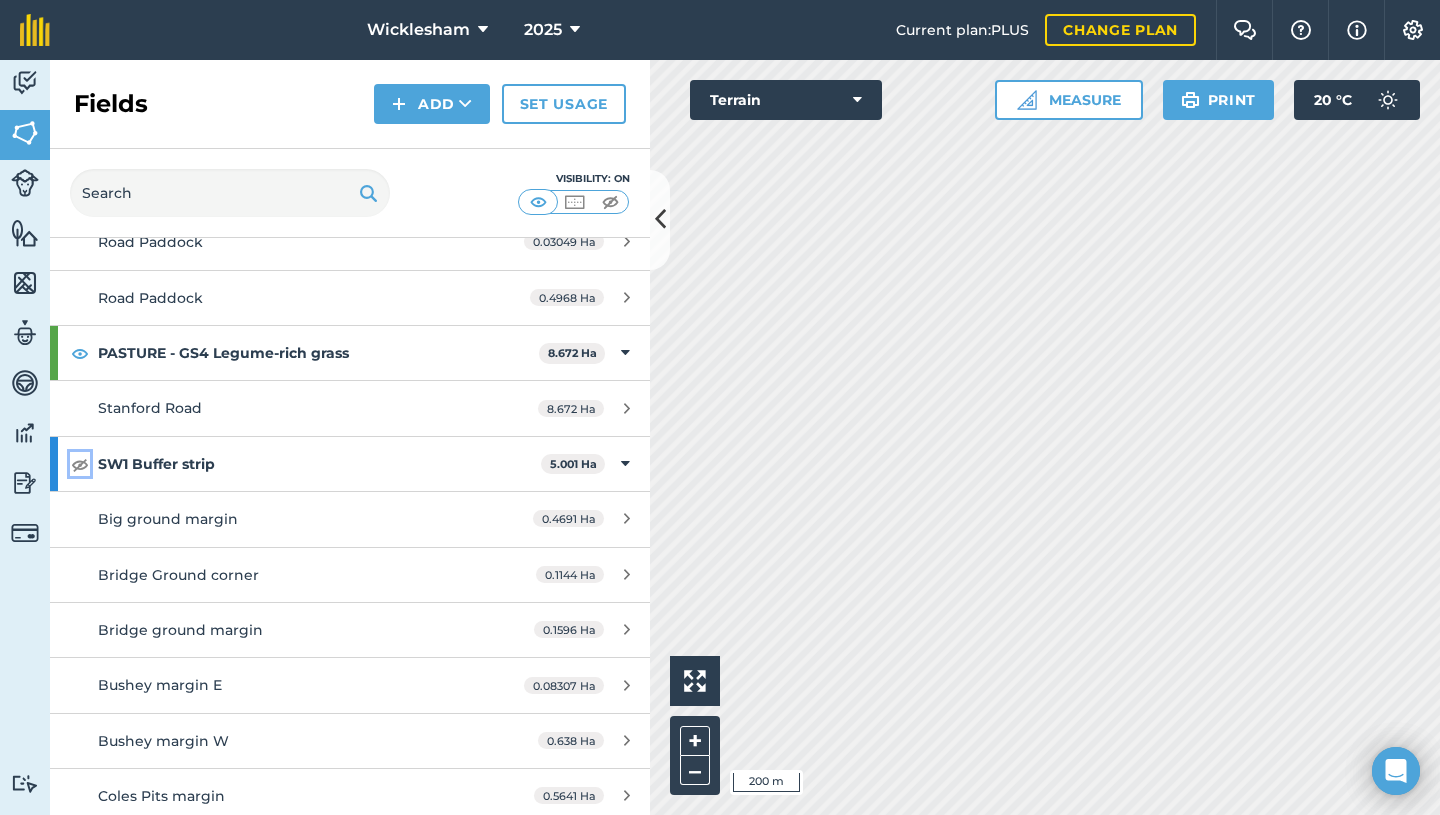 click at bounding box center (80, 464) 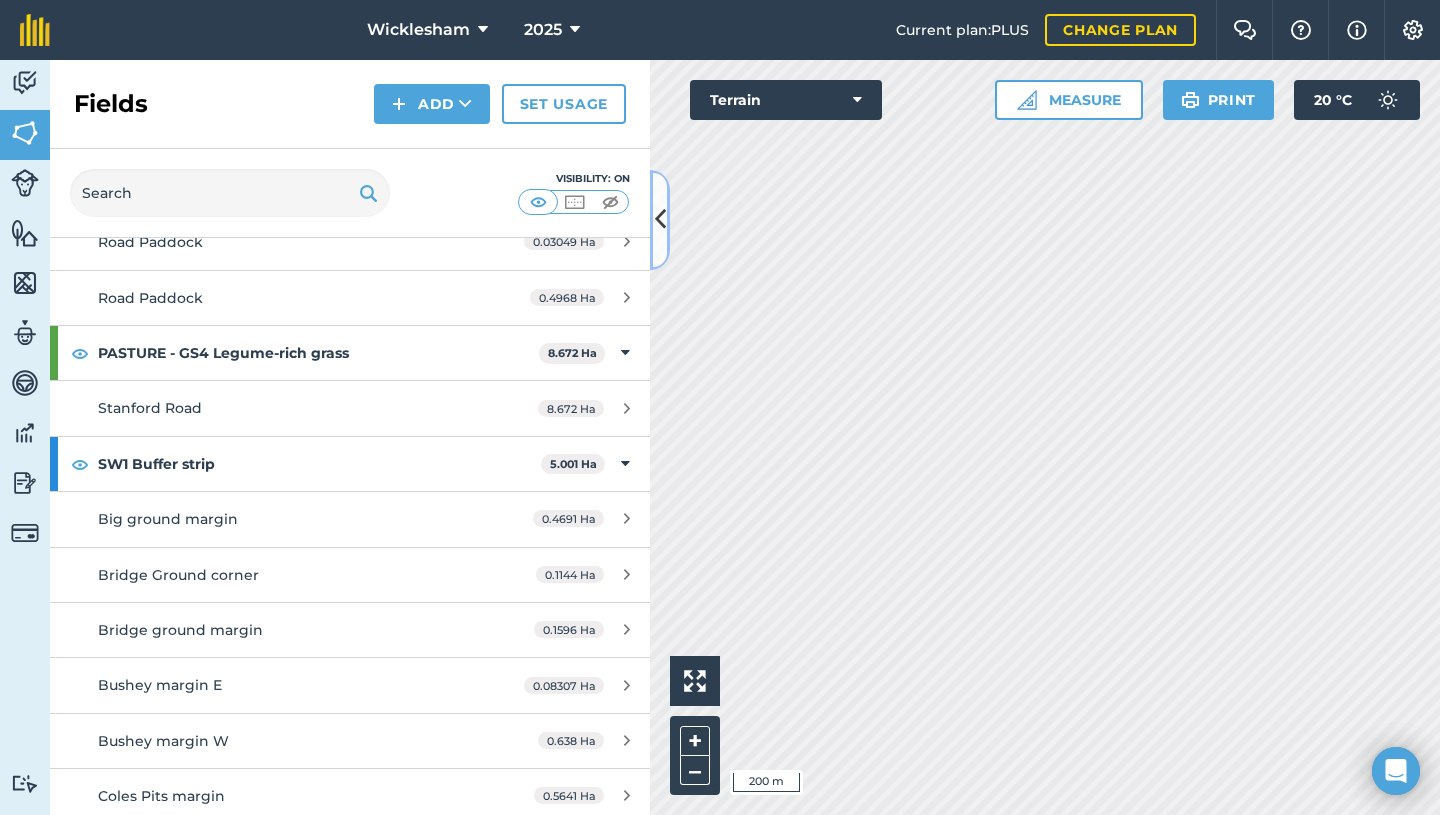 click at bounding box center [660, 219] 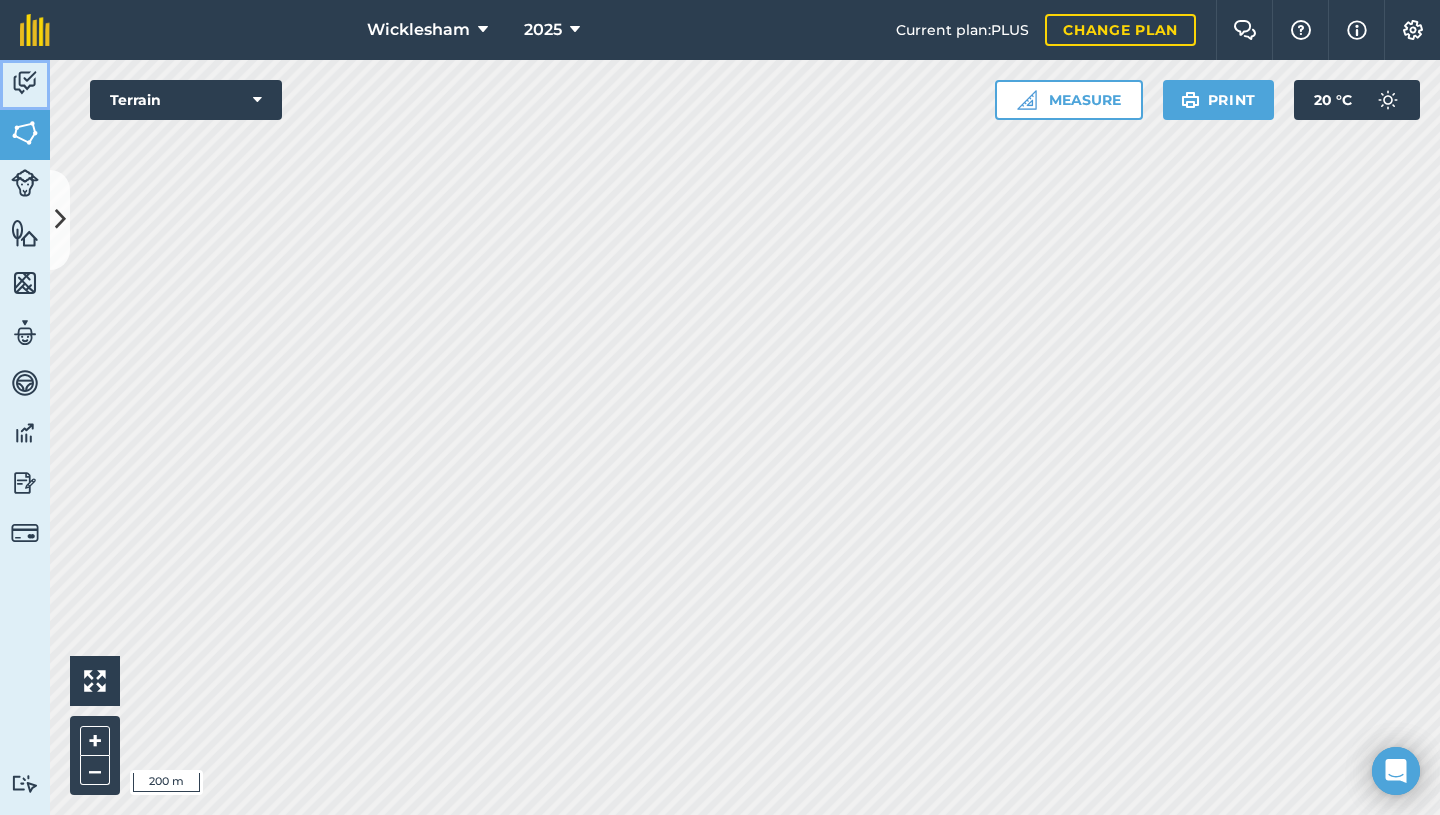 click at bounding box center [25, 83] 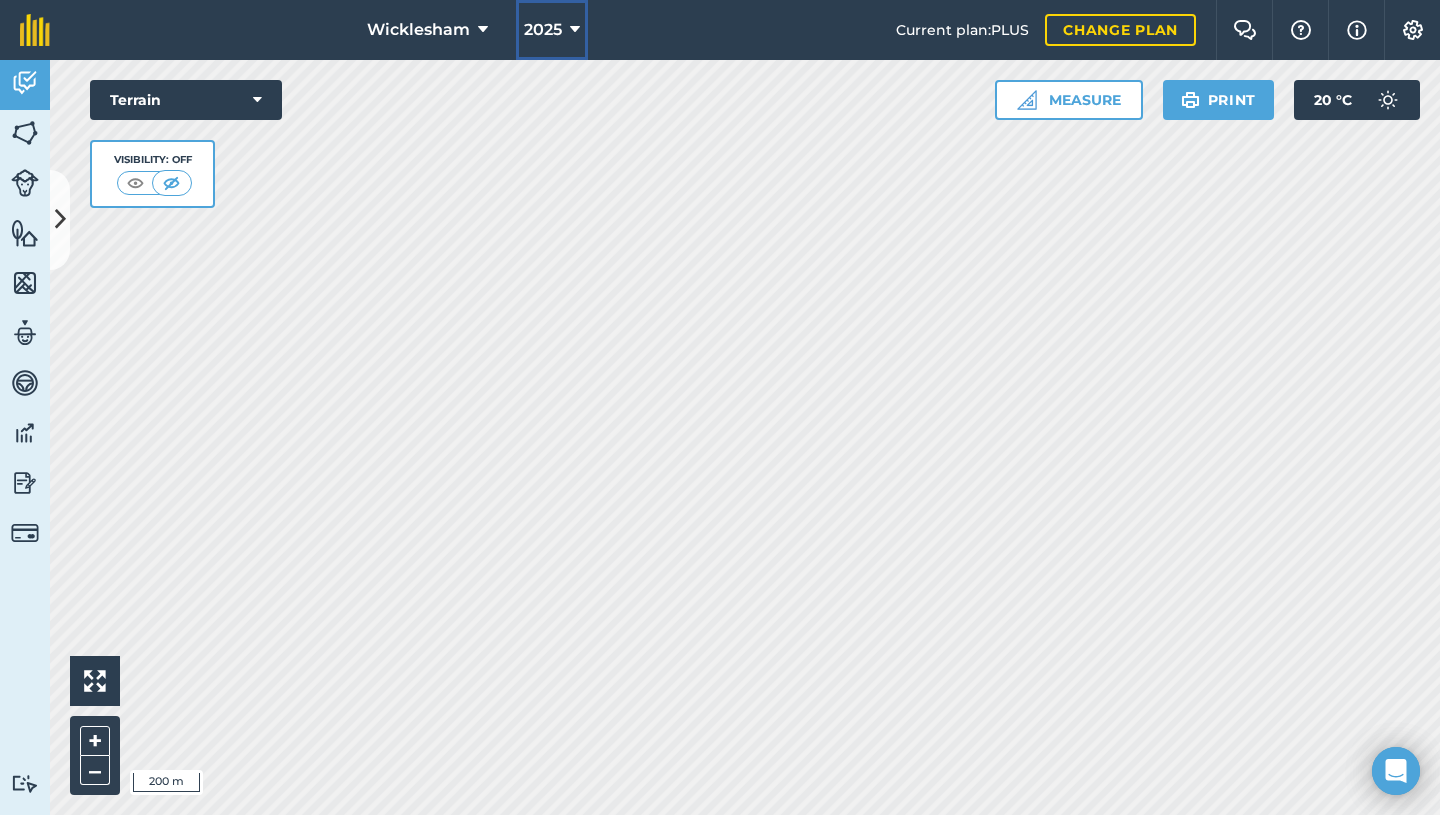 click at bounding box center (575, 30) 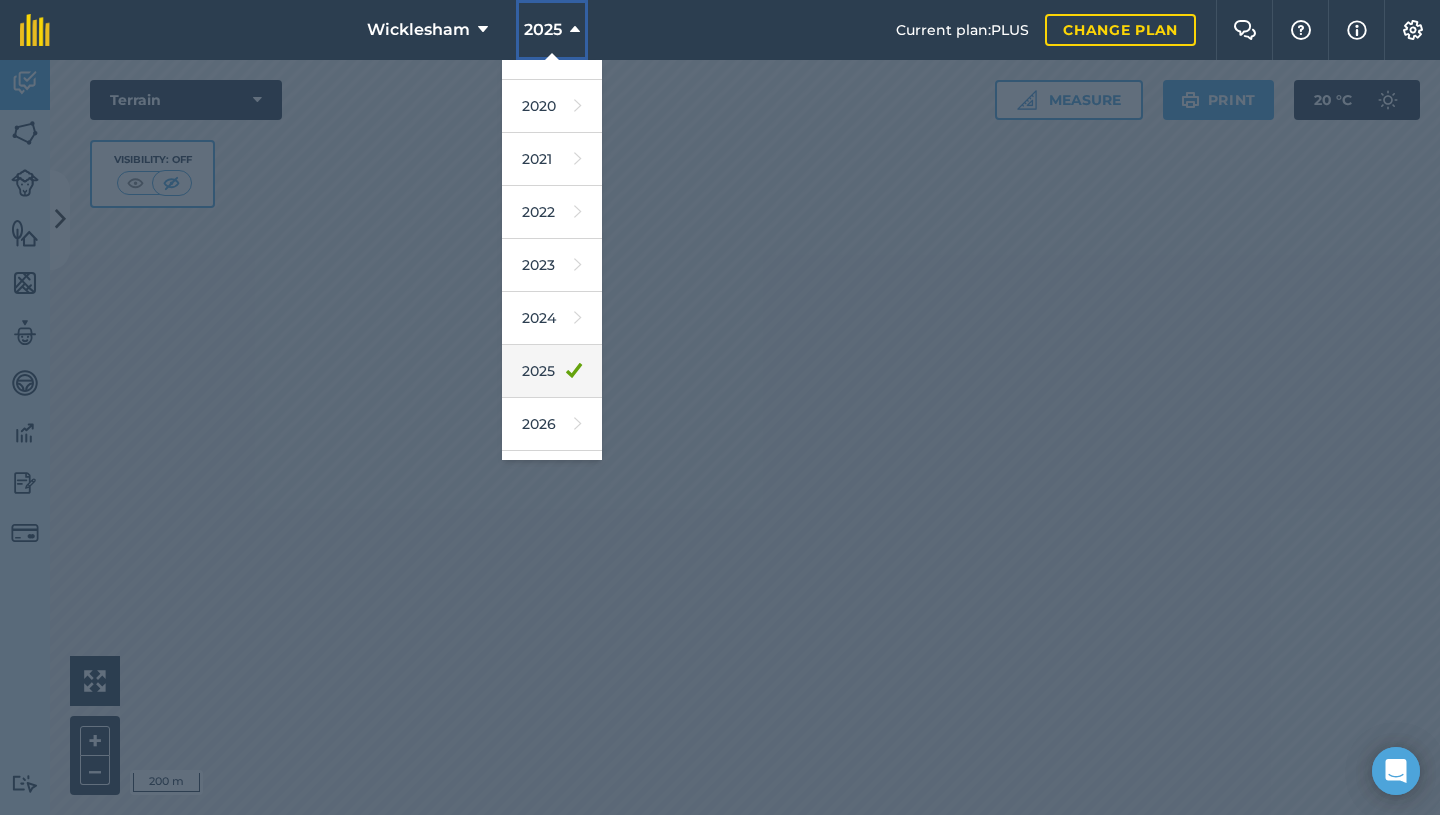 scroll, scrollTop: 183, scrollLeft: 0, axis: vertical 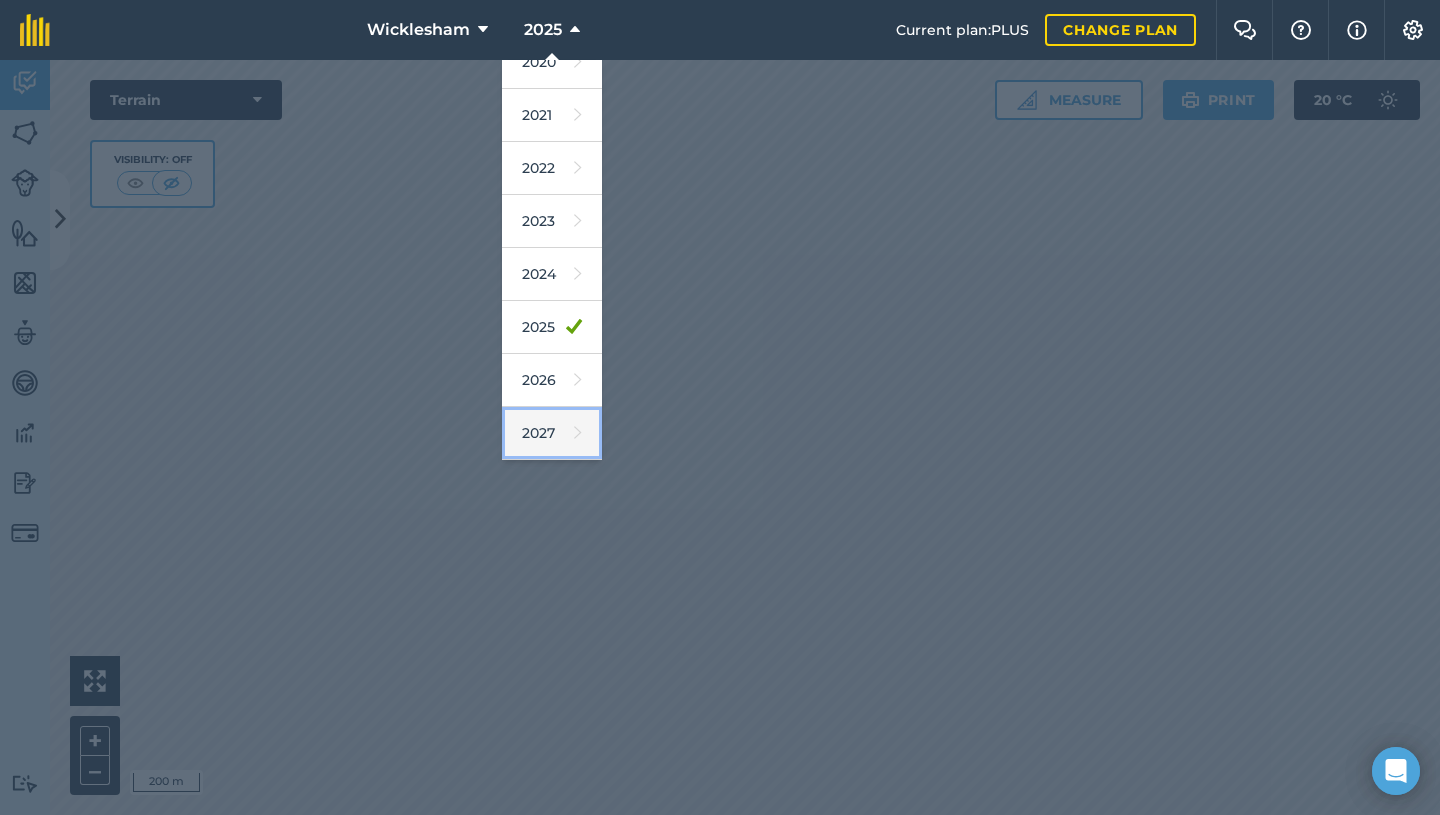 click on "2027" at bounding box center [552, 433] 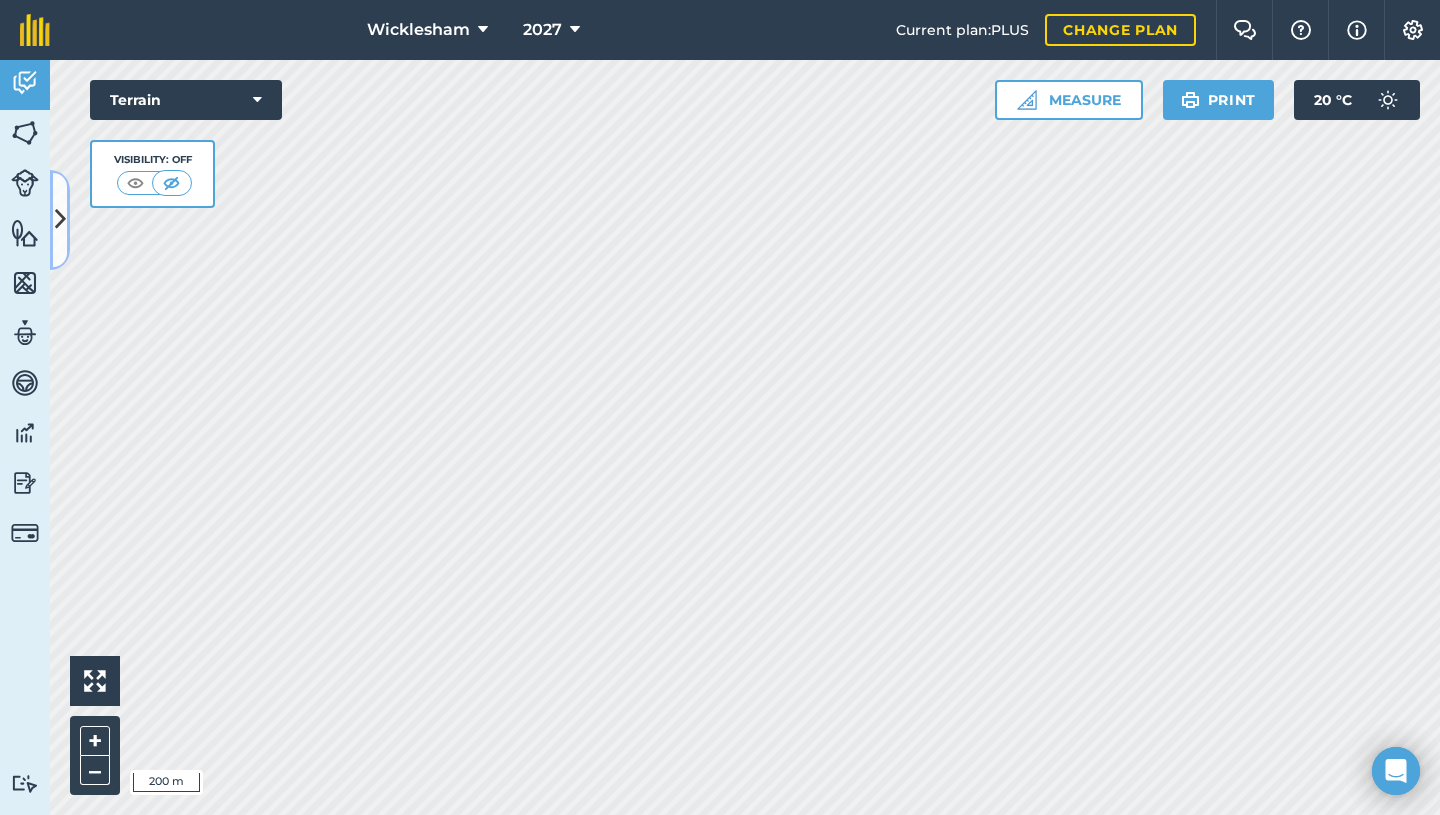 click at bounding box center [60, 219] 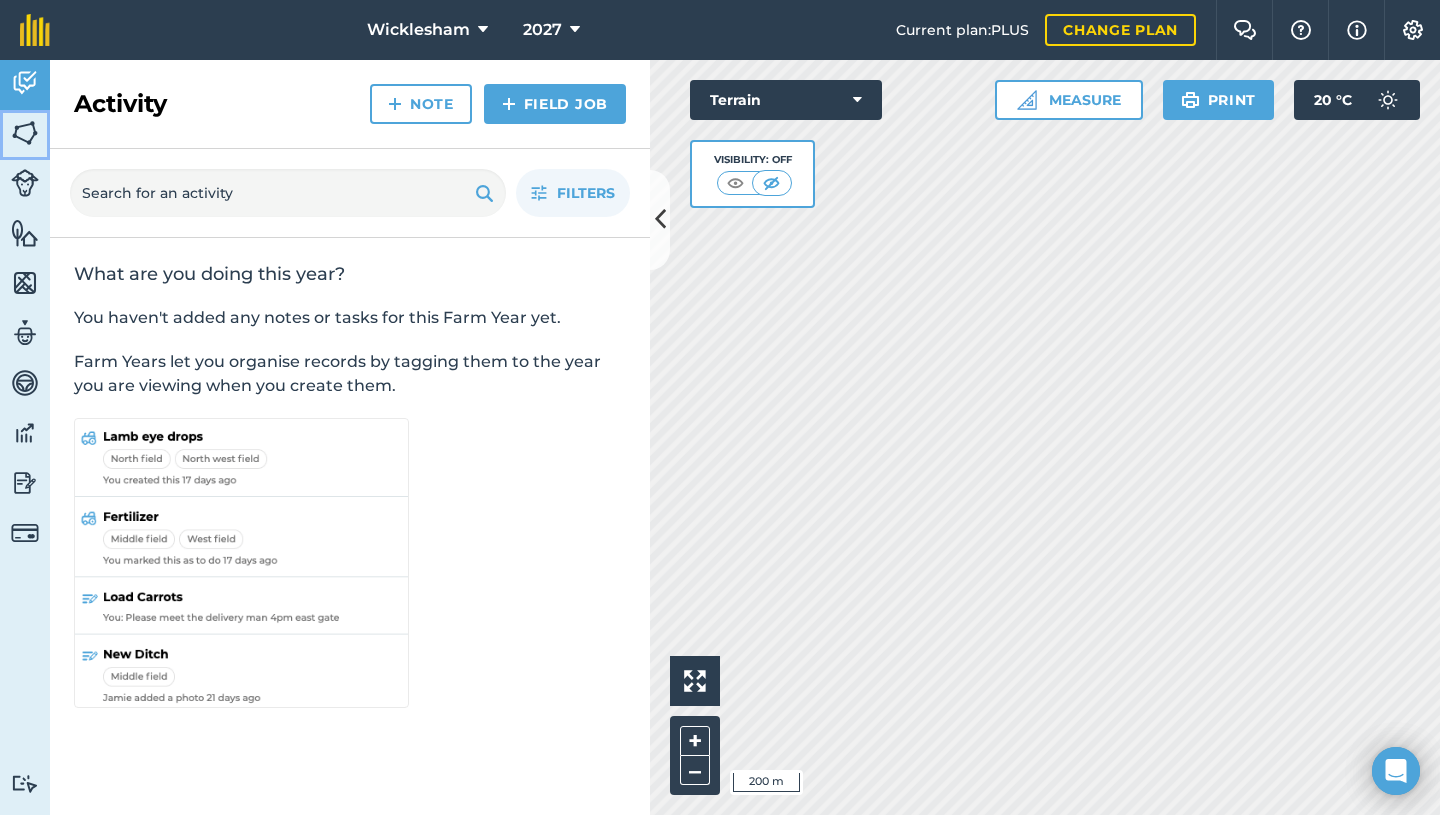 click at bounding box center (25, 133) 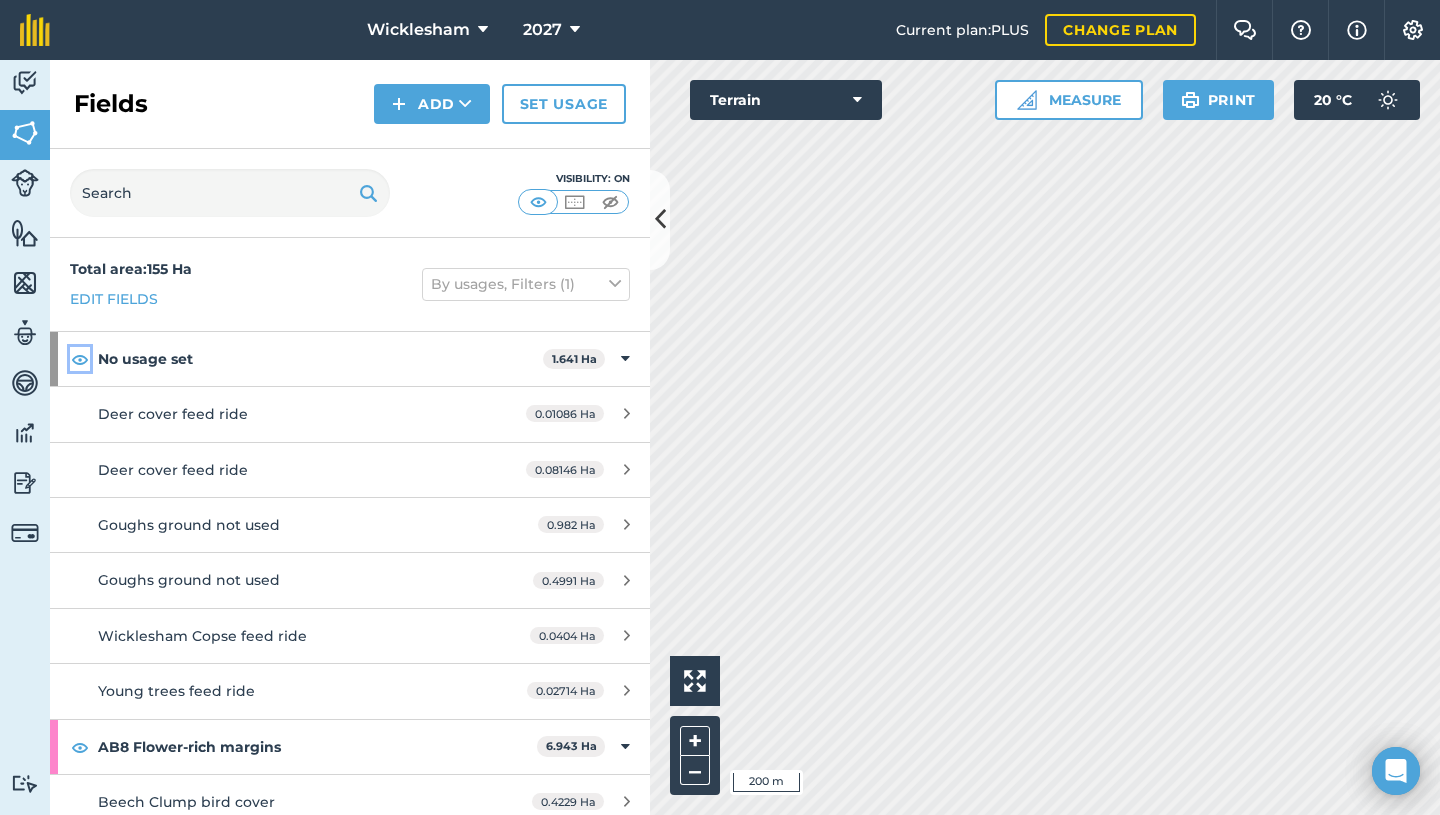 click at bounding box center [80, 359] 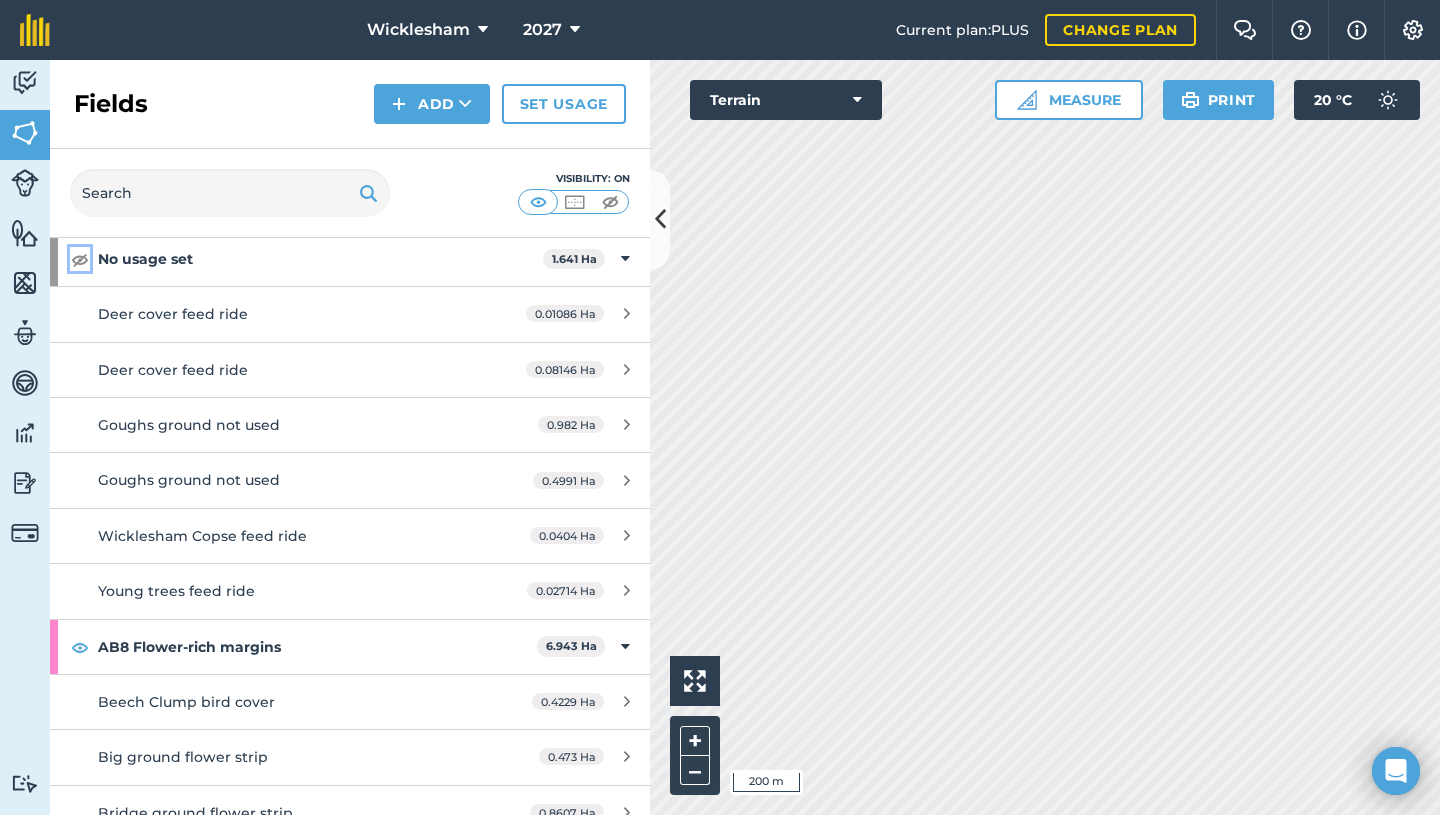 scroll, scrollTop: 200, scrollLeft: 0, axis: vertical 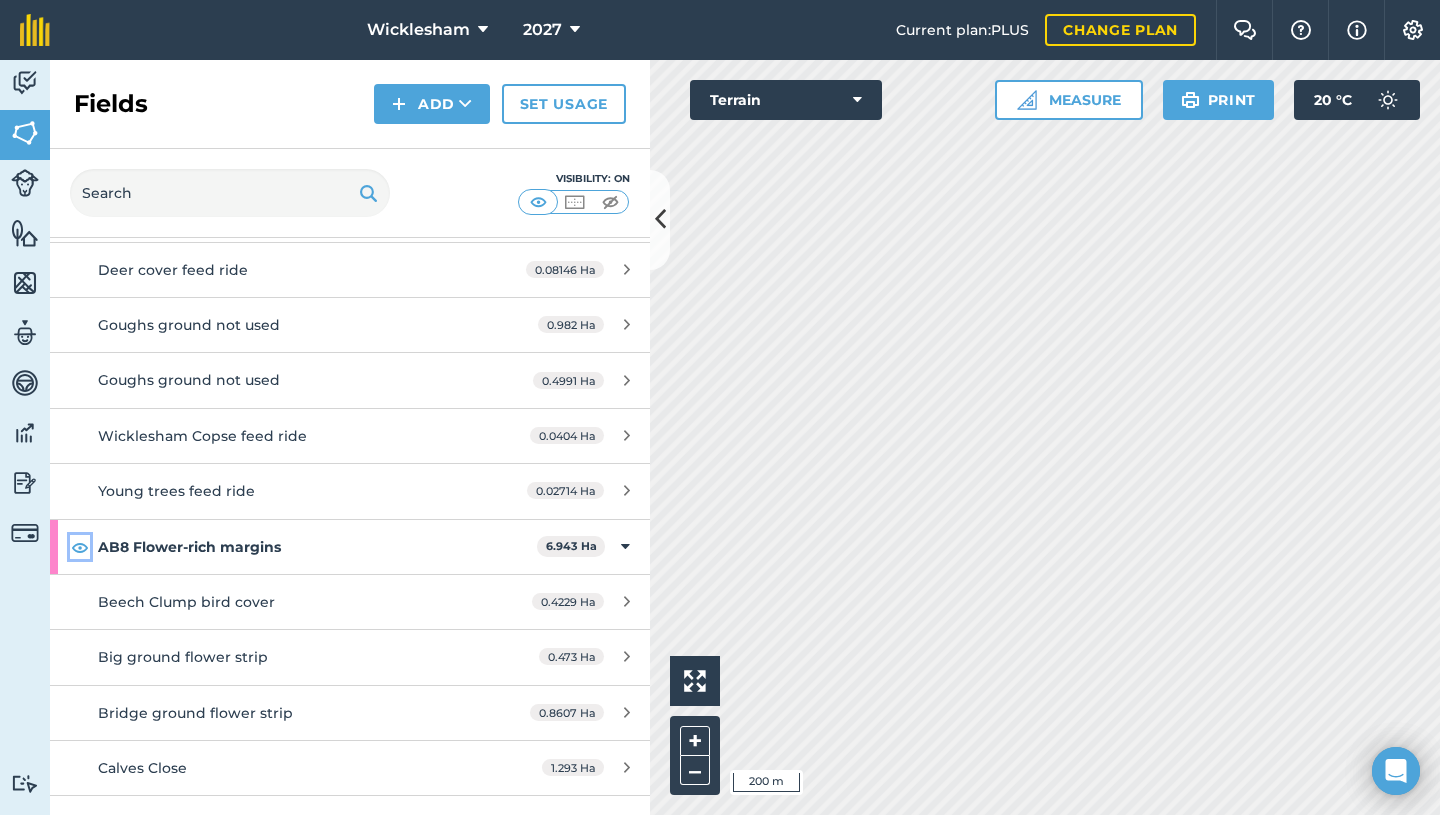 click at bounding box center [80, 547] 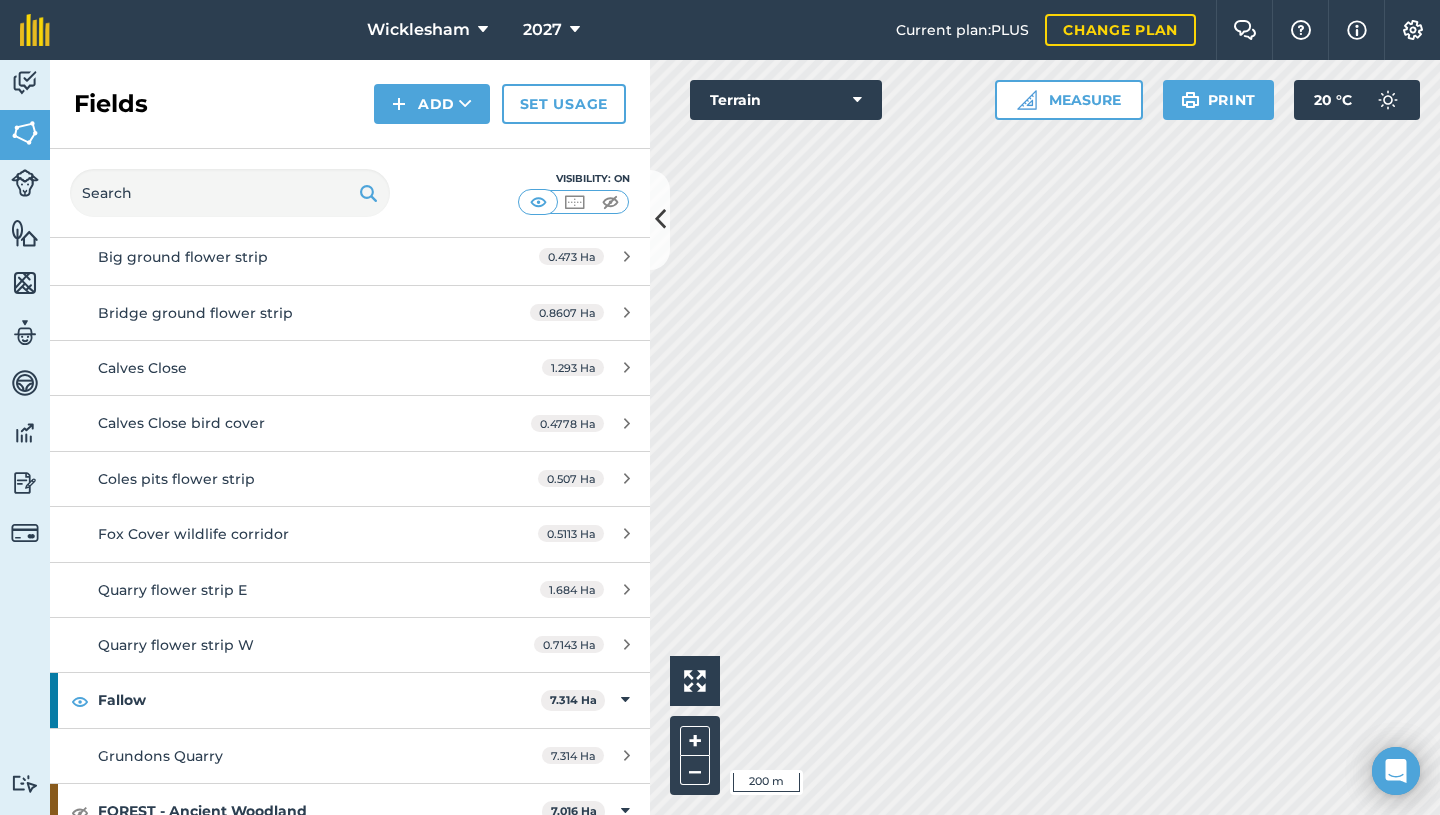 scroll, scrollTop: 700, scrollLeft: 0, axis: vertical 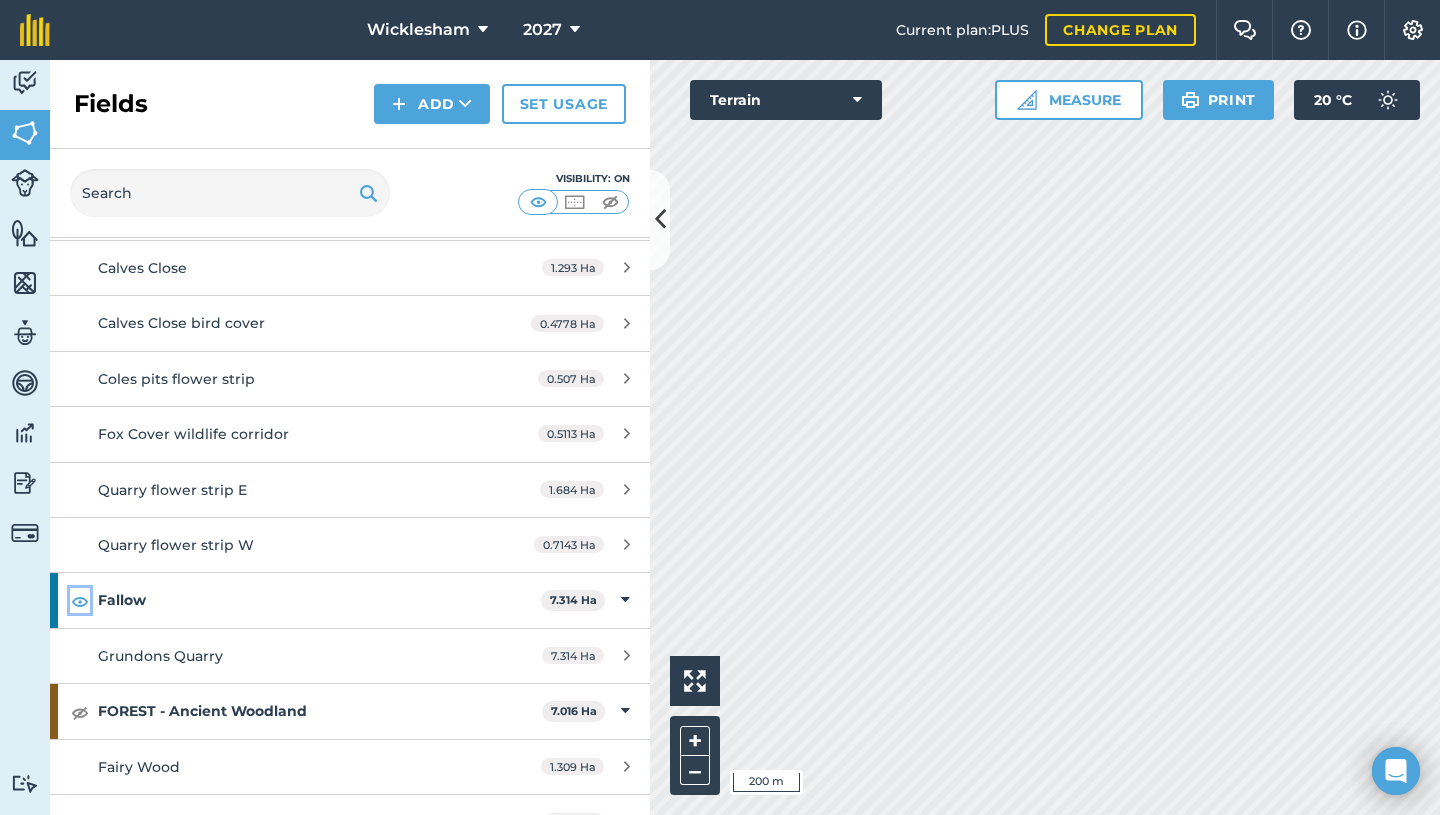click at bounding box center [80, 601] 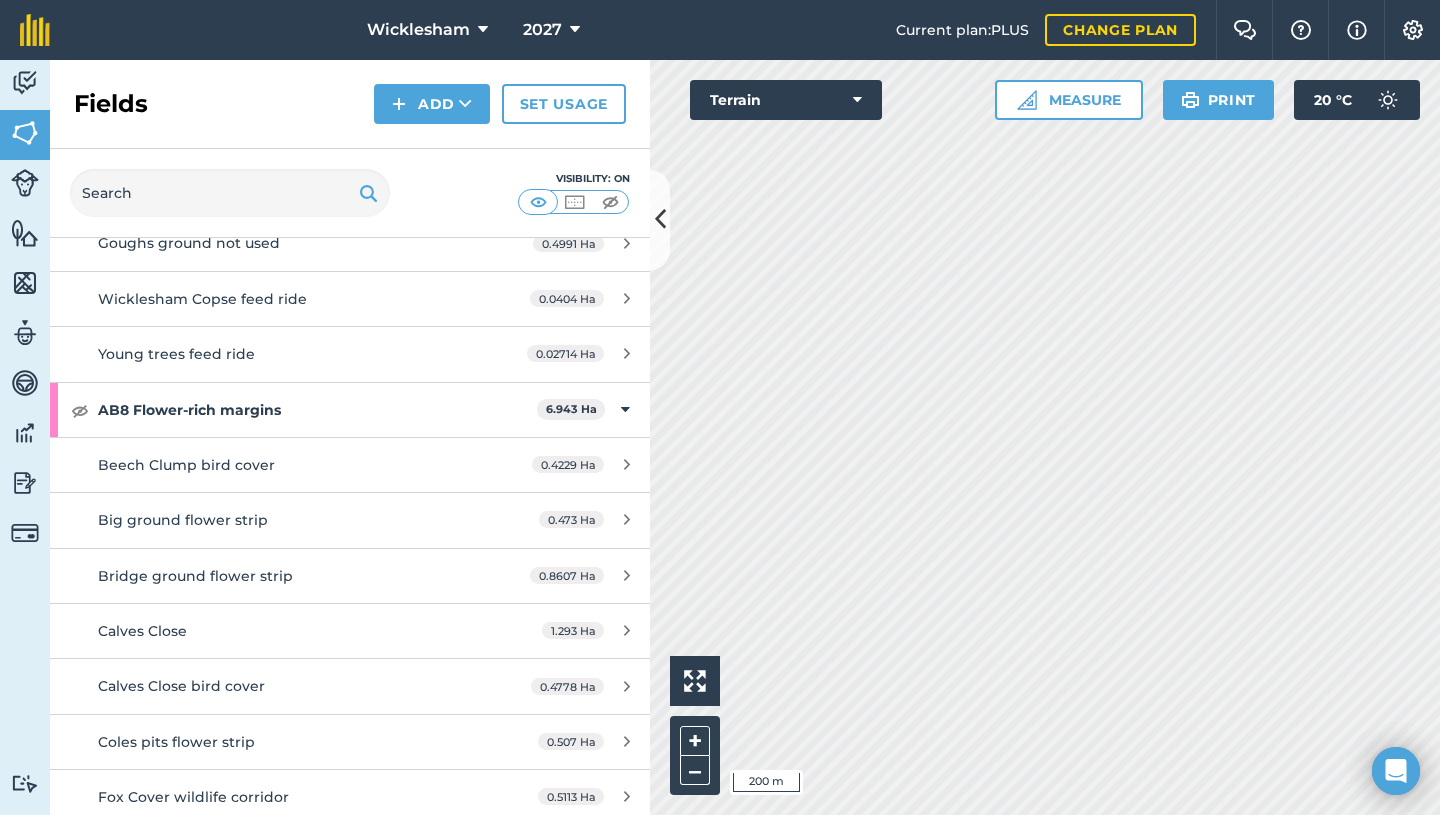 scroll, scrollTop: 200, scrollLeft: 0, axis: vertical 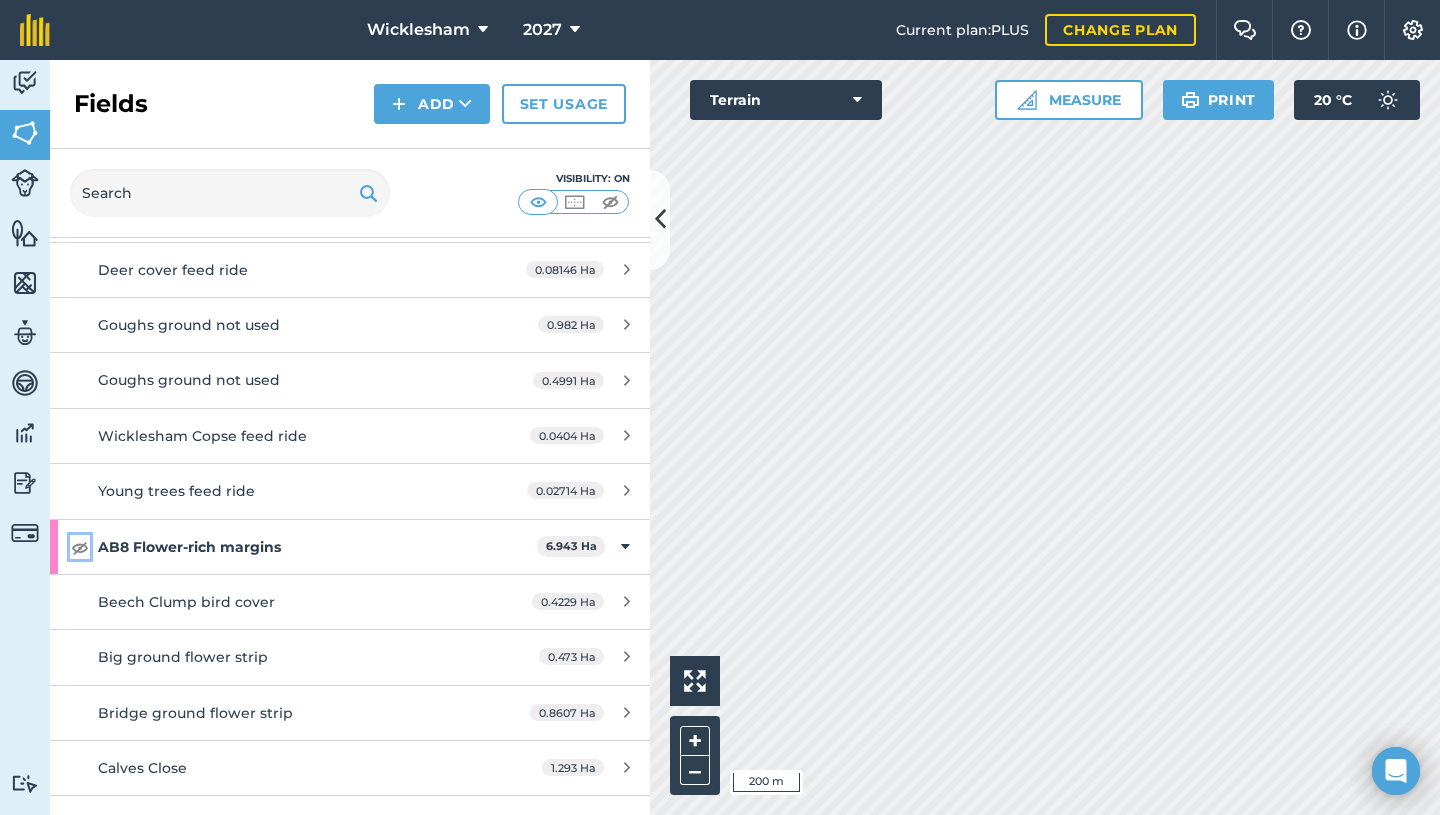 click at bounding box center [80, 547] 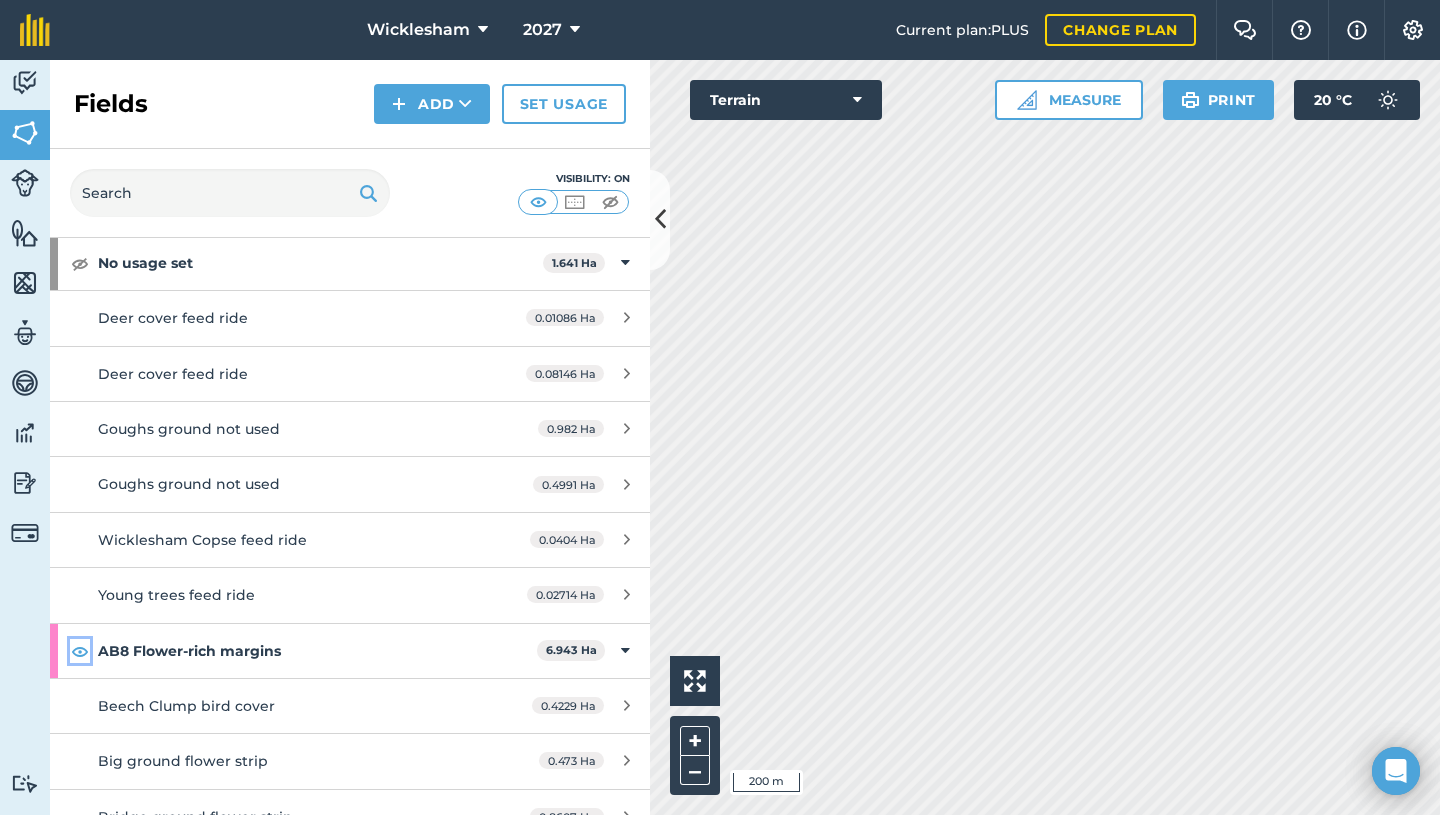 scroll, scrollTop: 0, scrollLeft: 0, axis: both 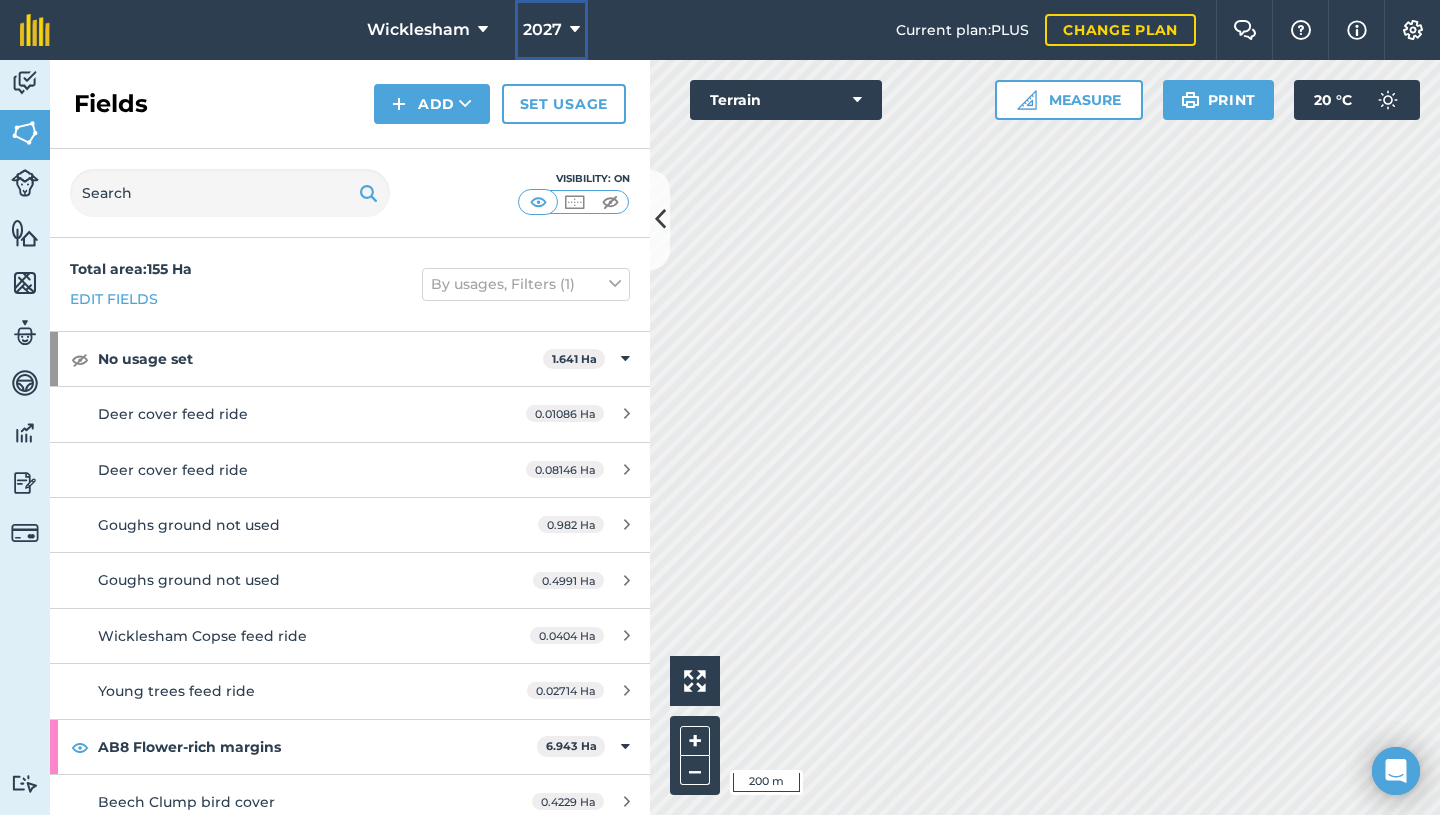 click at bounding box center [575, 30] 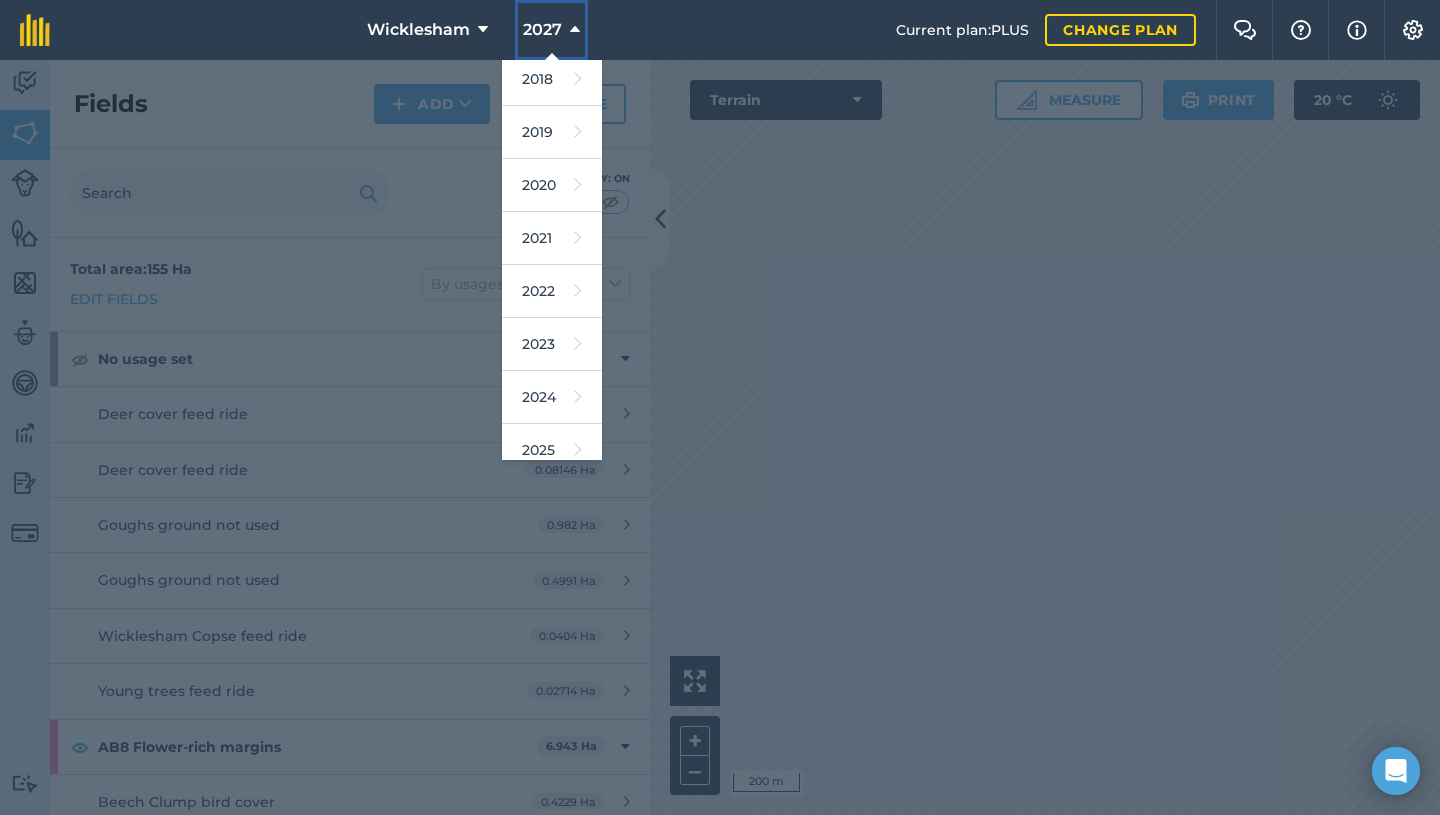 scroll, scrollTop: 122, scrollLeft: 0, axis: vertical 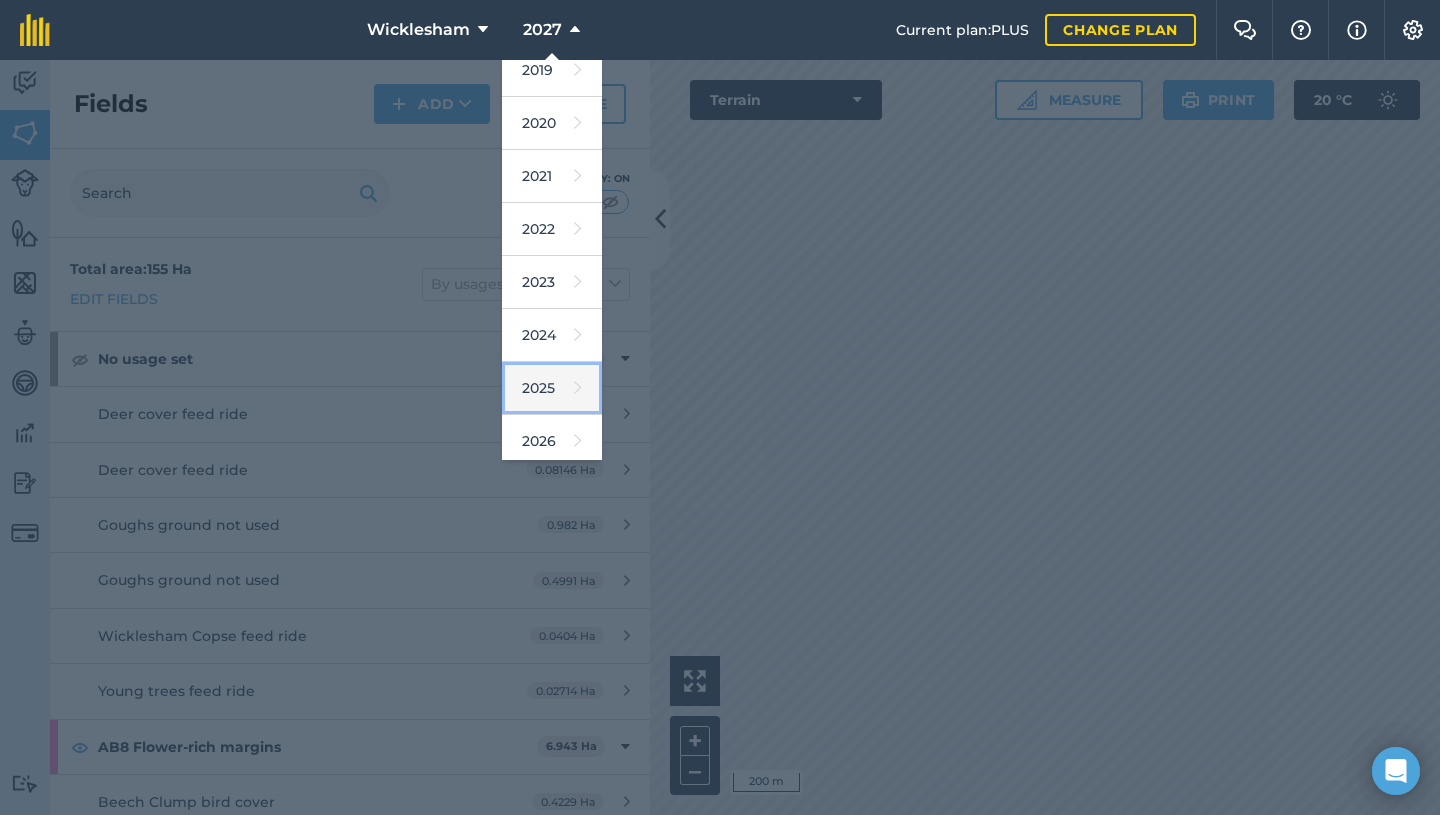 click on "2025" at bounding box center [552, 388] 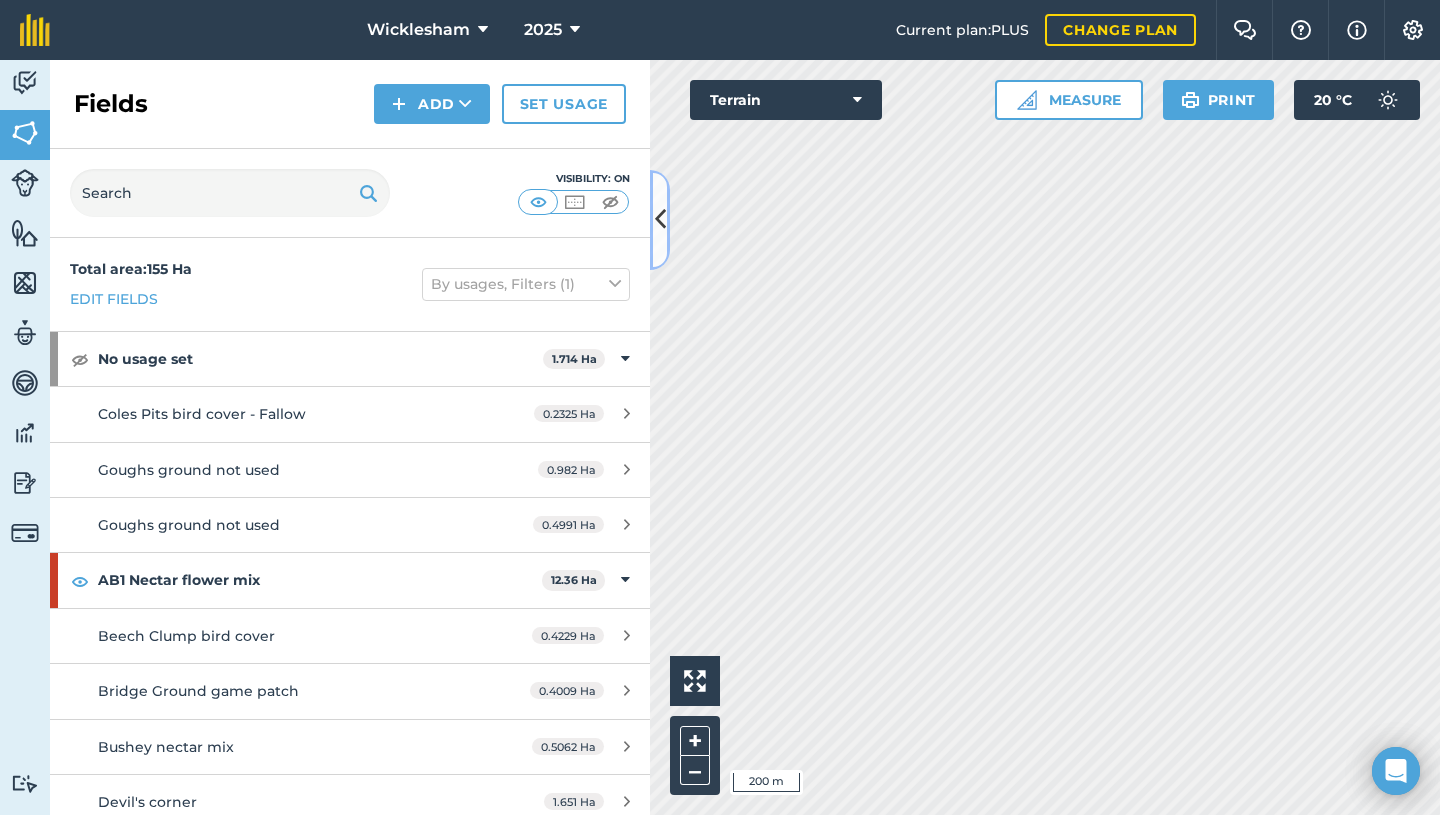 click at bounding box center (660, 219) 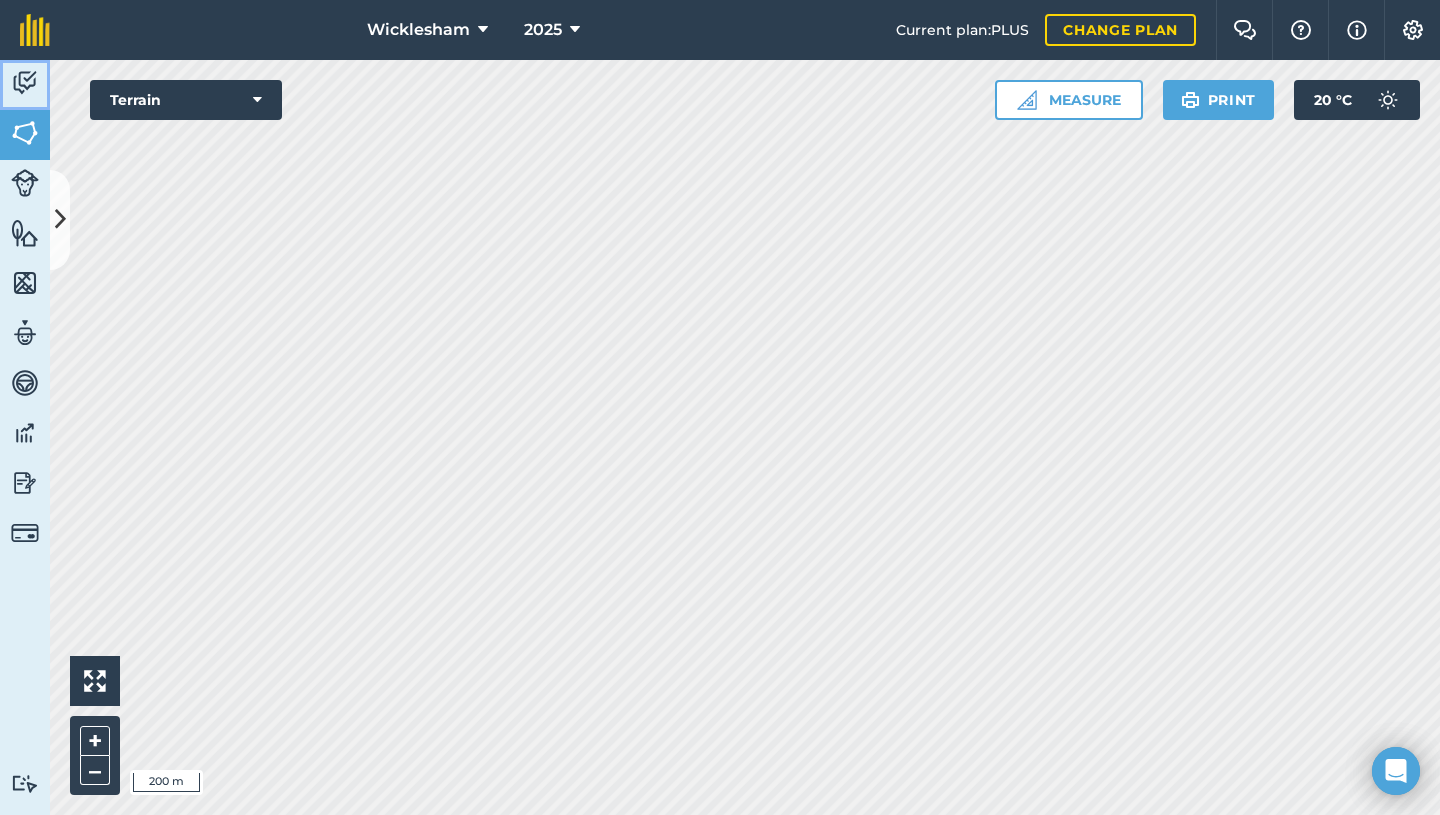 click at bounding box center (25, 83) 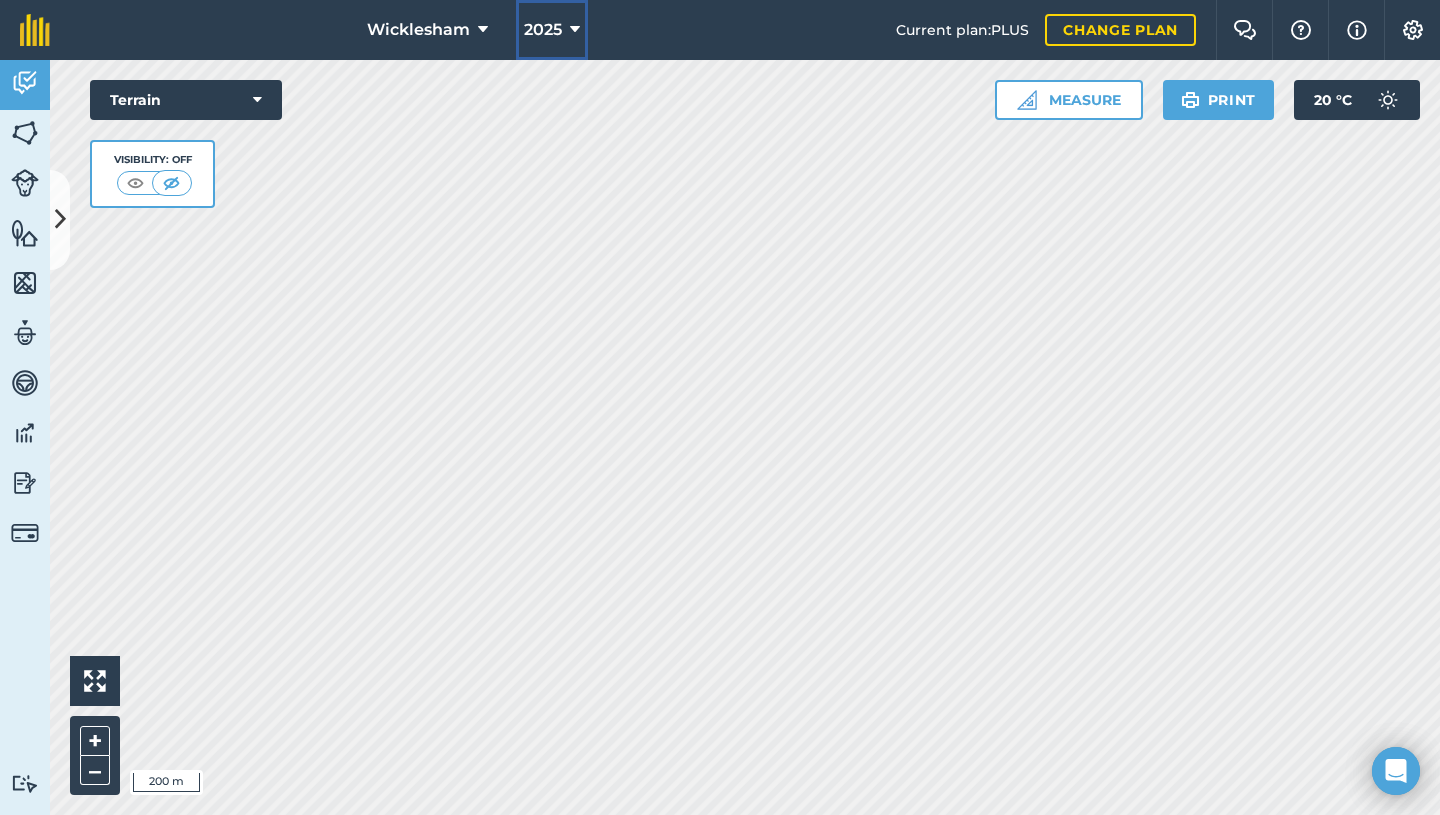 click at bounding box center (575, 30) 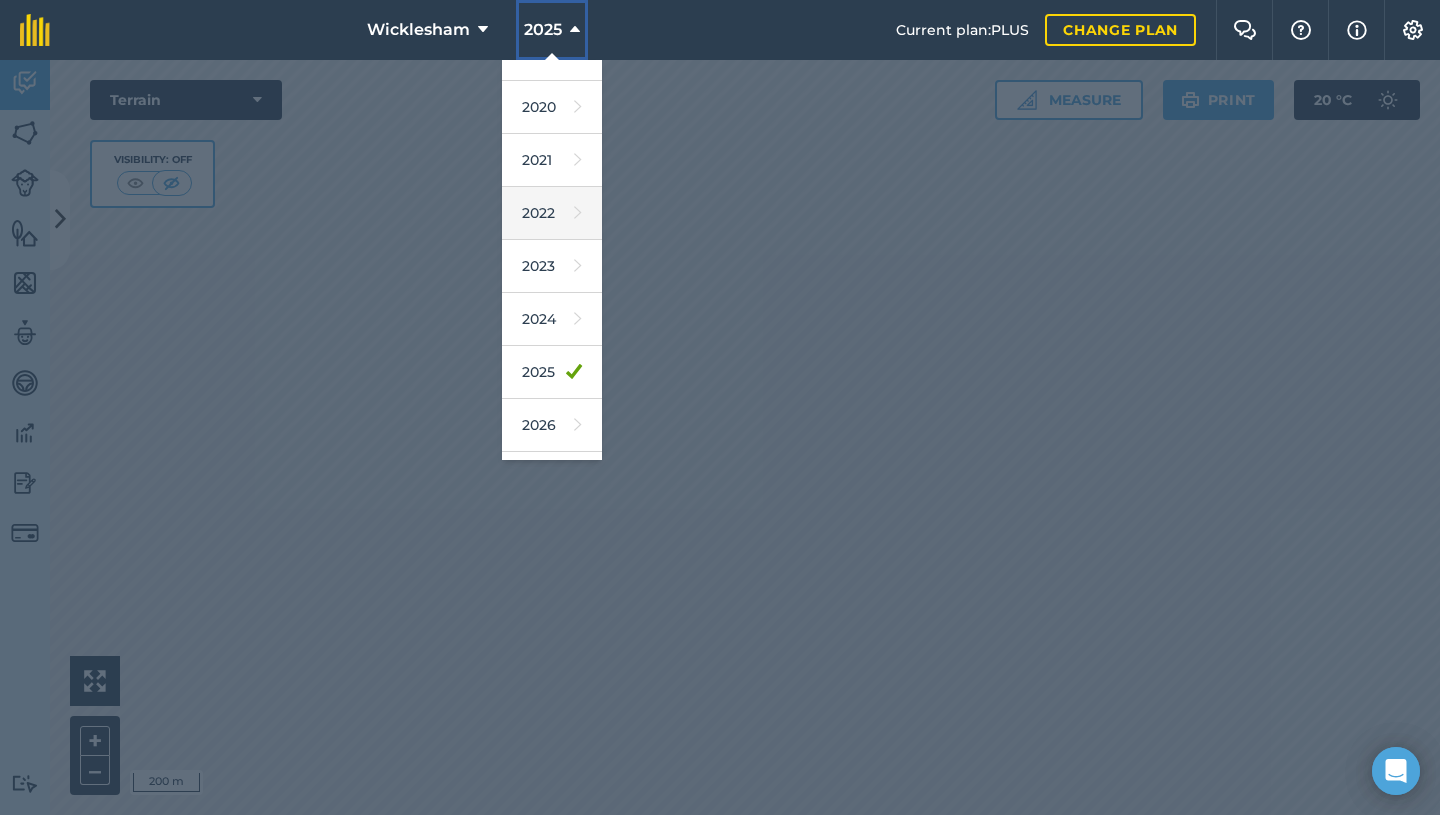 scroll, scrollTop: 183, scrollLeft: 0, axis: vertical 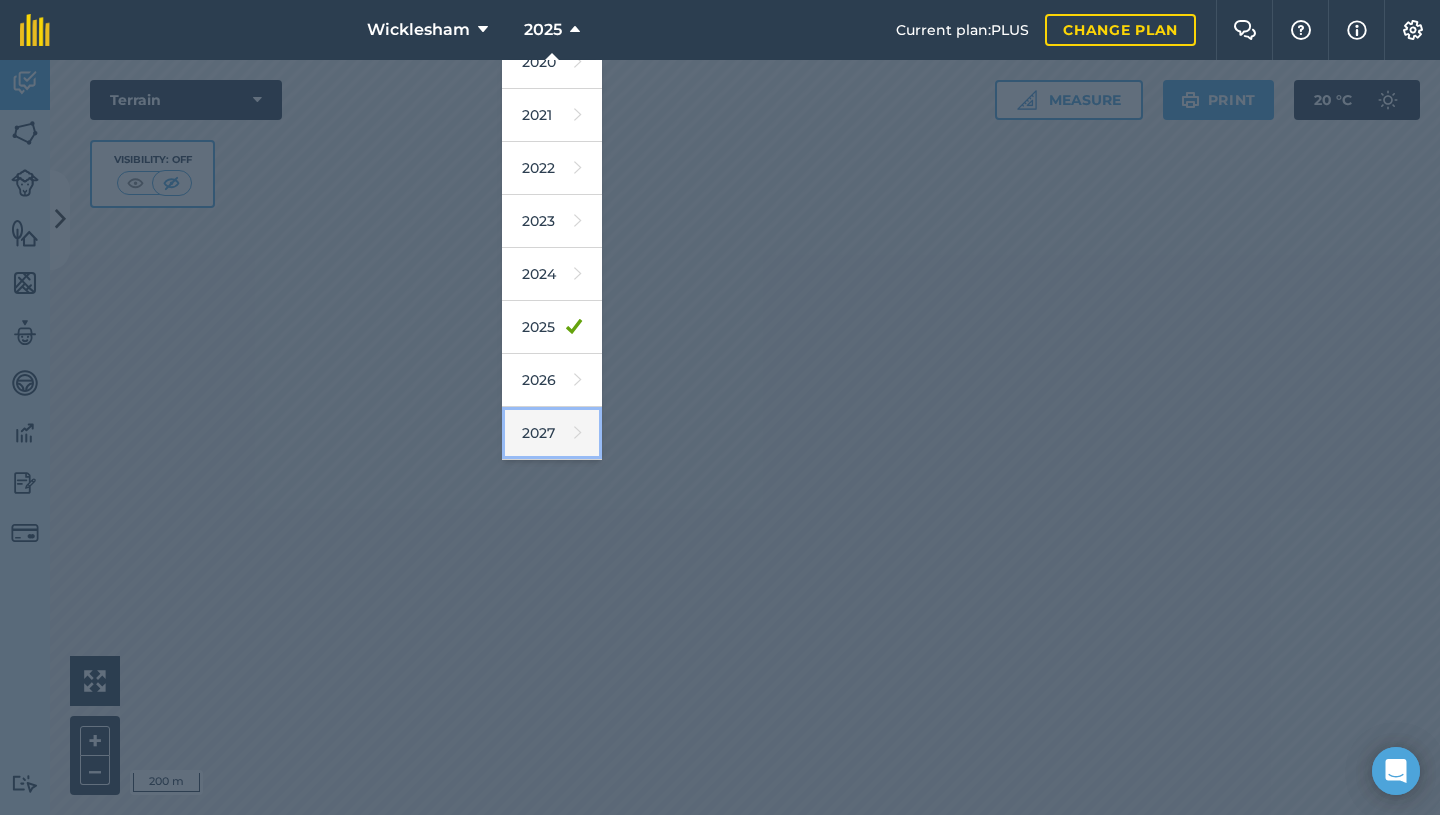 click on "2027" at bounding box center [552, 433] 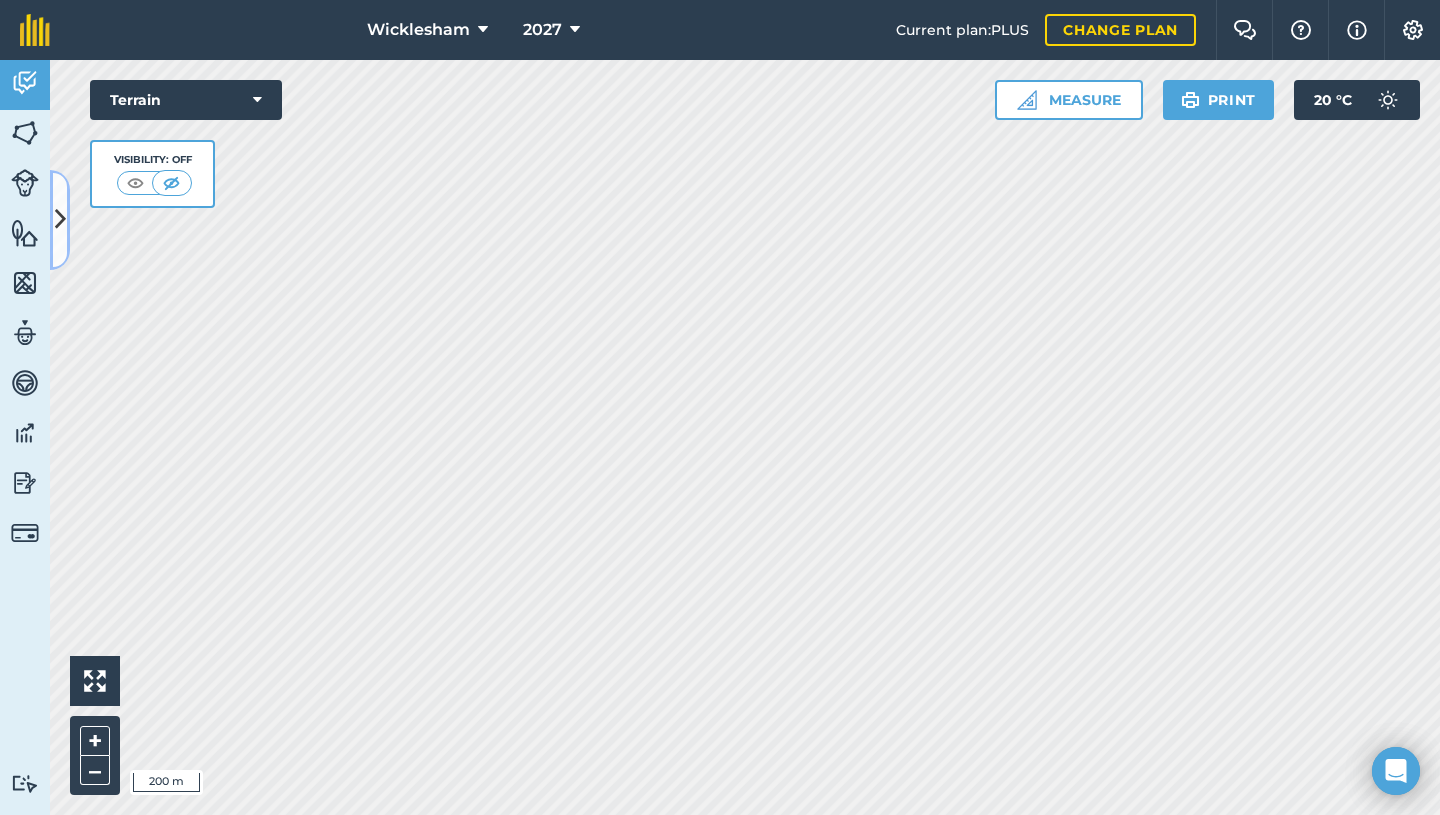 click at bounding box center (60, 219) 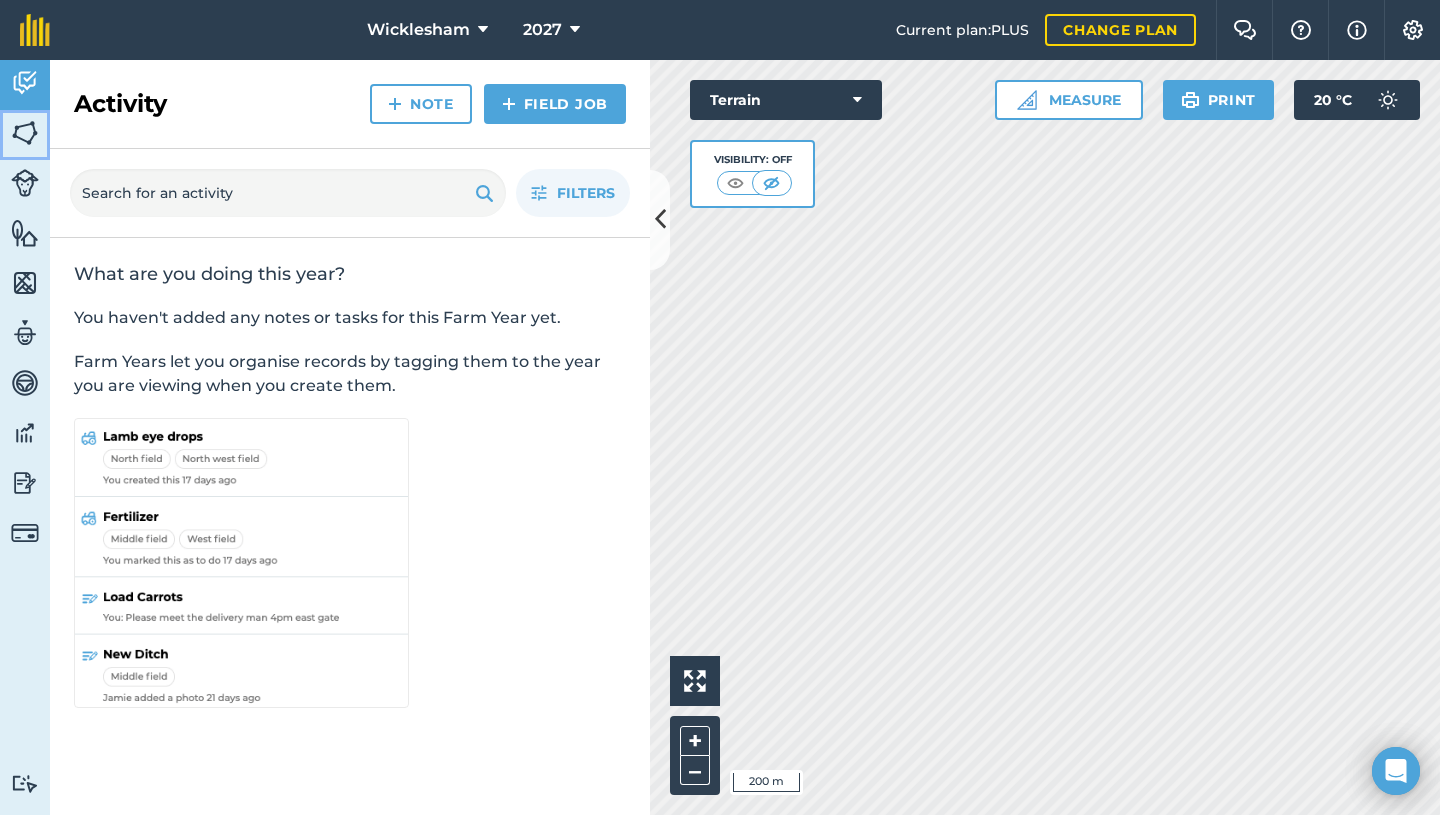 click at bounding box center (25, 133) 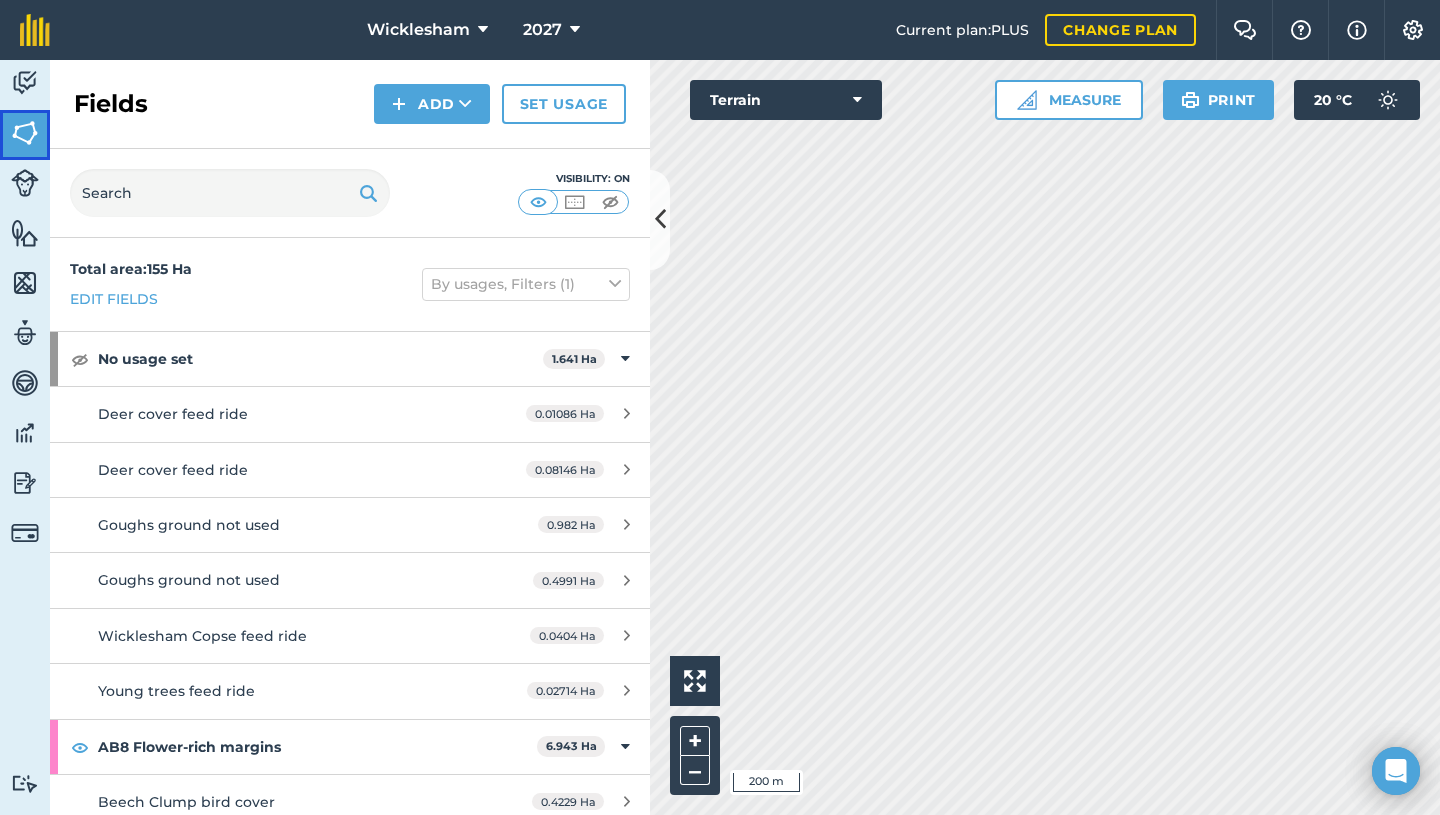 scroll, scrollTop: 300, scrollLeft: 0, axis: vertical 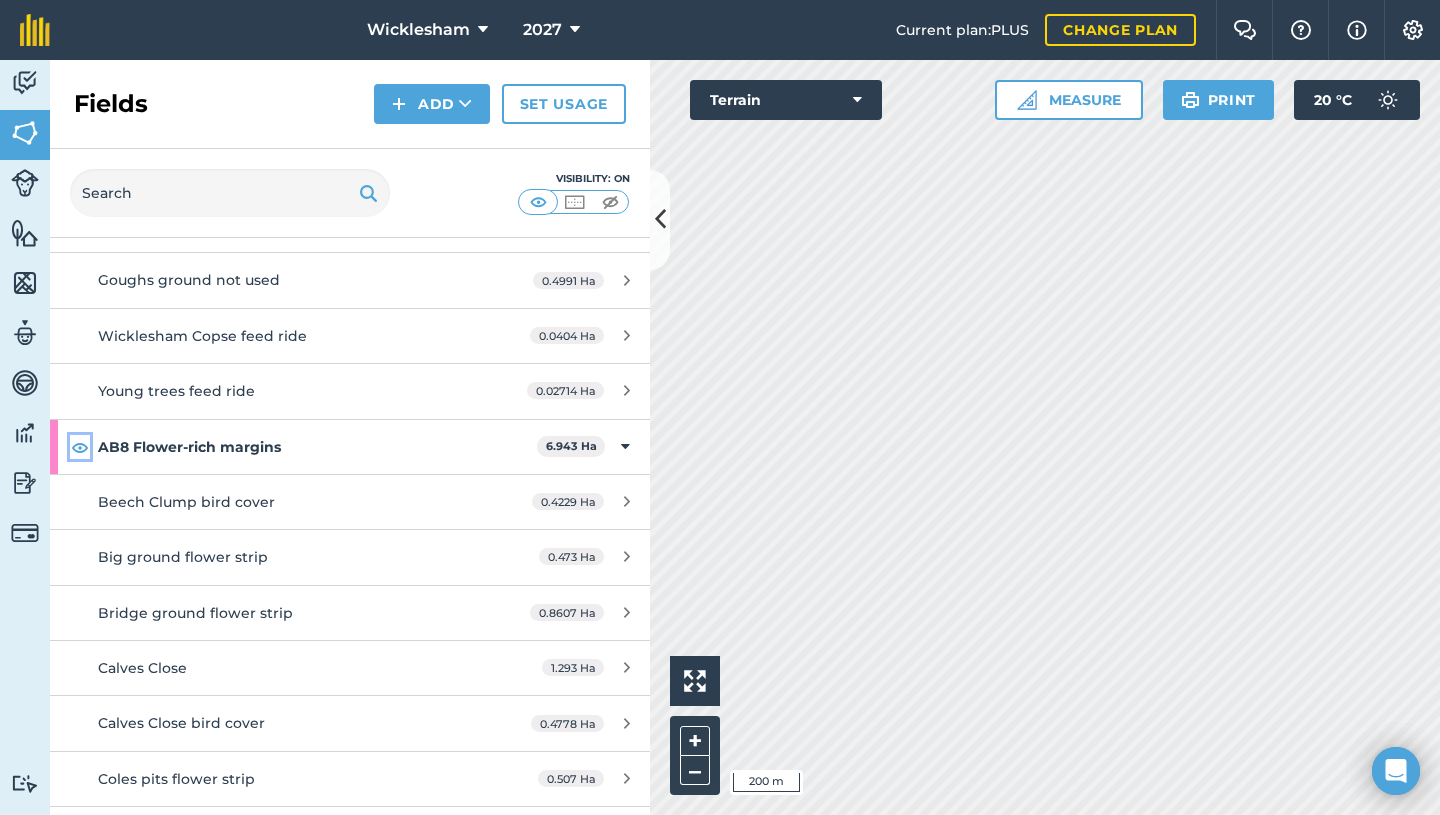 click at bounding box center (80, 447) 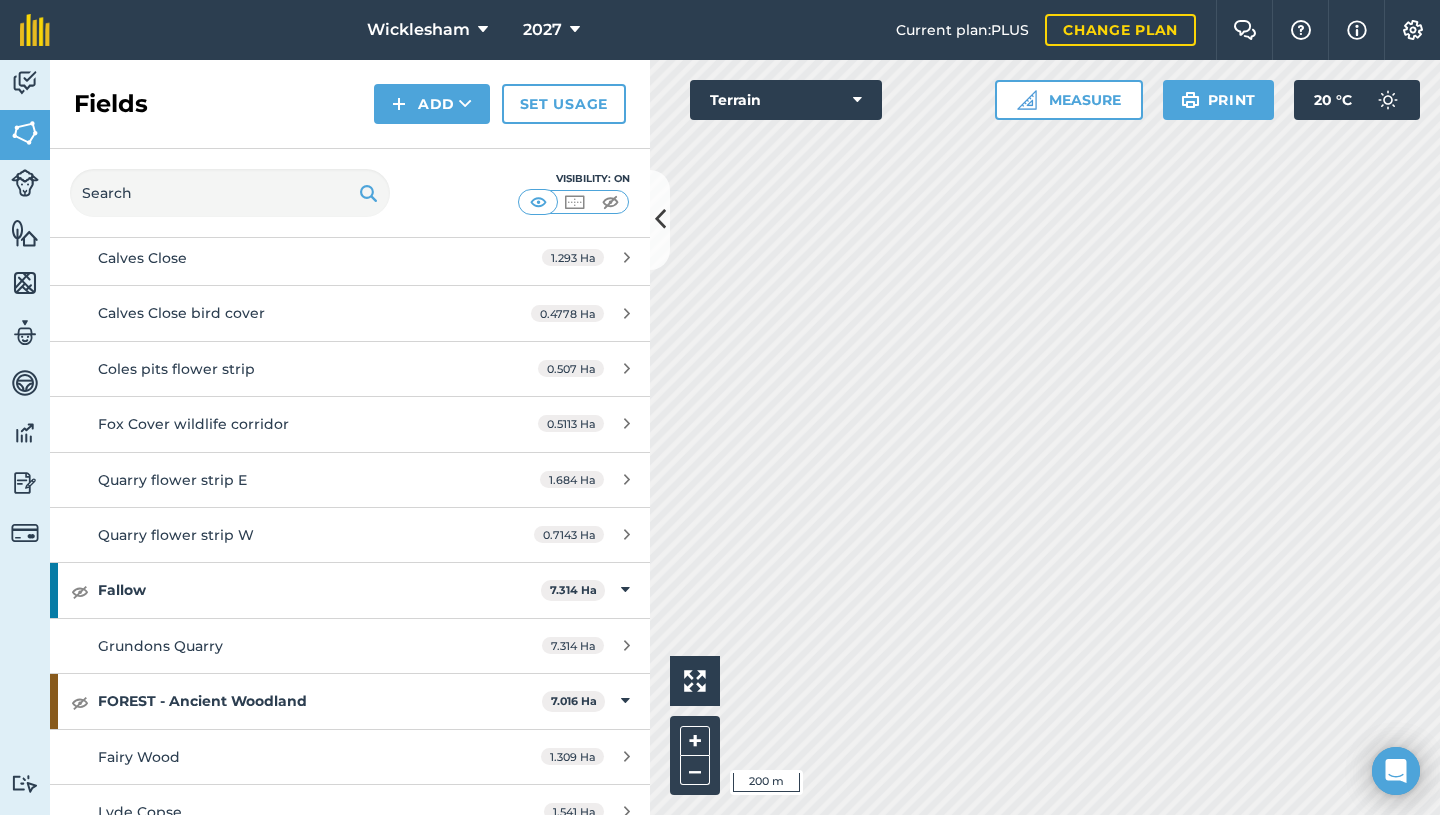 scroll, scrollTop: 800, scrollLeft: 0, axis: vertical 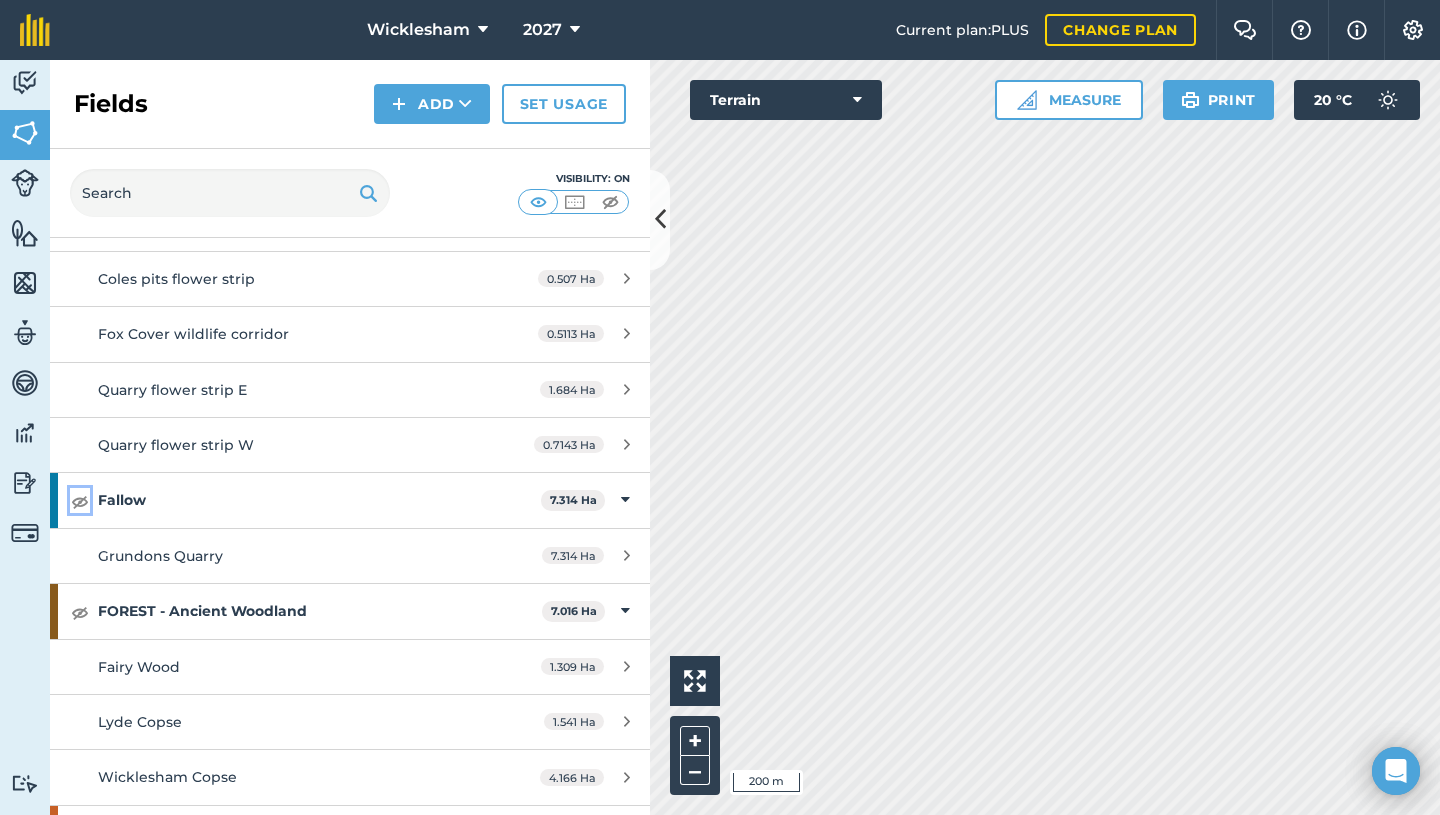 click at bounding box center [80, 501] 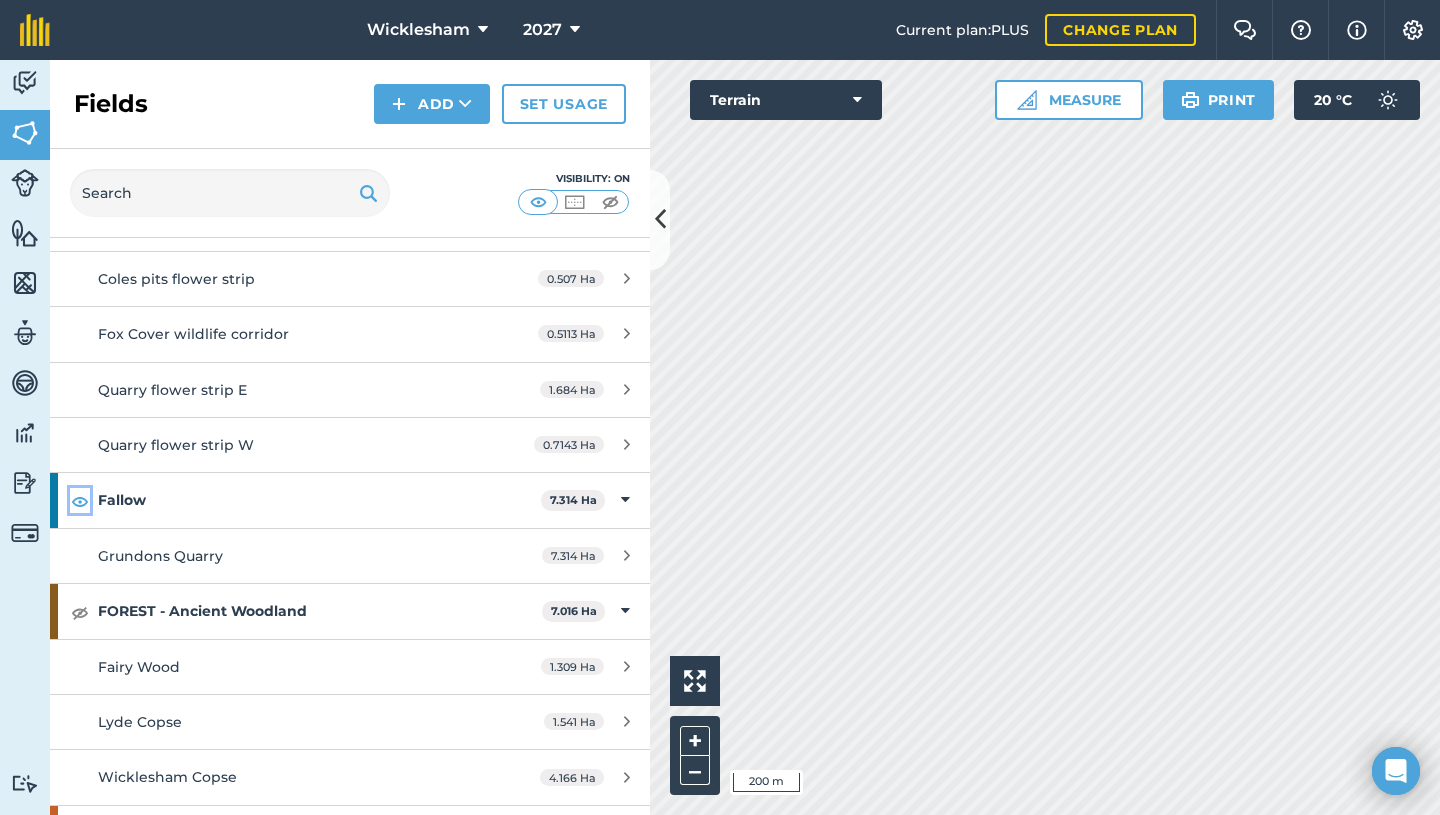 click at bounding box center [80, 501] 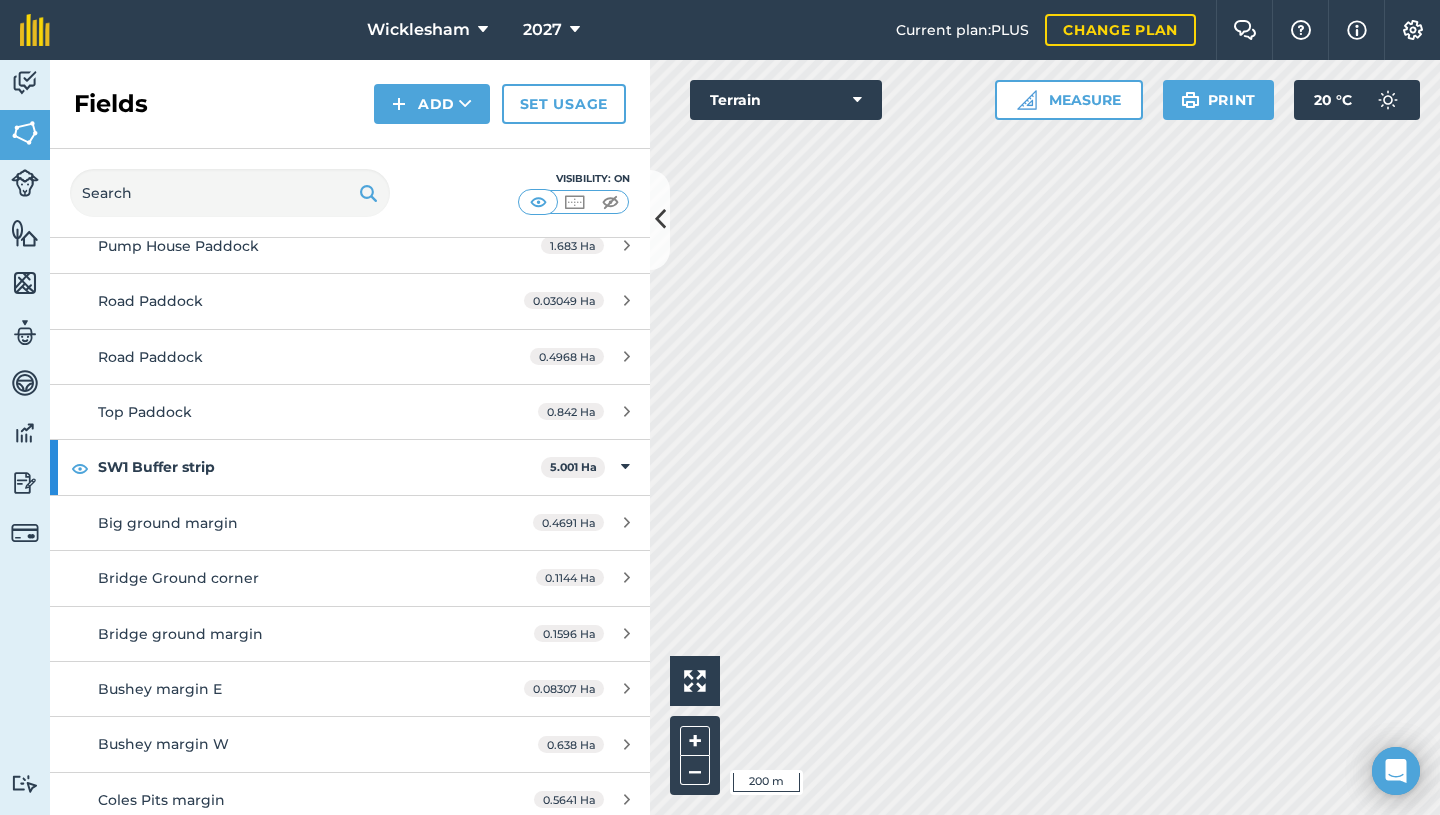 scroll, scrollTop: 3400, scrollLeft: 0, axis: vertical 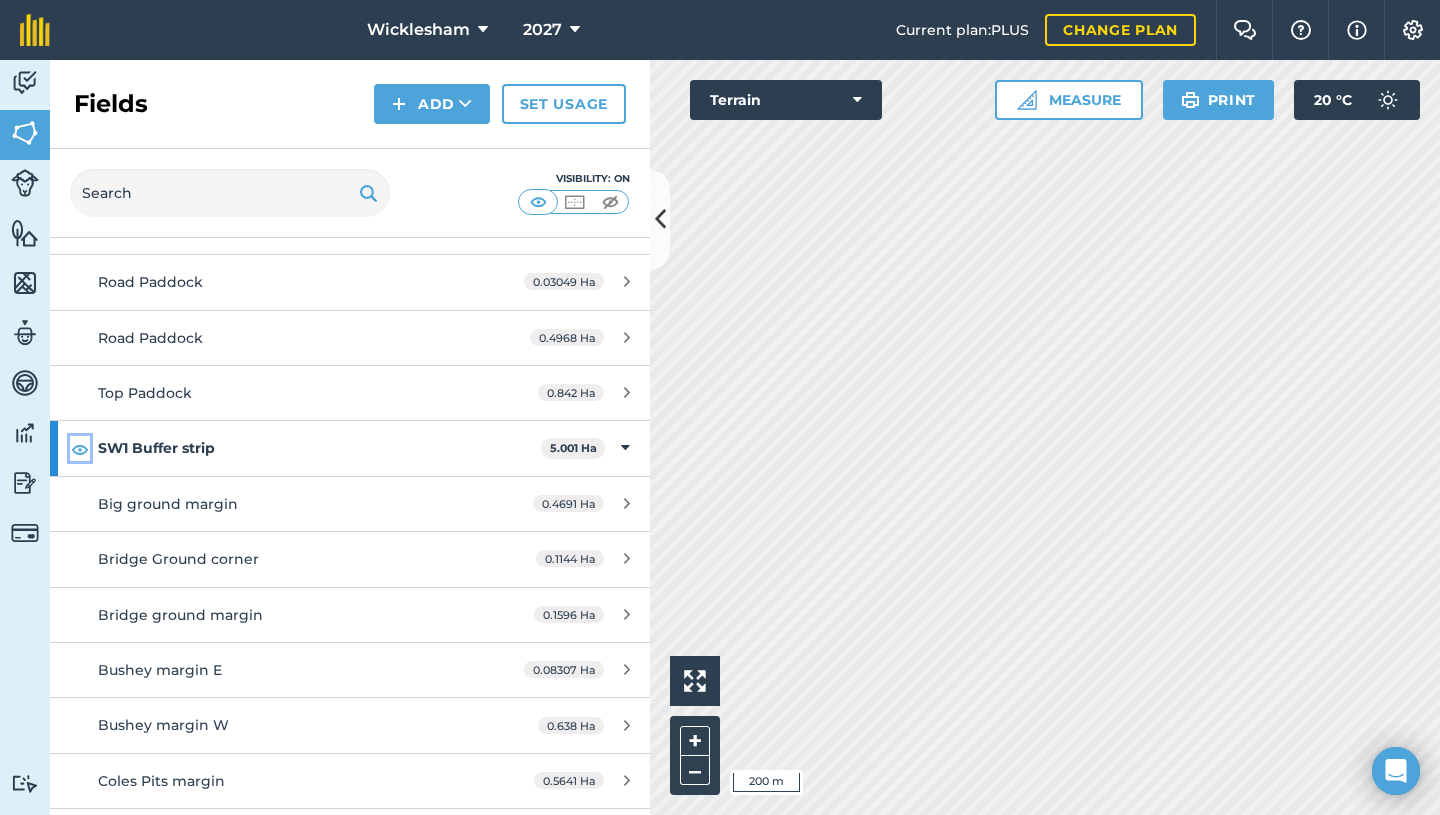 click at bounding box center [80, 449] 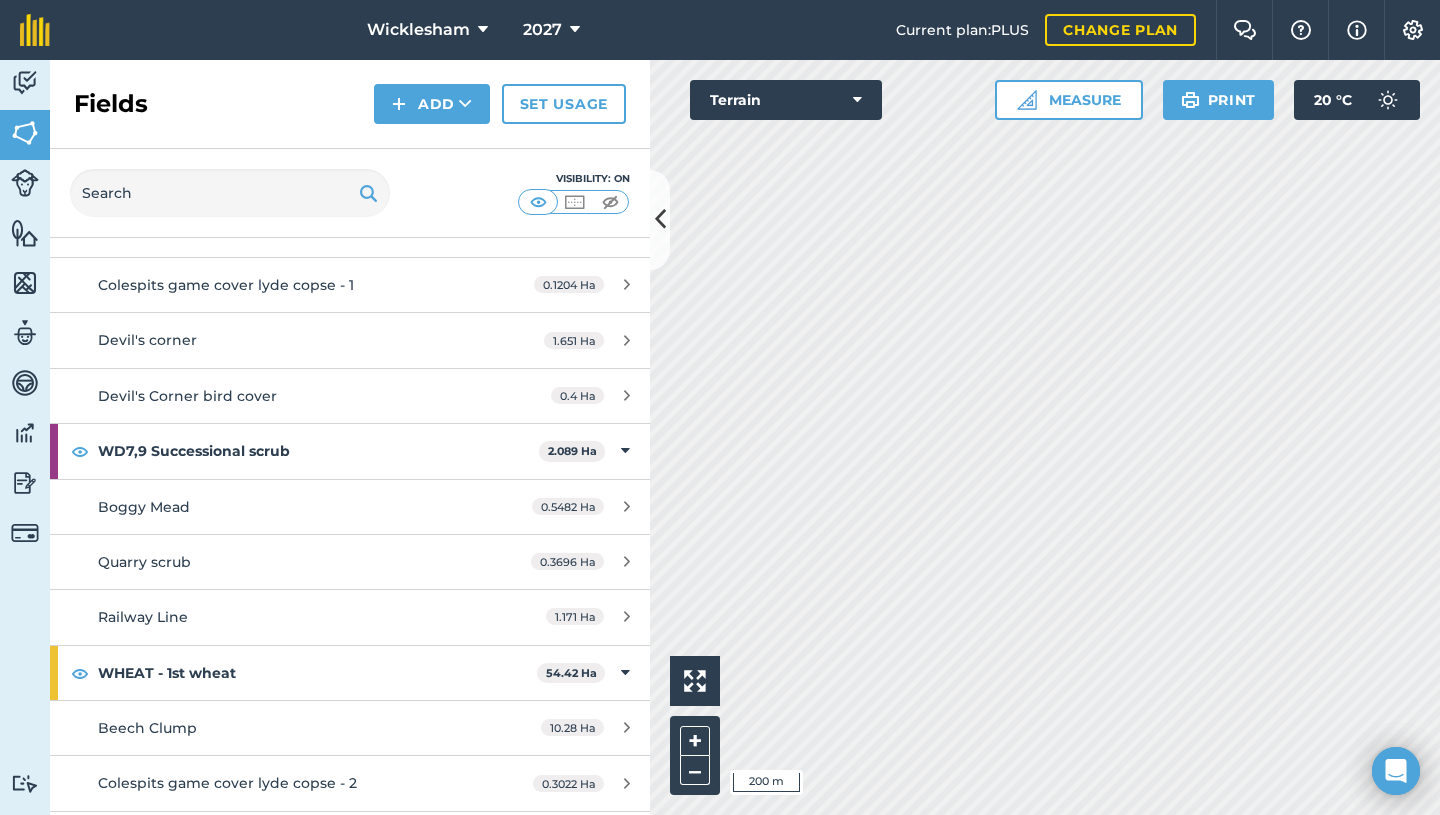 scroll, scrollTop: 5100, scrollLeft: 0, axis: vertical 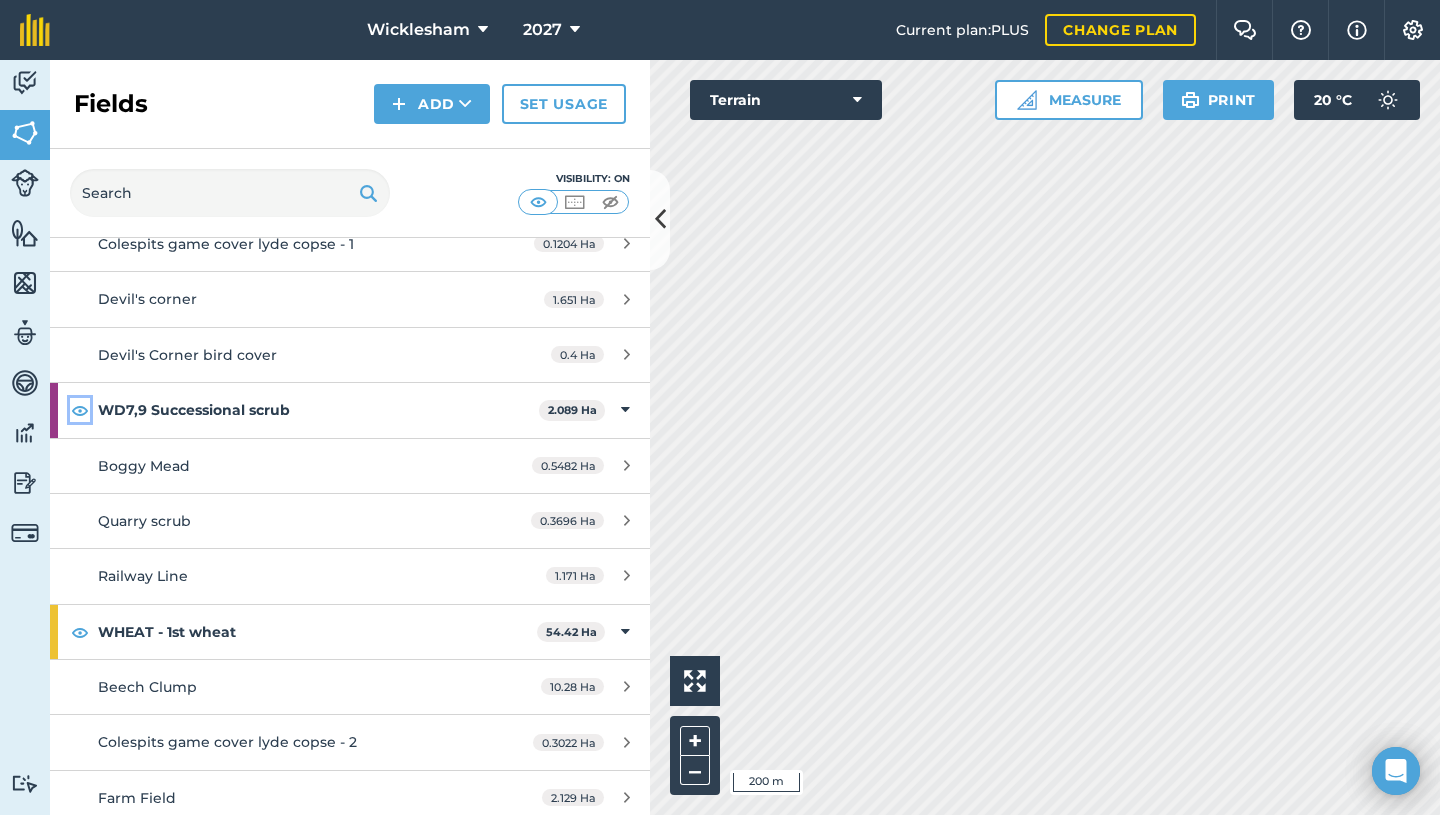 click at bounding box center (80, 410) 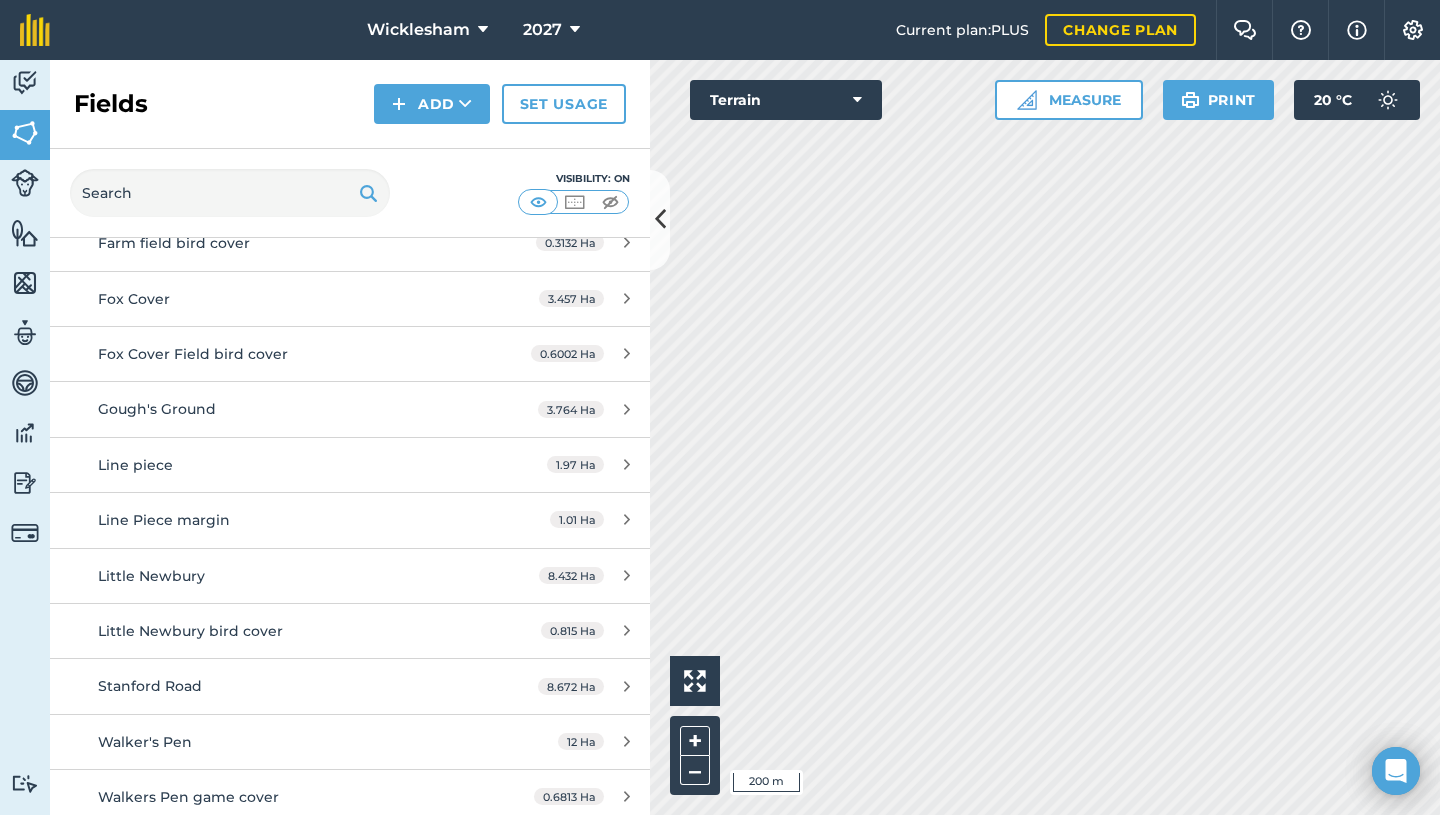 scroll, scrollTop: 5720, scrollLeft: 0, axis: vertical 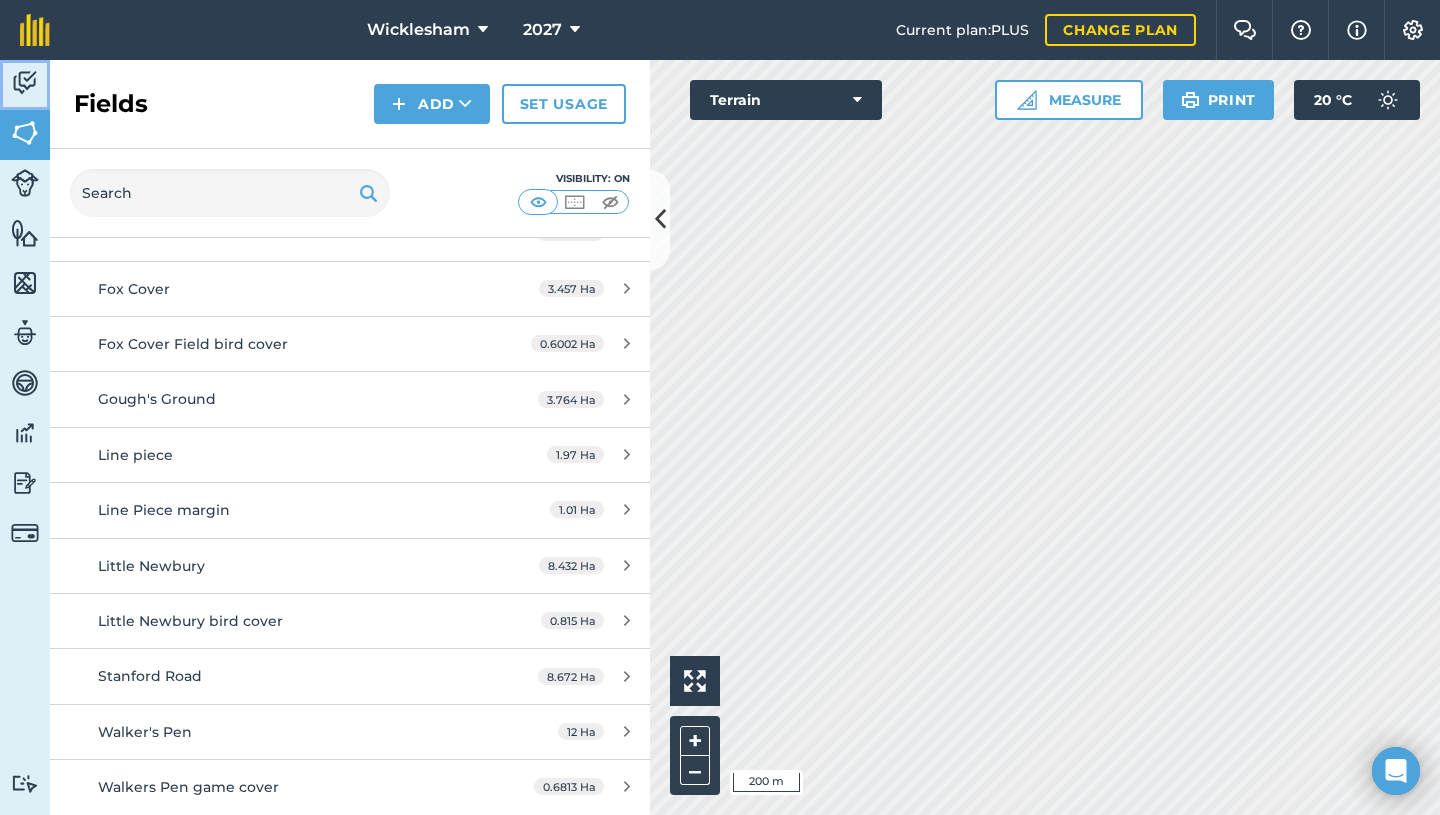 click on "Activity" at bounding box center [25, 85] 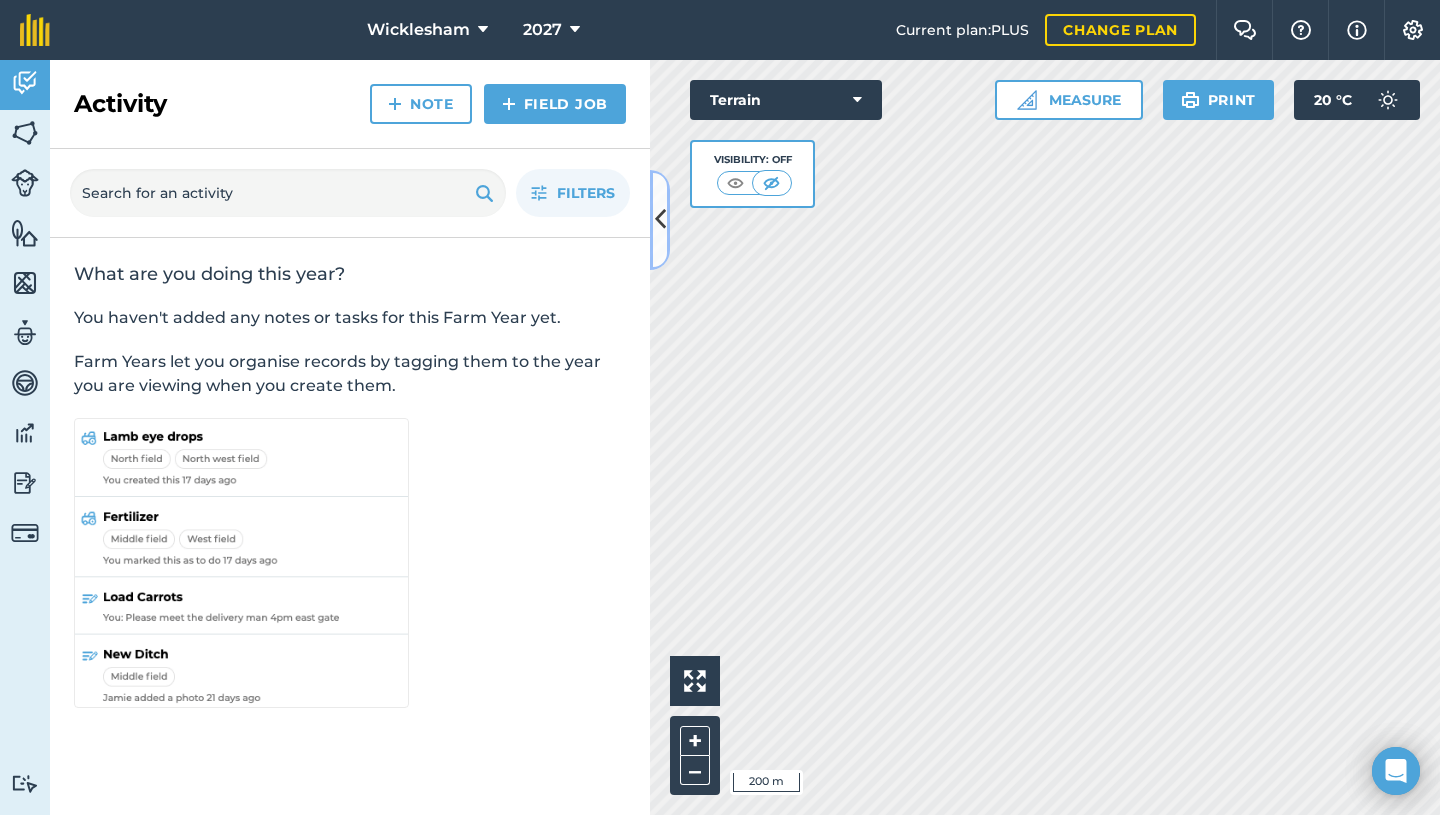 click at bounding box center (660, 220) 